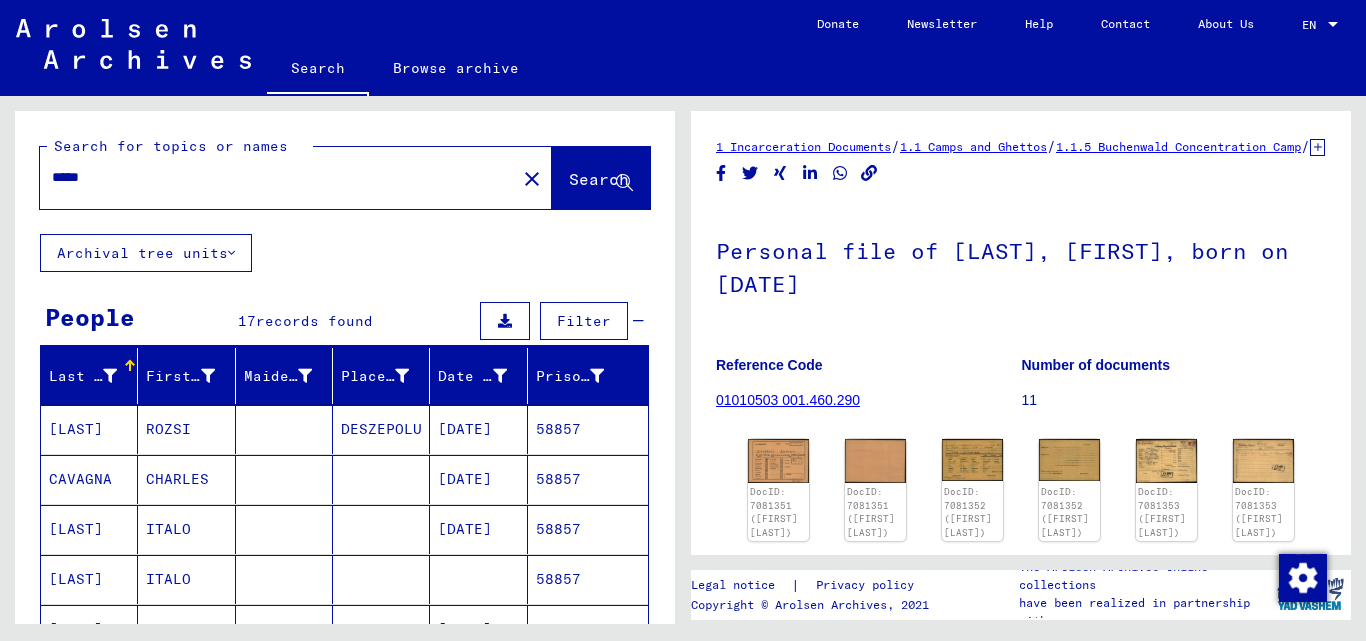 scroll, scrollTop: 0, scrollLeft: 0, axis: both 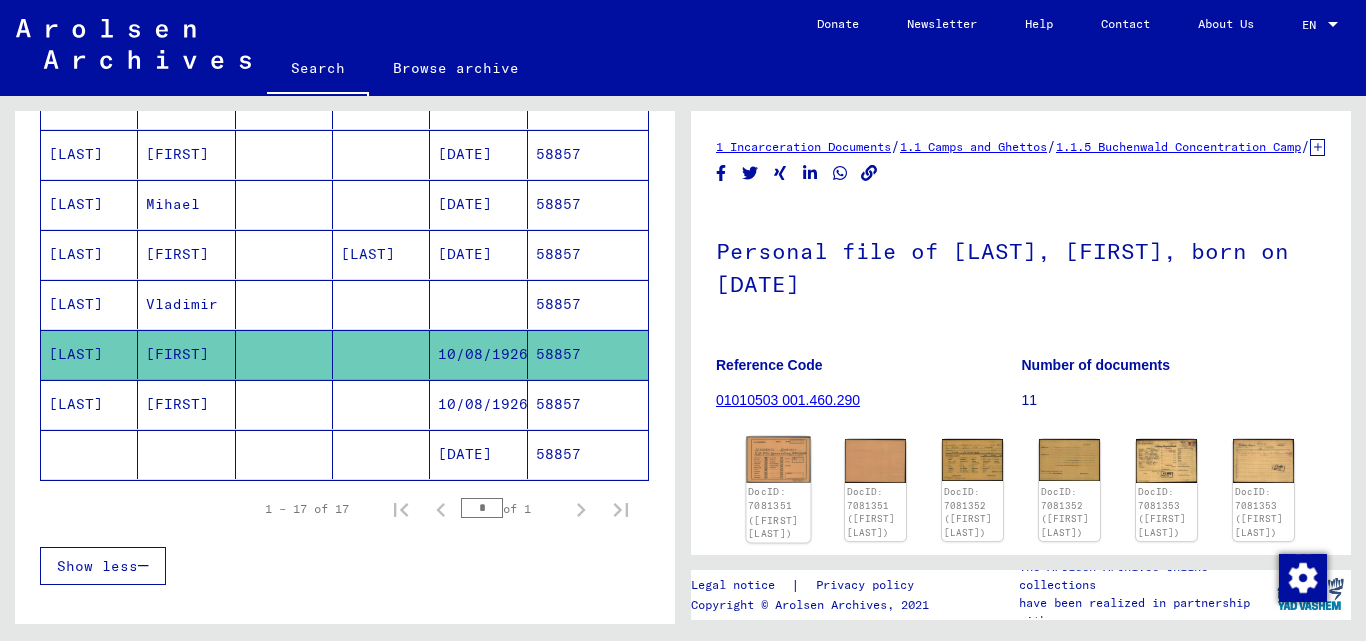click 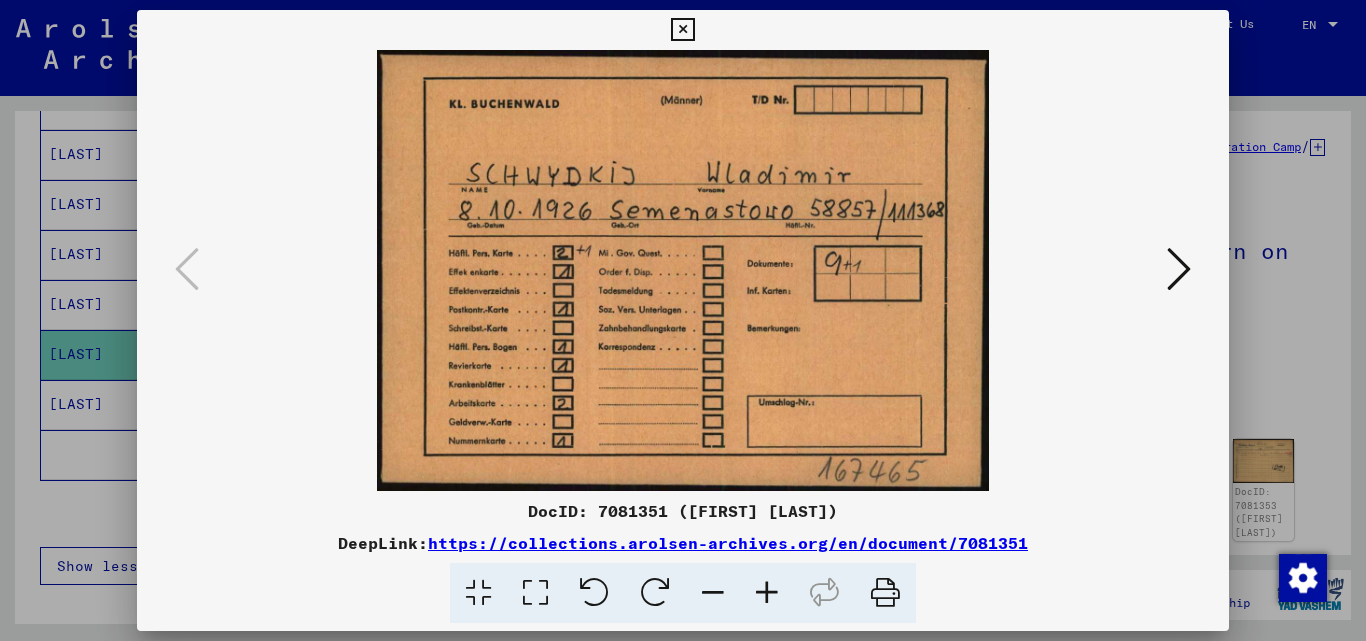 click at bounding box center (1179, 269) 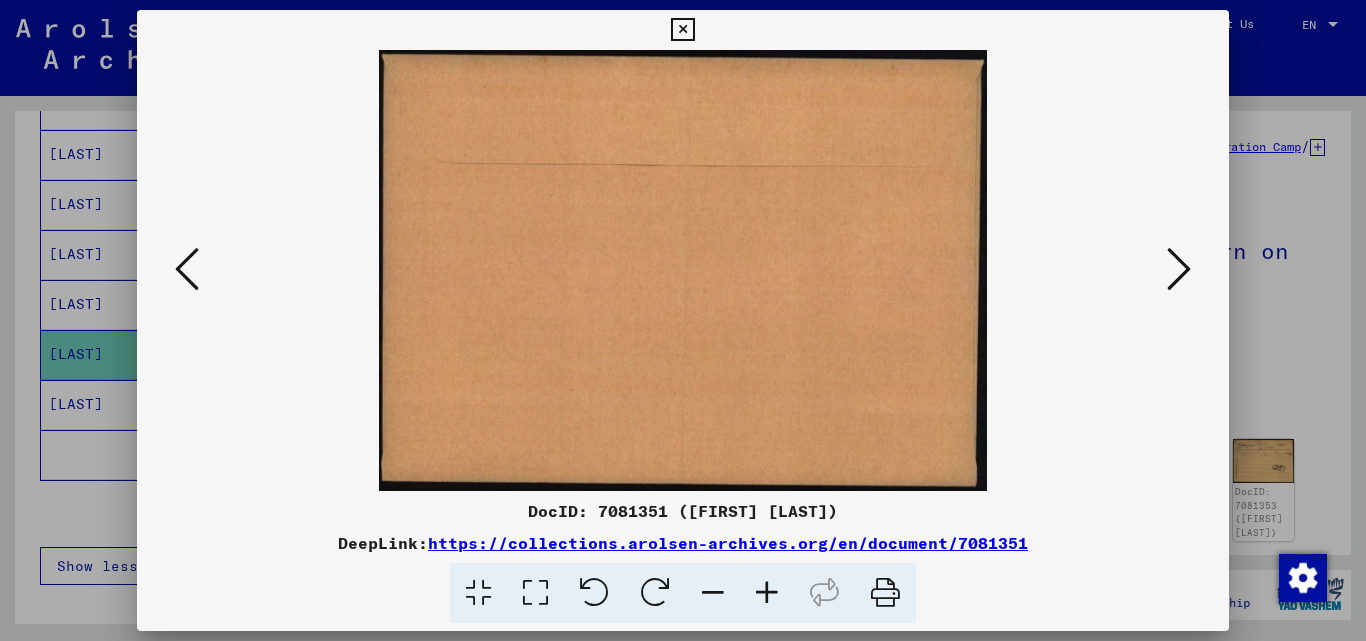 click at bounding box center (1179, 269) 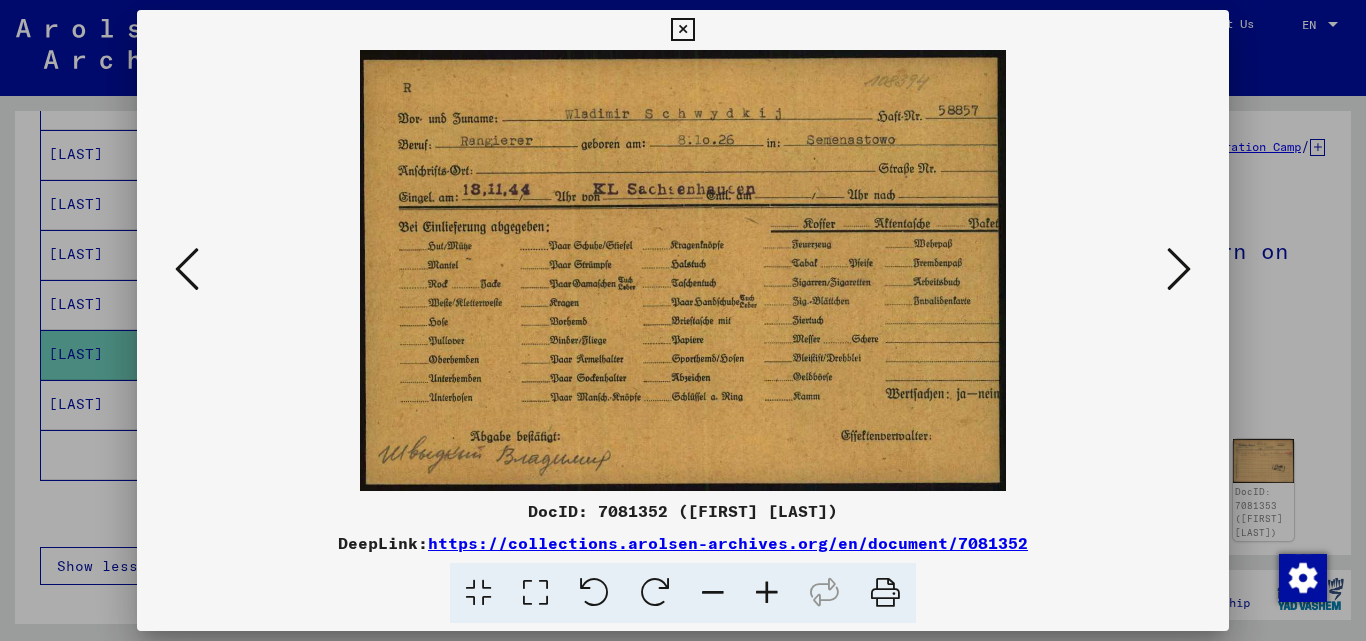 click at bounding box center (1179, 269) 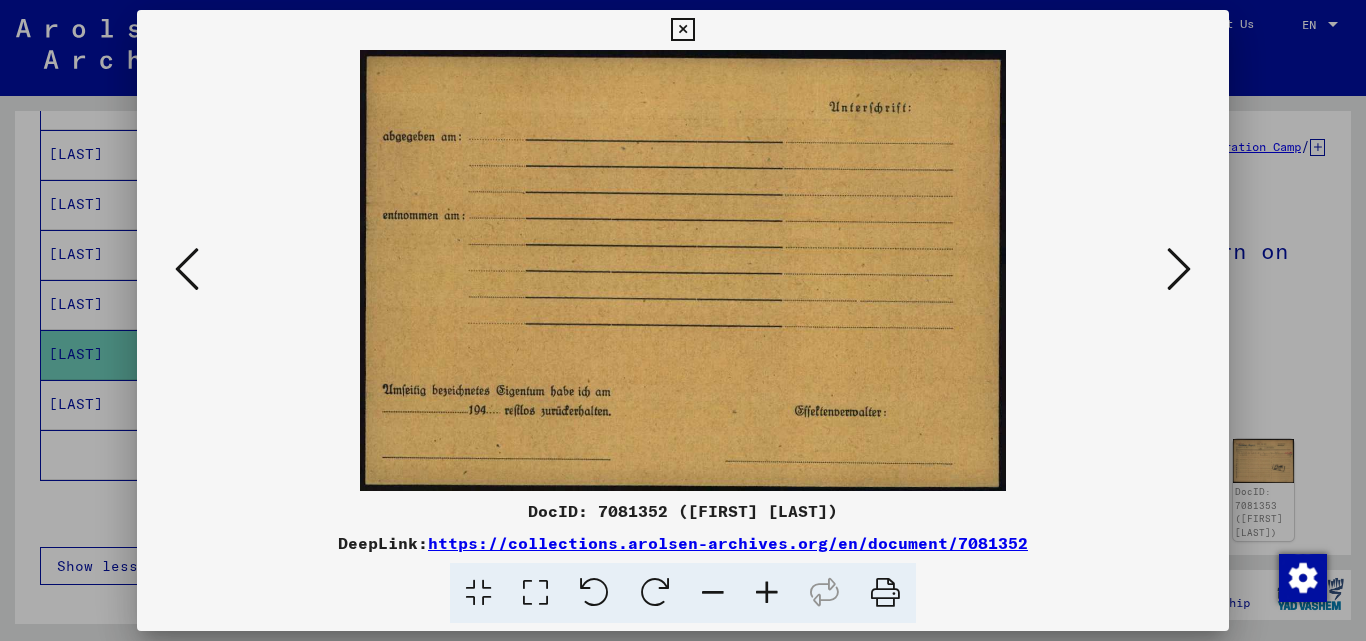 click at bounding box center (1179, 269) 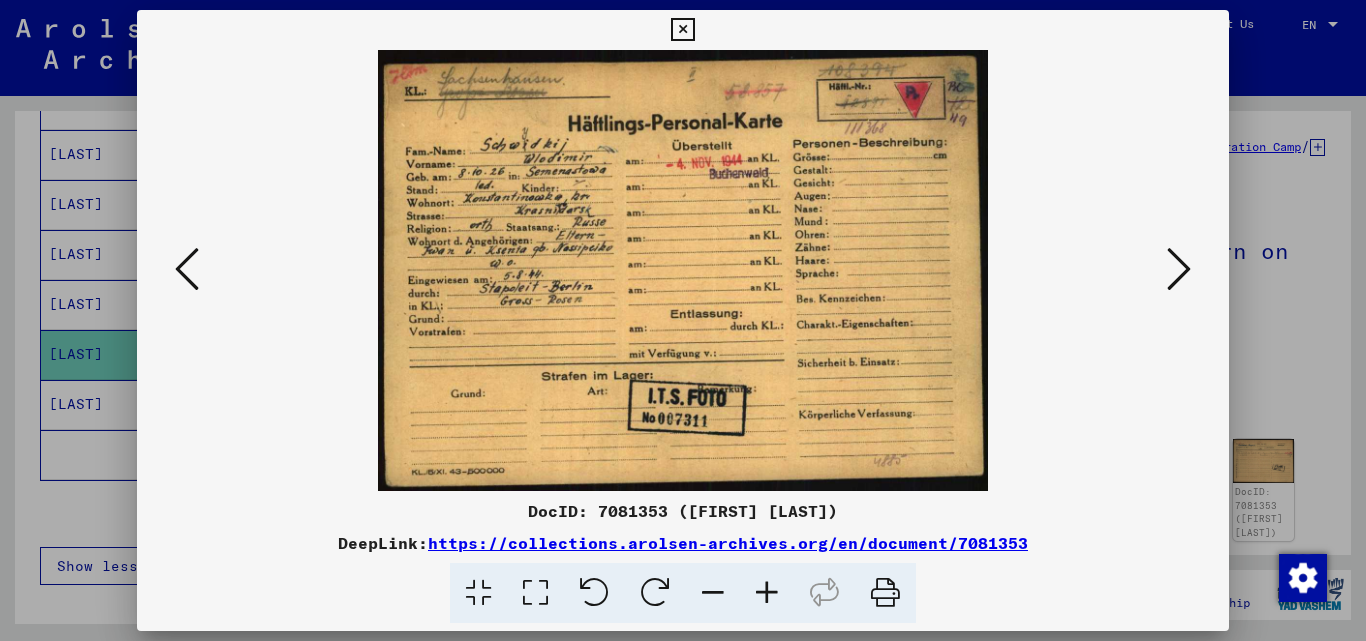 click at bounding box center (1179, 269) 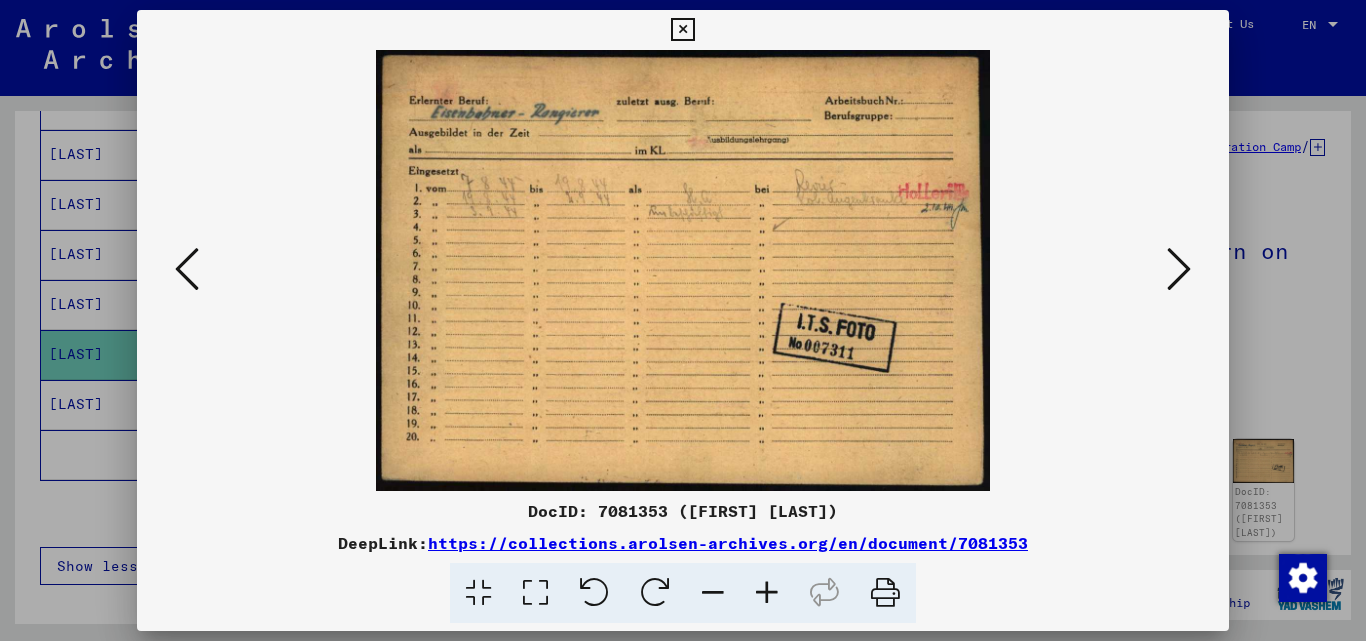 click at bounding box center [1179, 269] 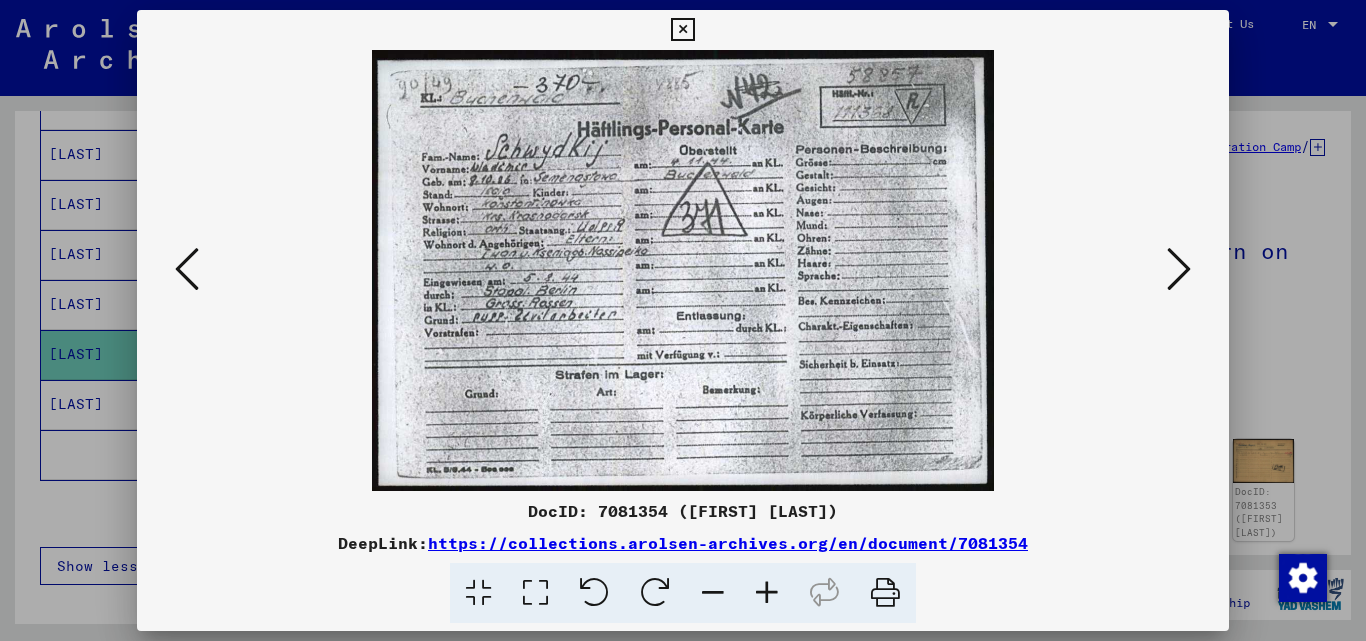 click at bounding box center [187, 270] 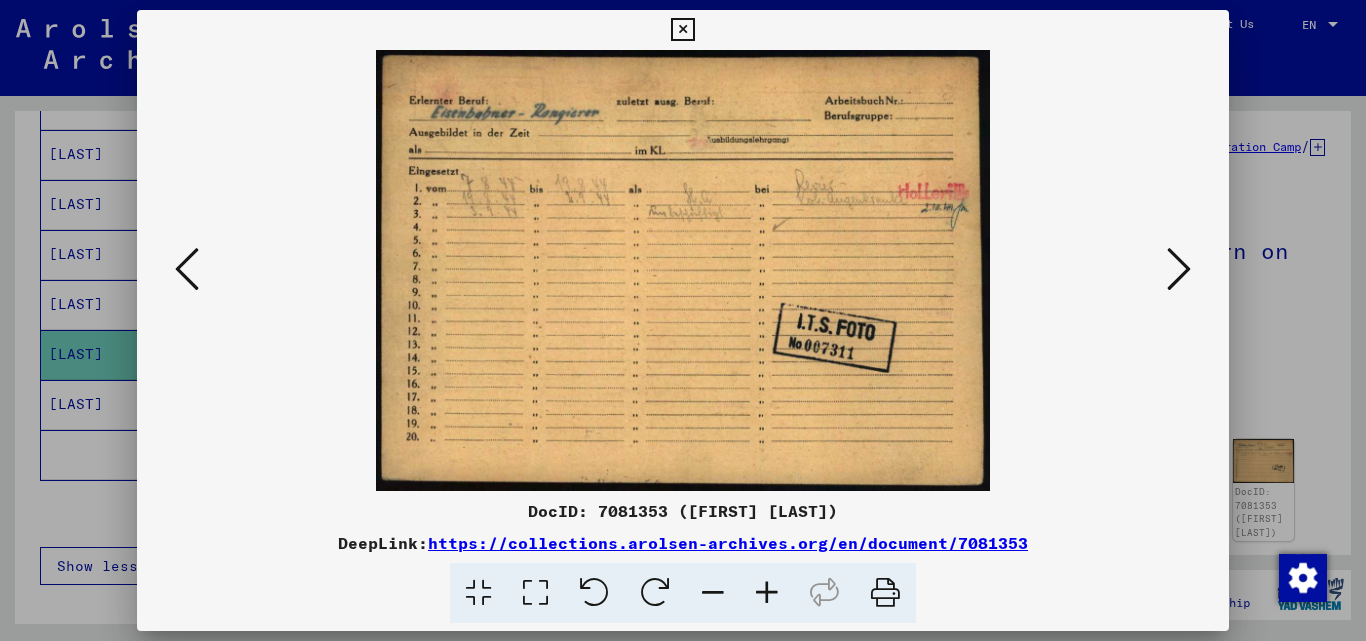 click at bounding box center (187, 269) 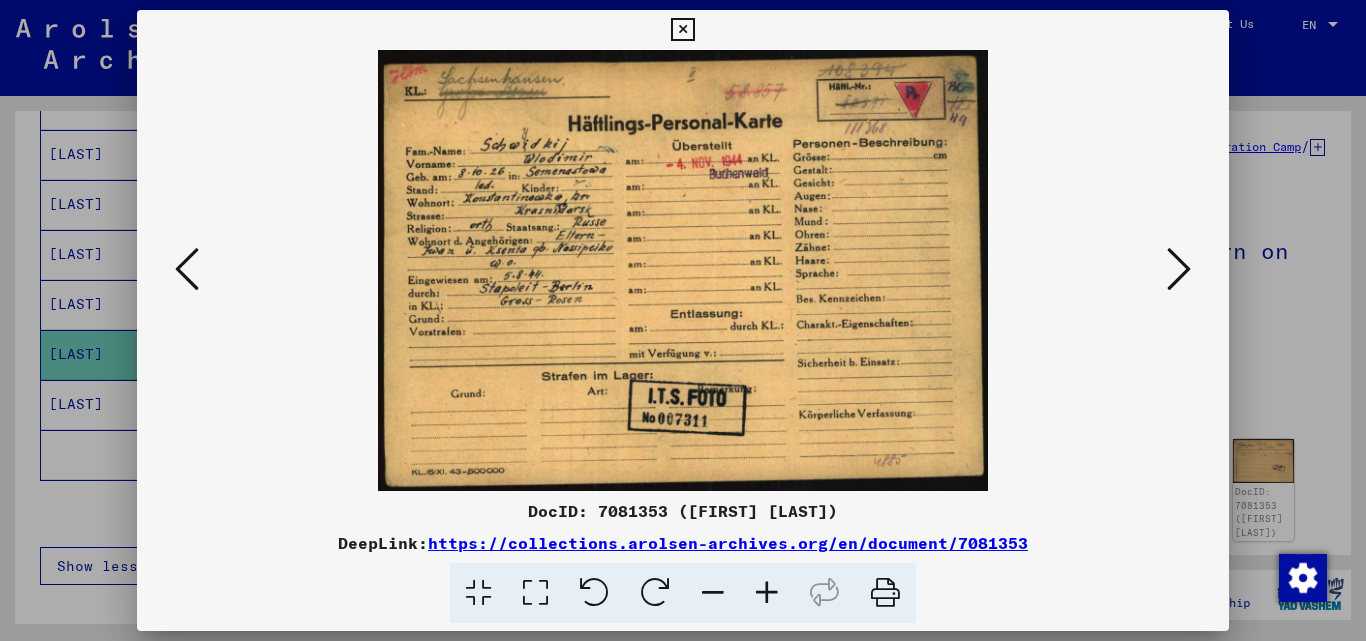 click at bounding box center (187, 269) 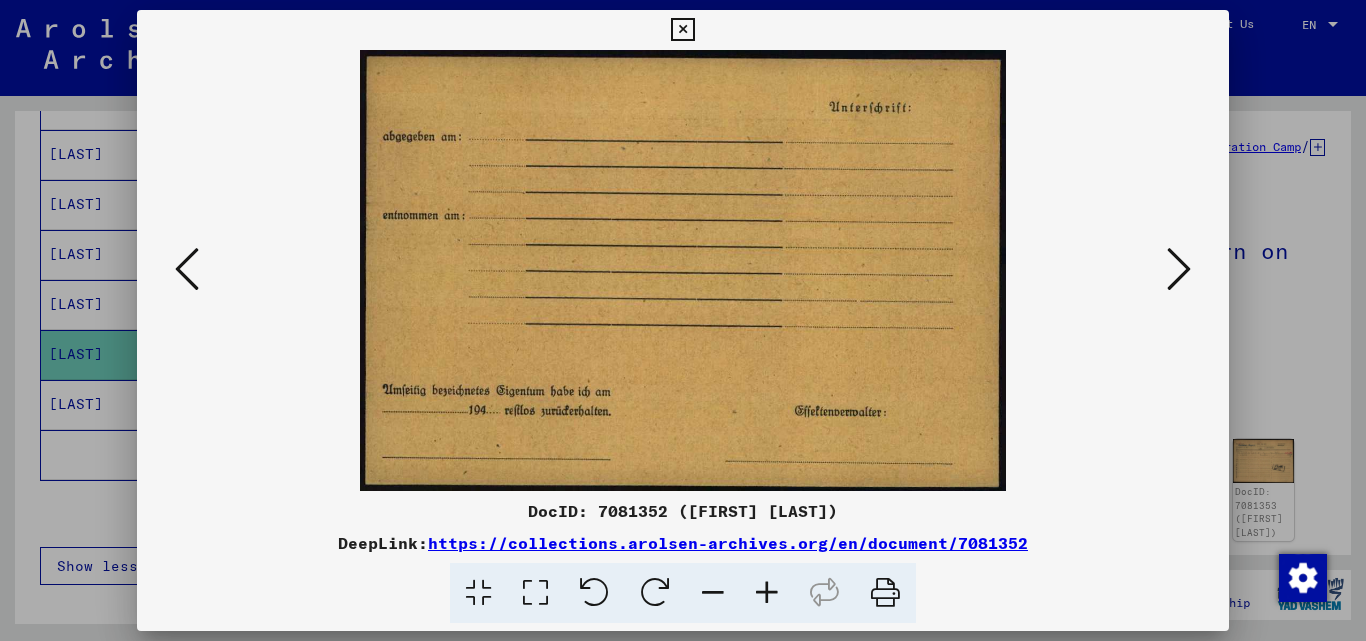 click at bounding box center [187, 269] 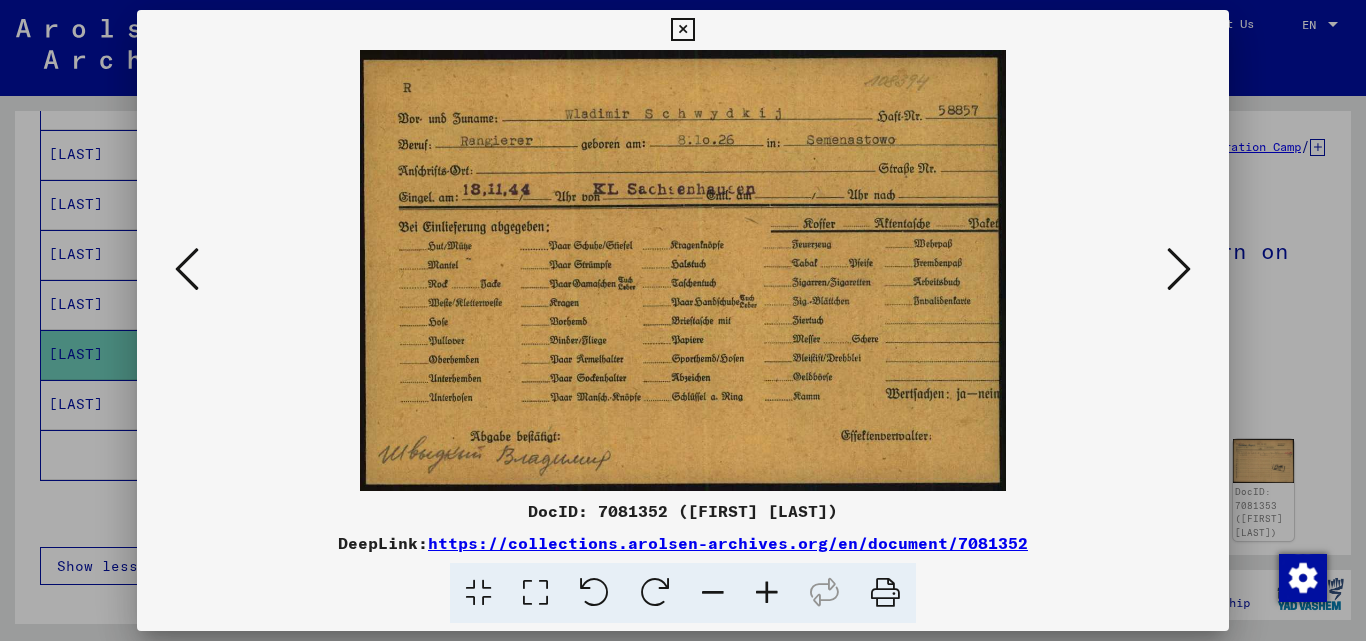 click at bounding box center (187, 269) 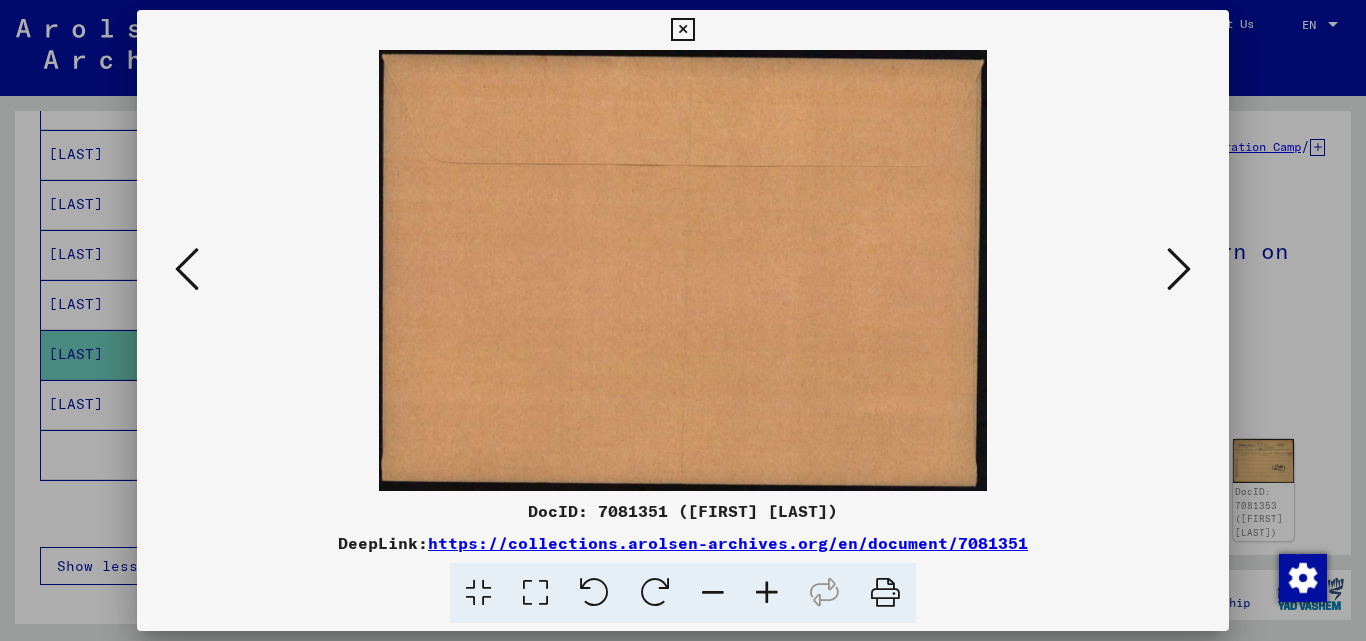 click at bounding box center [187, 269] 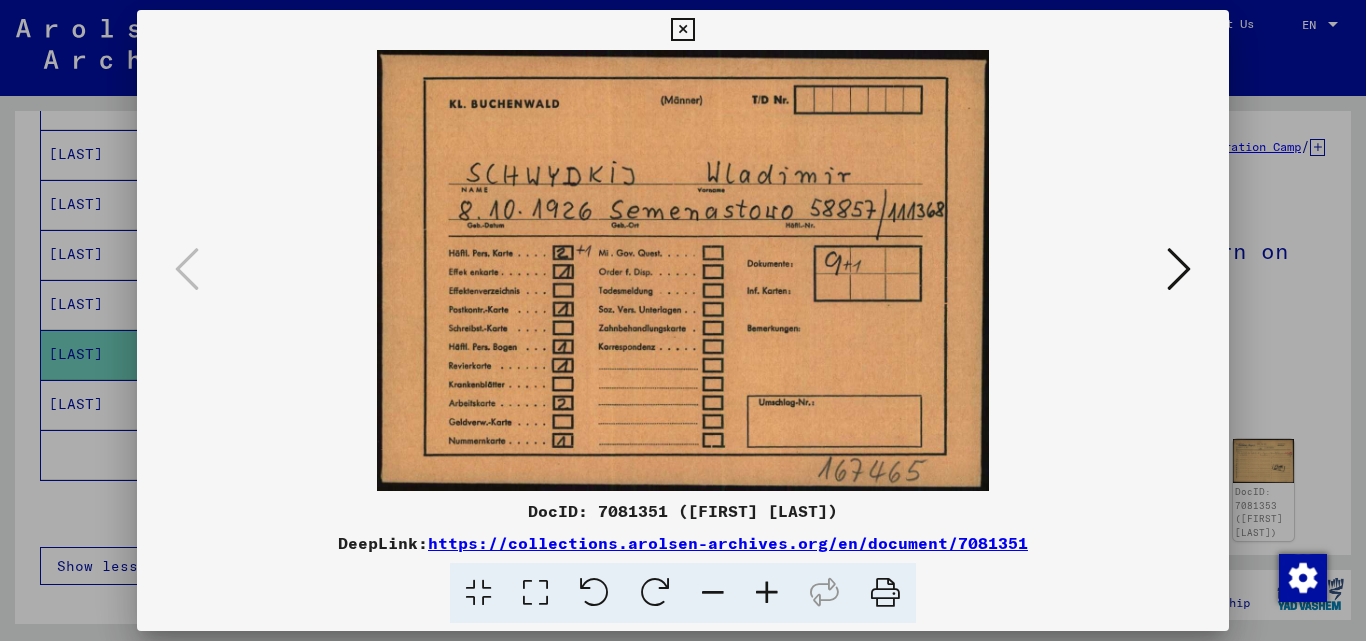 click at bounding box center (682, 30) 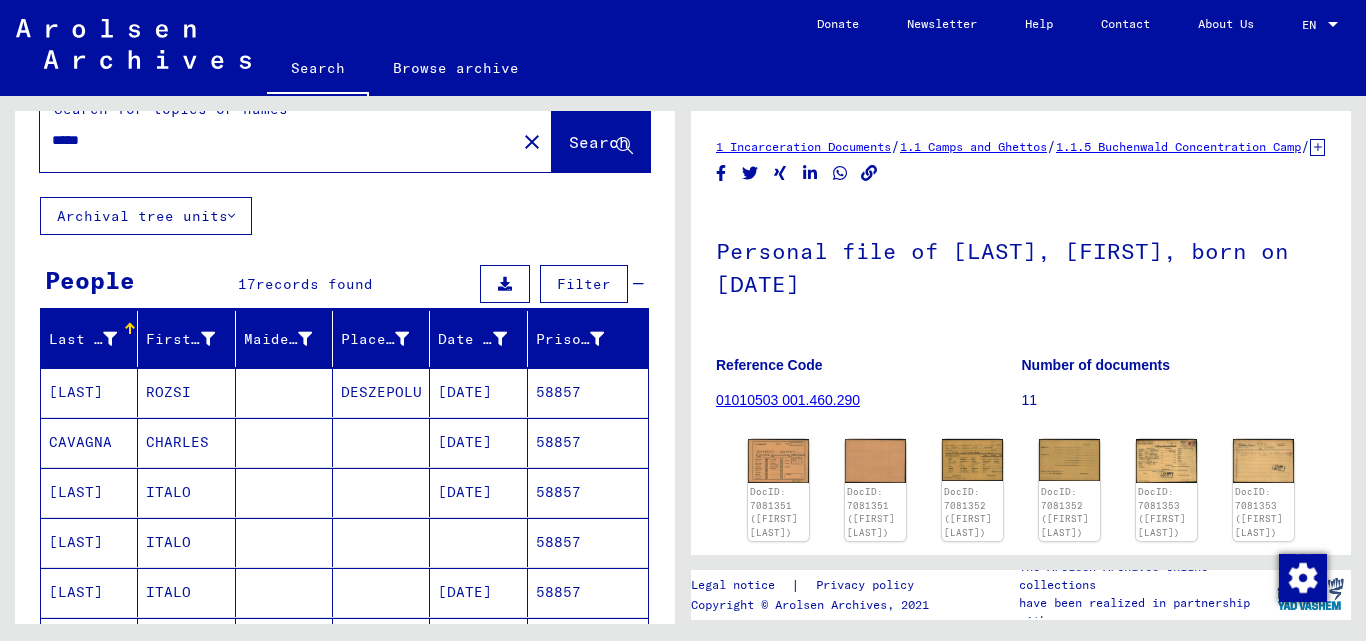 scroll, scrollTop: 0, scrollLeft: 0, axis: both 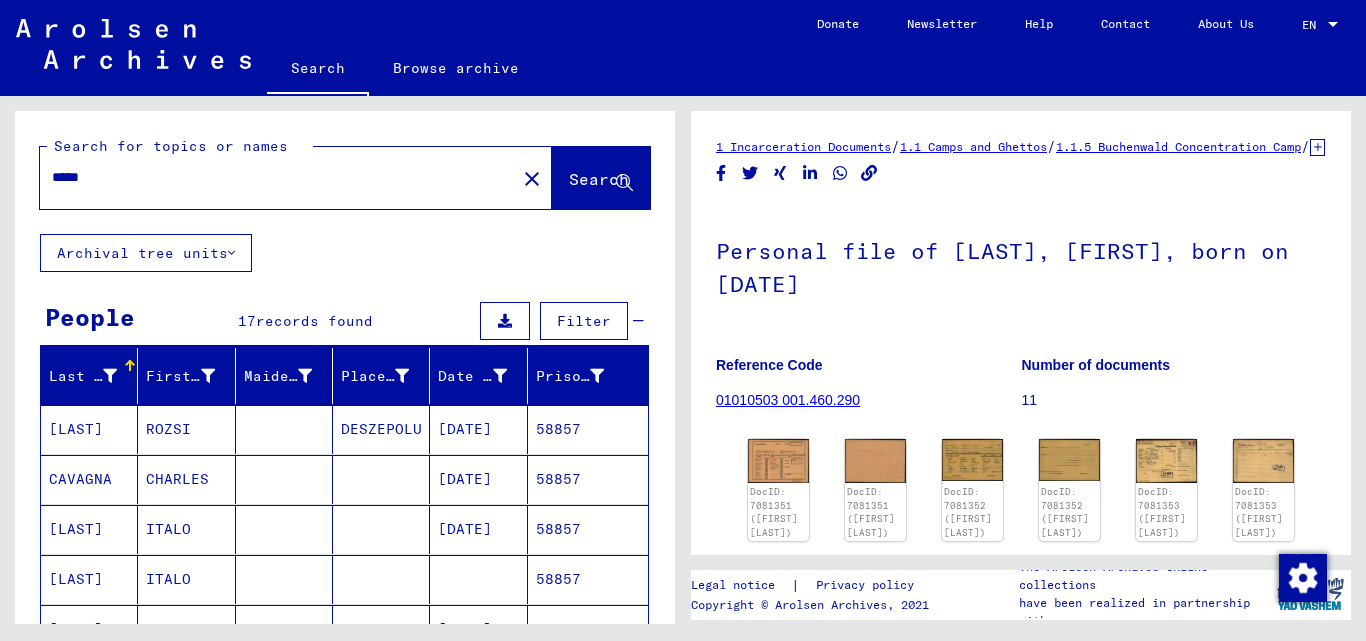 click on "*****" at bounding box center (278, 177) 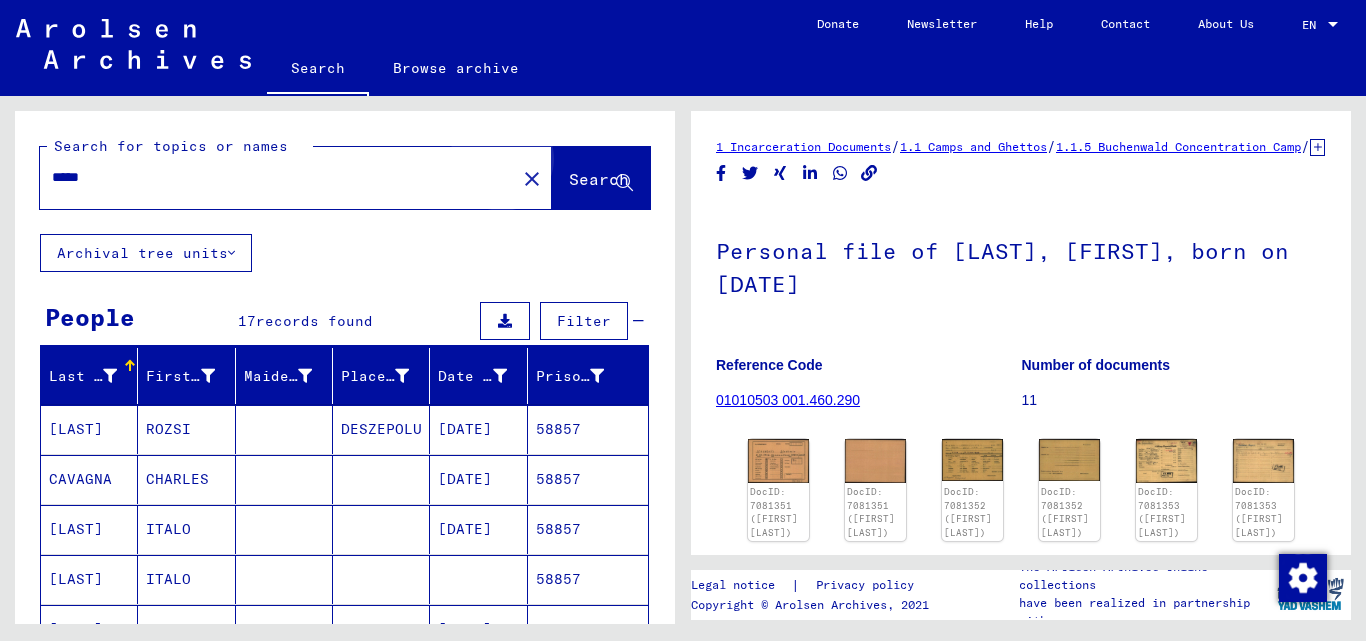 click on "Search" 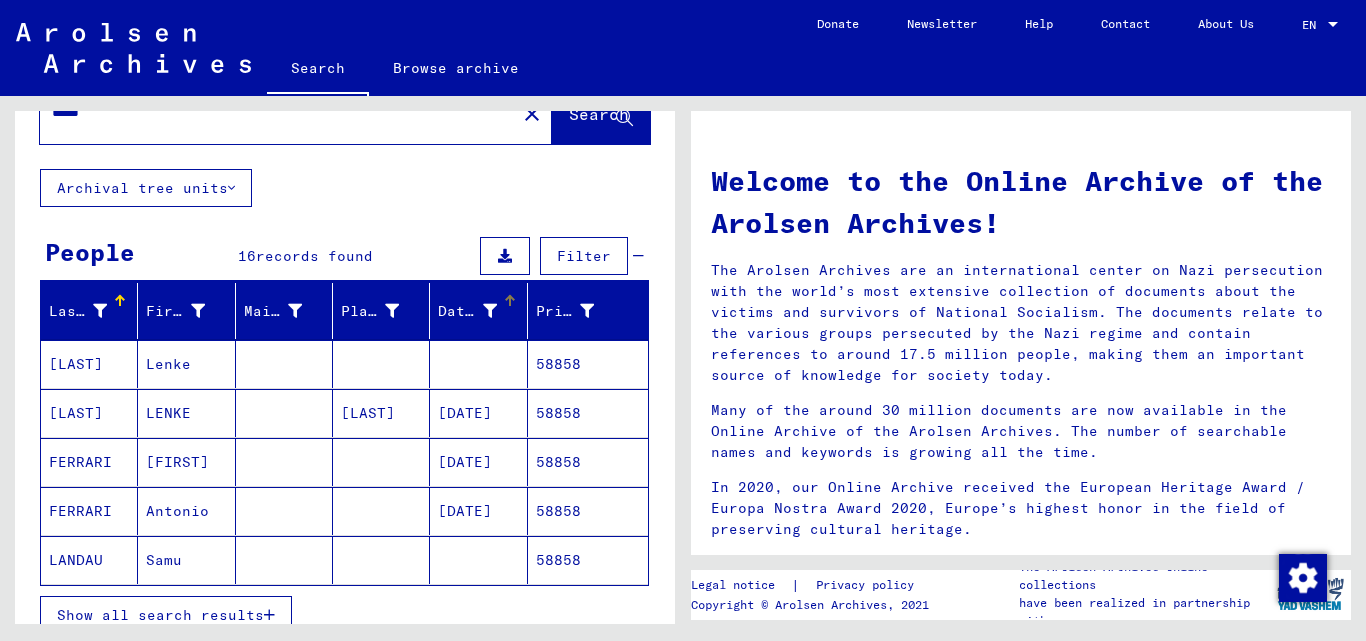 scroll, scrollTop: 100, scrollLeft: 0, axis: vertical 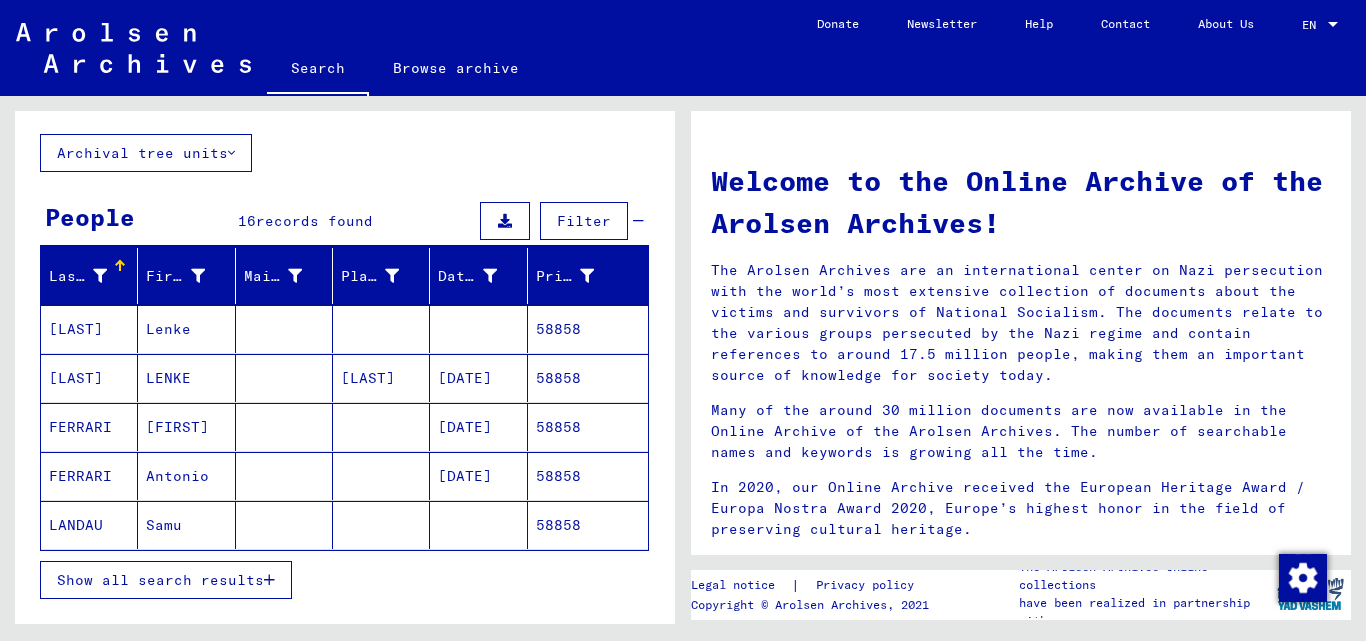 click on "58858" at bounding box center (588, 427) 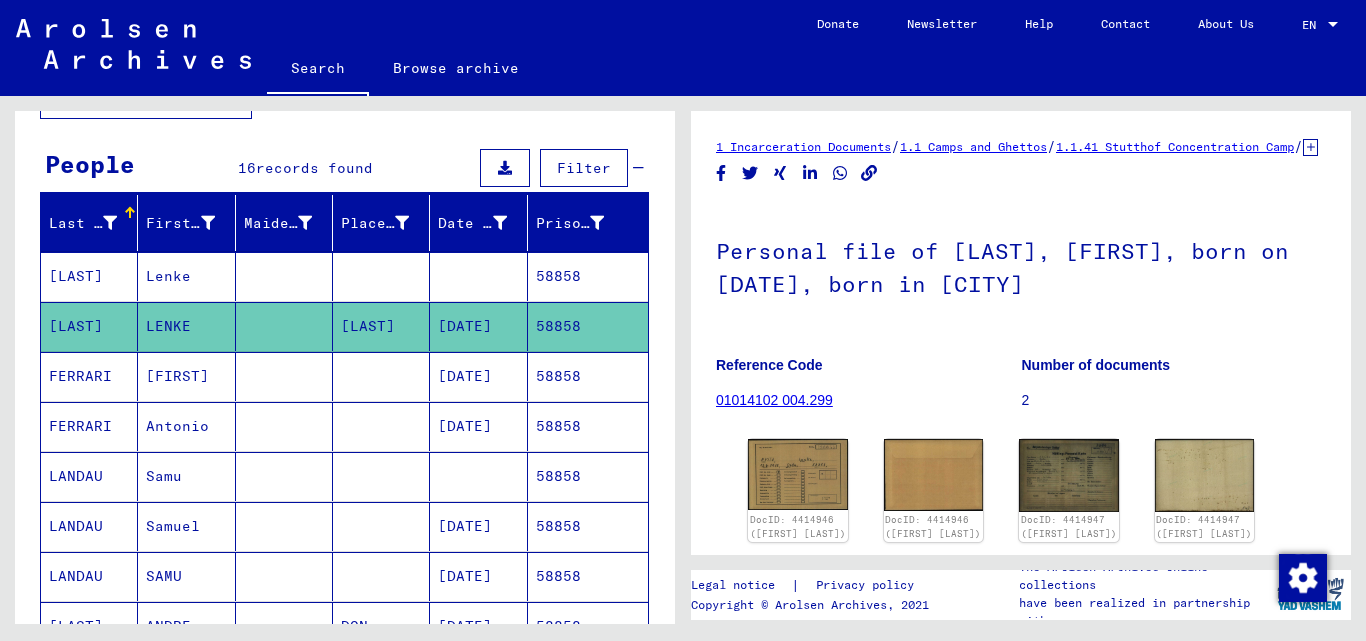 scroll, scrollTop: 200, scrollLeft: 0, axis: vertical 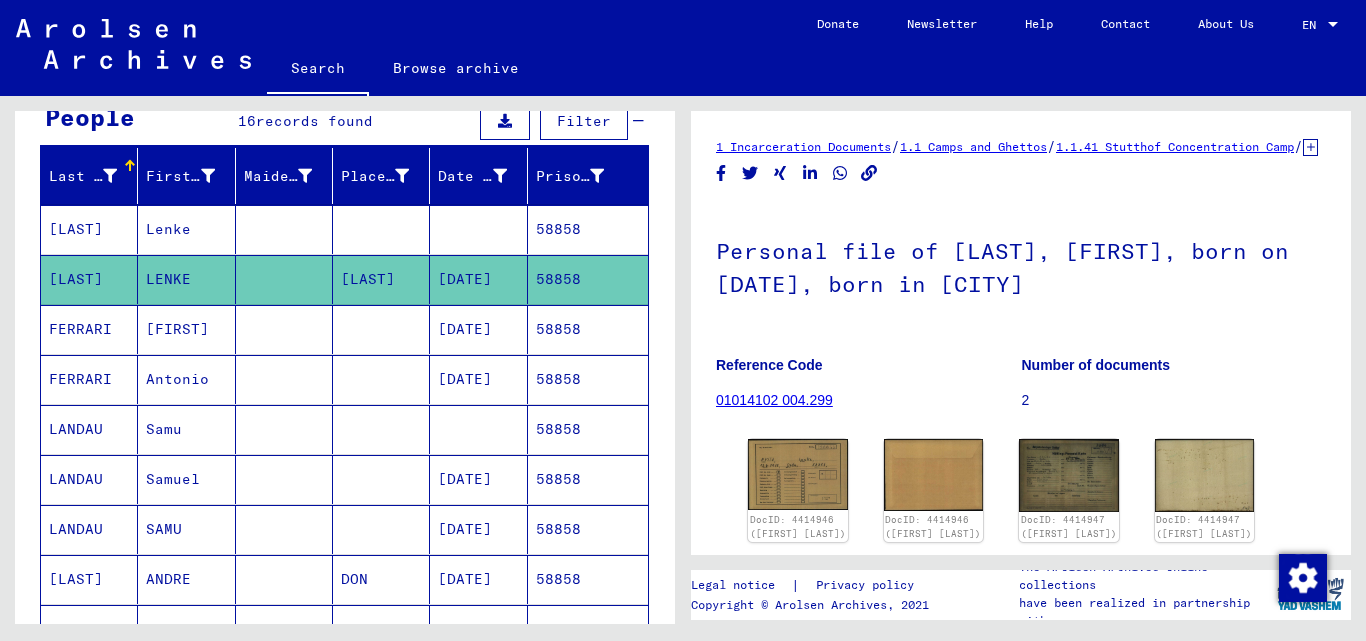 click on "58858" at bounding box center [588, 379] 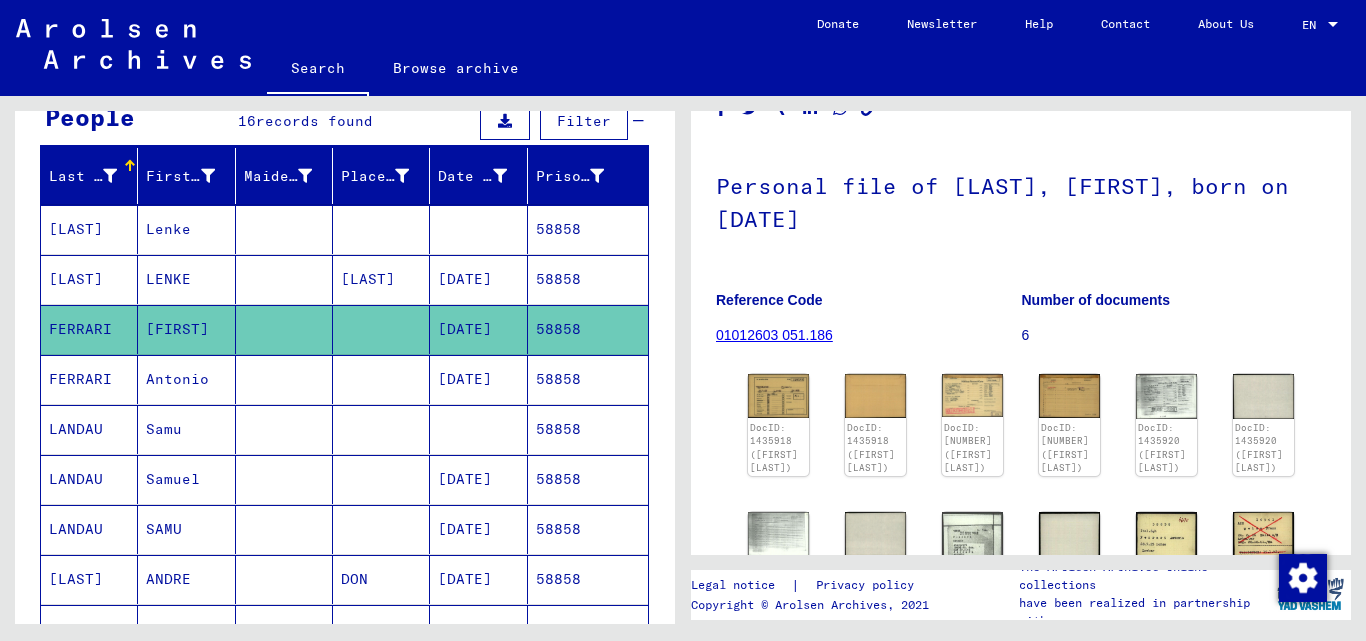 scroll, scrollTop: 200, scrollLeft: 0, axis: vertical 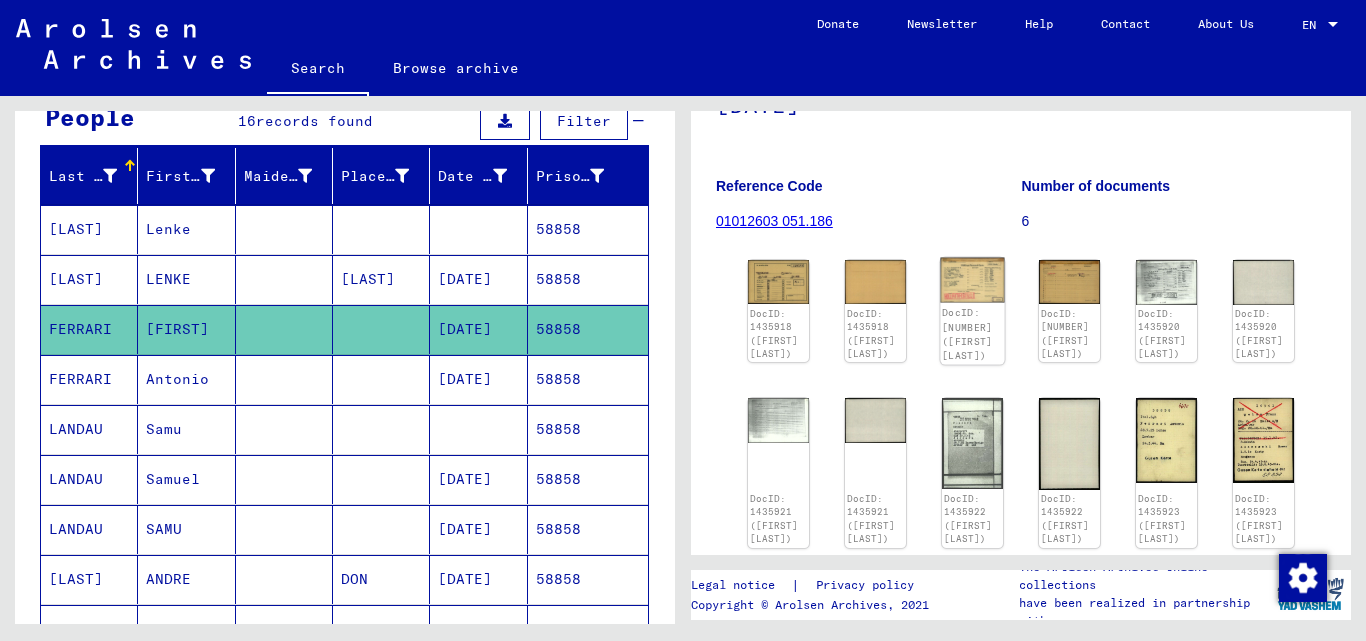 click 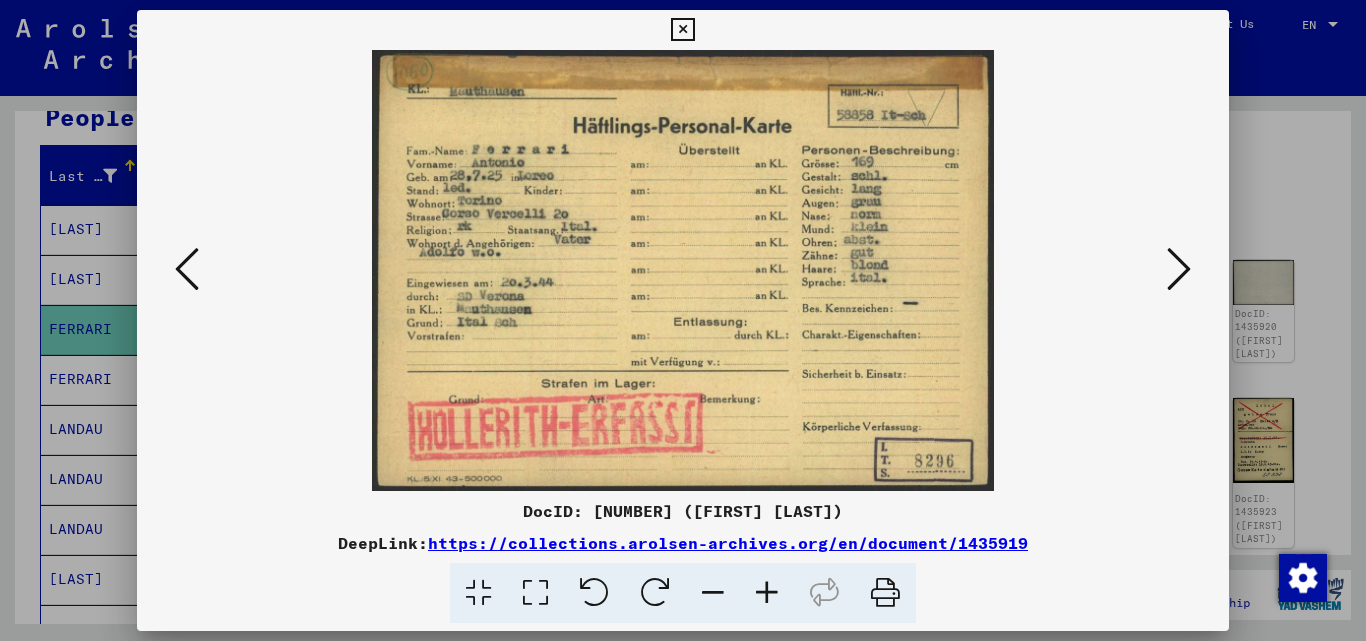 click at bounding box center (682, 30) 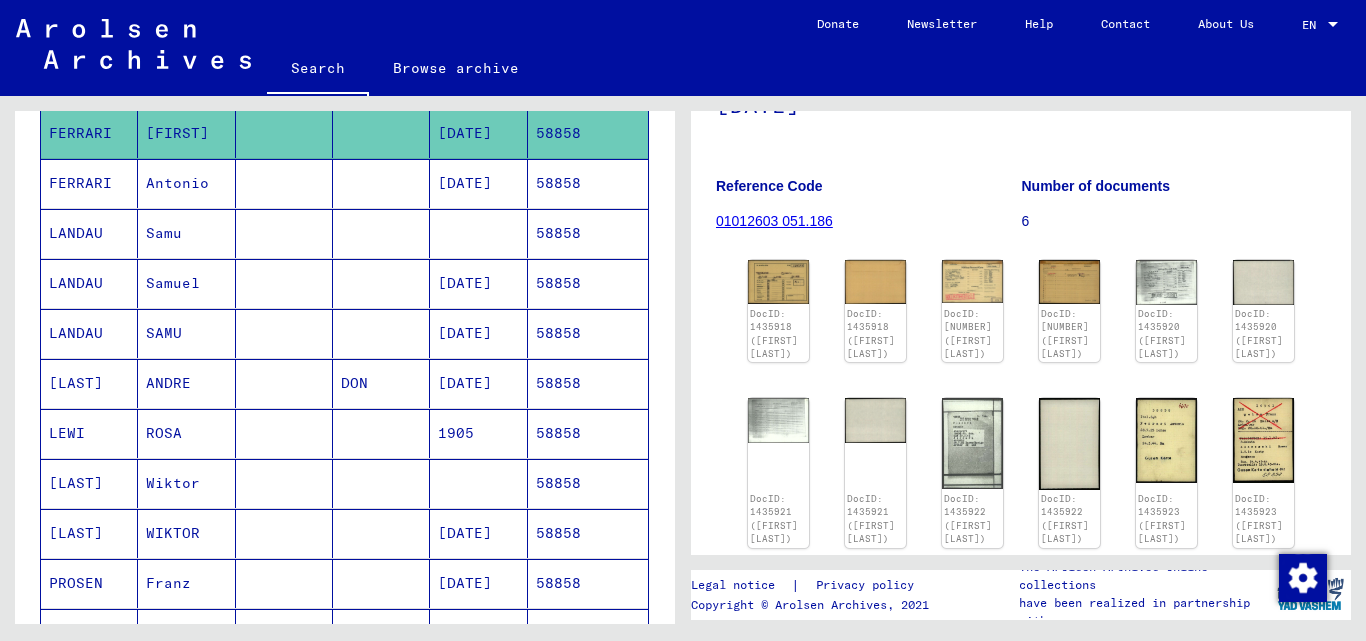 scroll, scrollTop: 400, scrollLeft: 0, axis: vertical 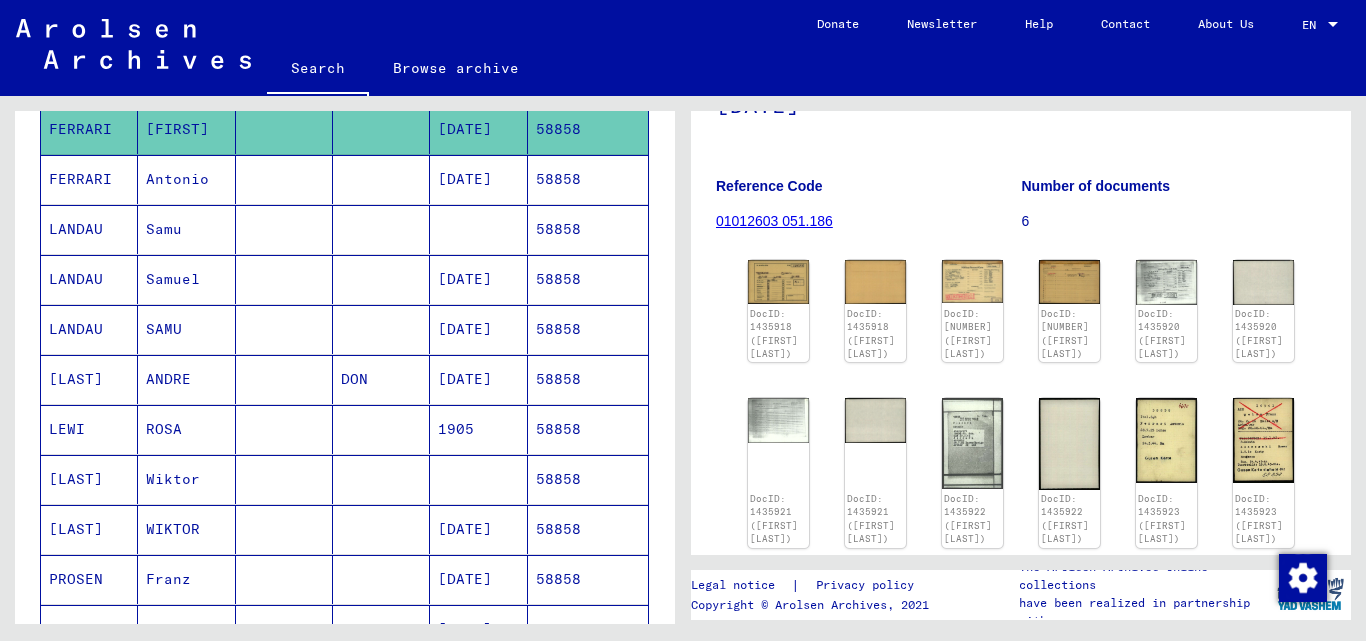 click on "58858" at bounding box center (588, 379) 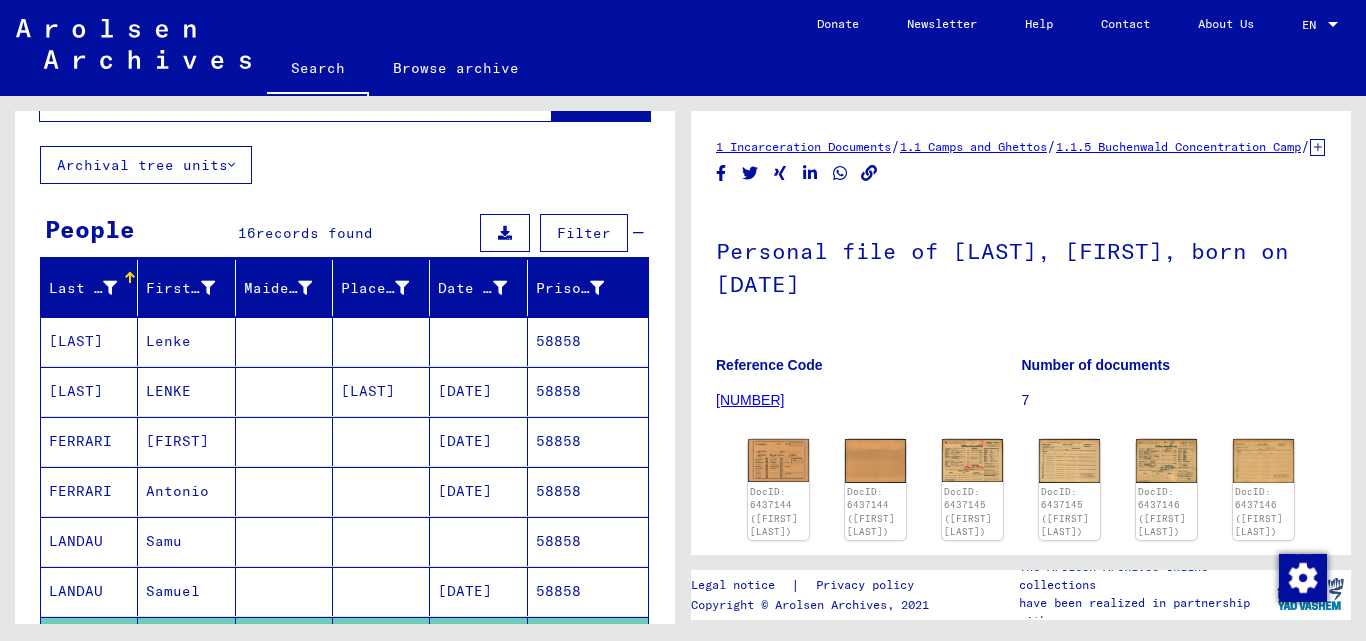 scroll, scrollTop: 300, scrollLeft: 0, axis: vertical 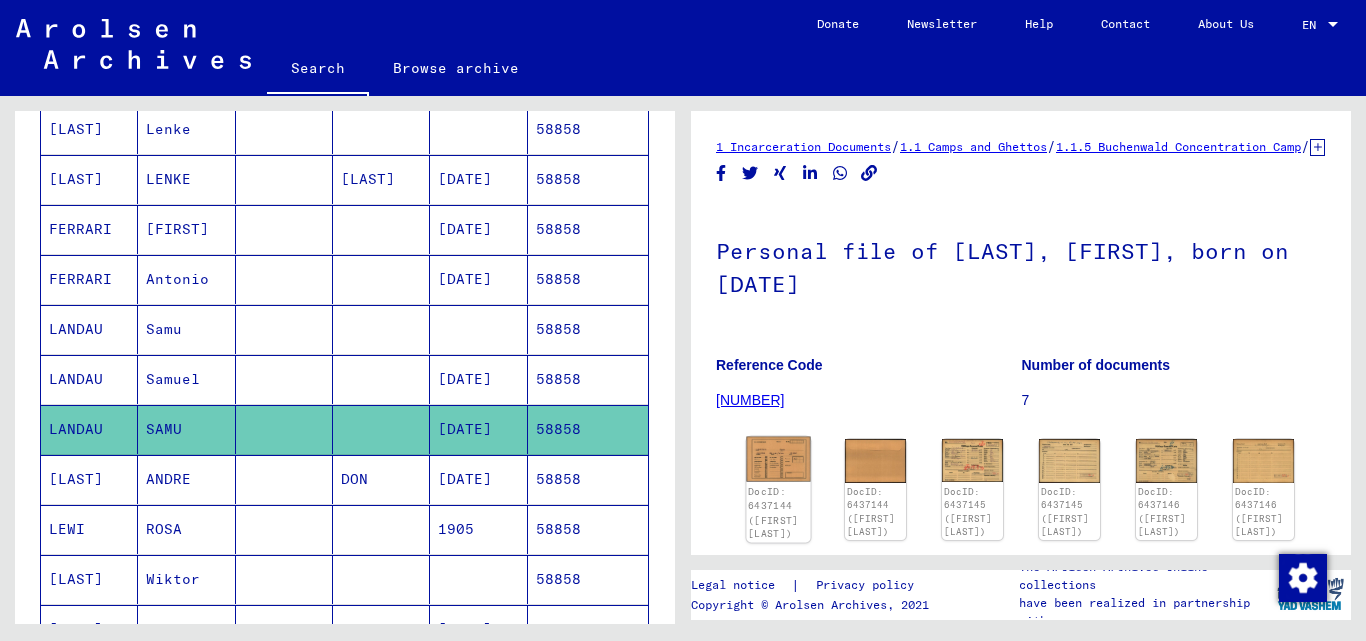 click 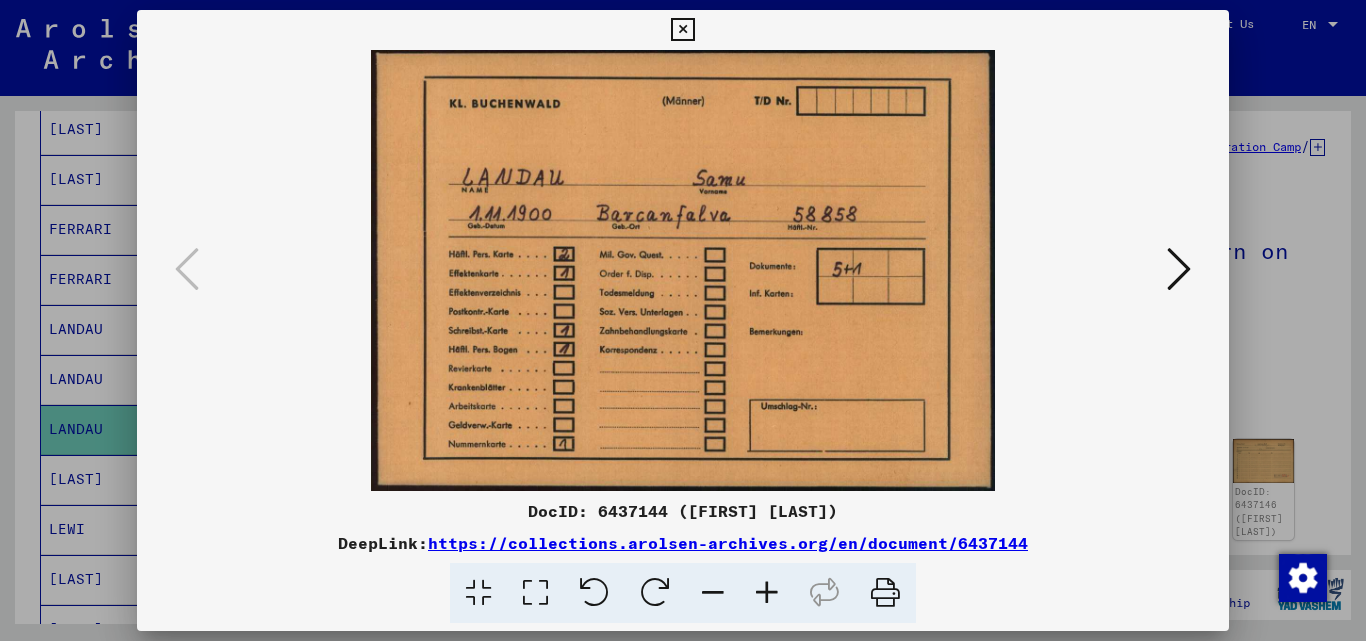 click at bounding box center [1179, 269] 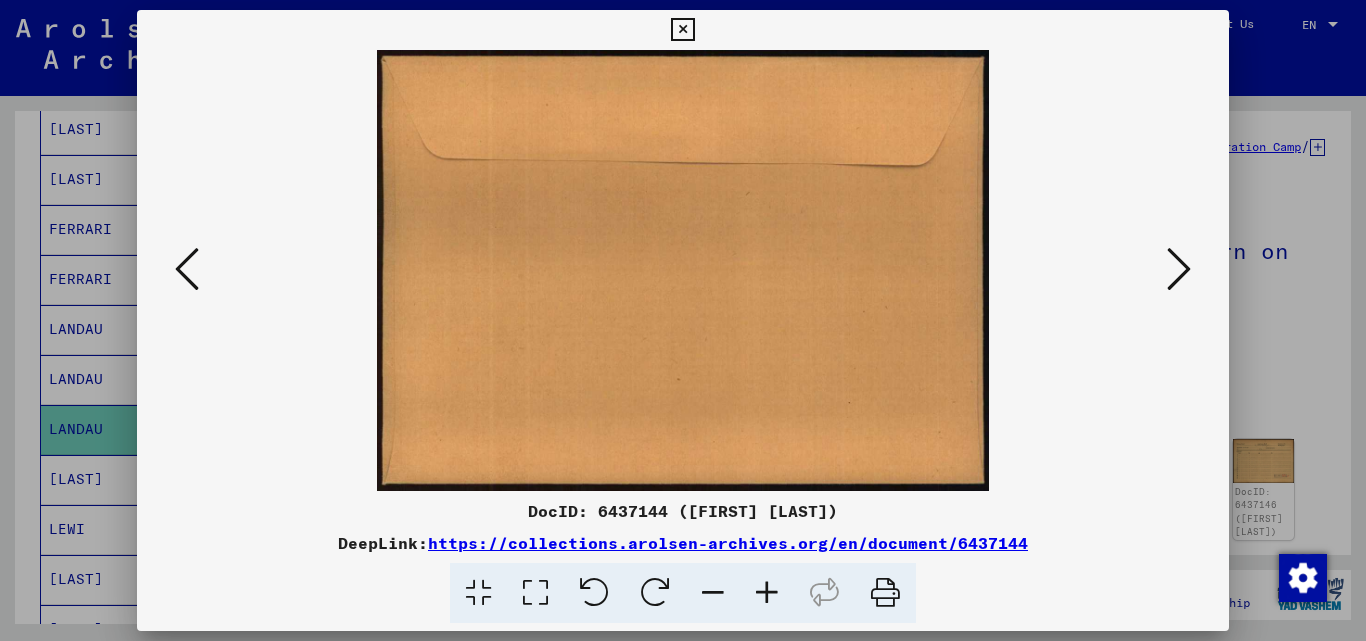 click at bounding box center [1179, 269] 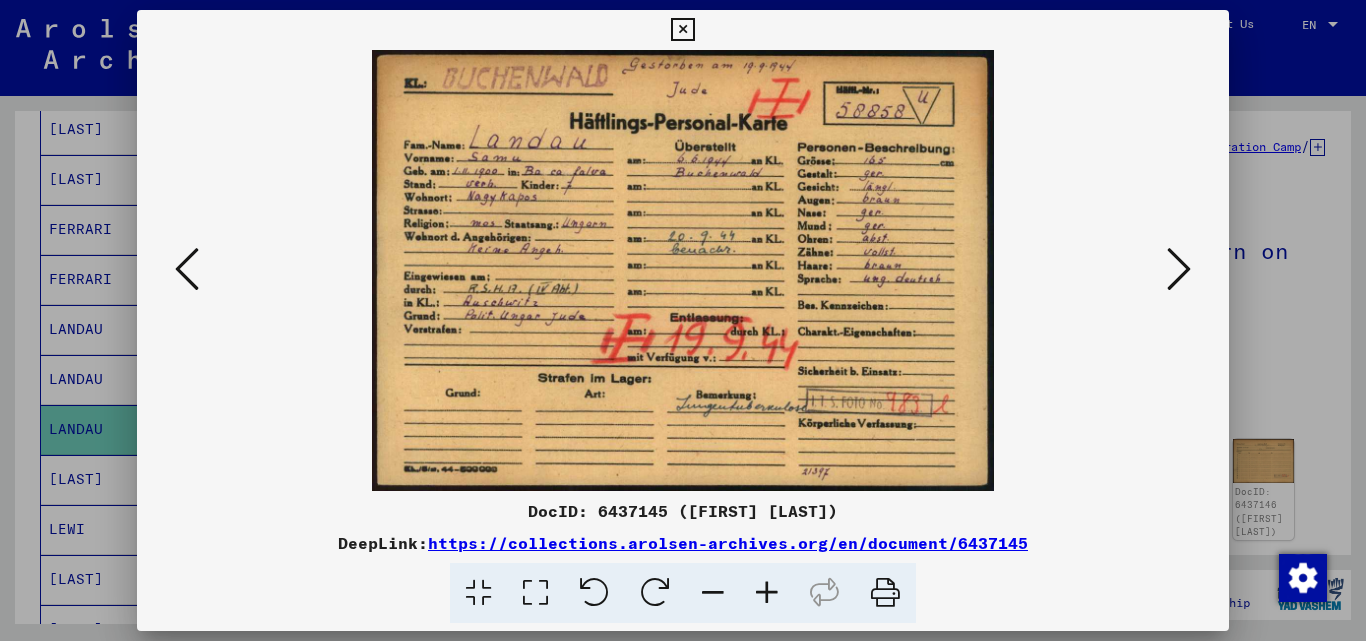 click at bounding box center (1179, 269) 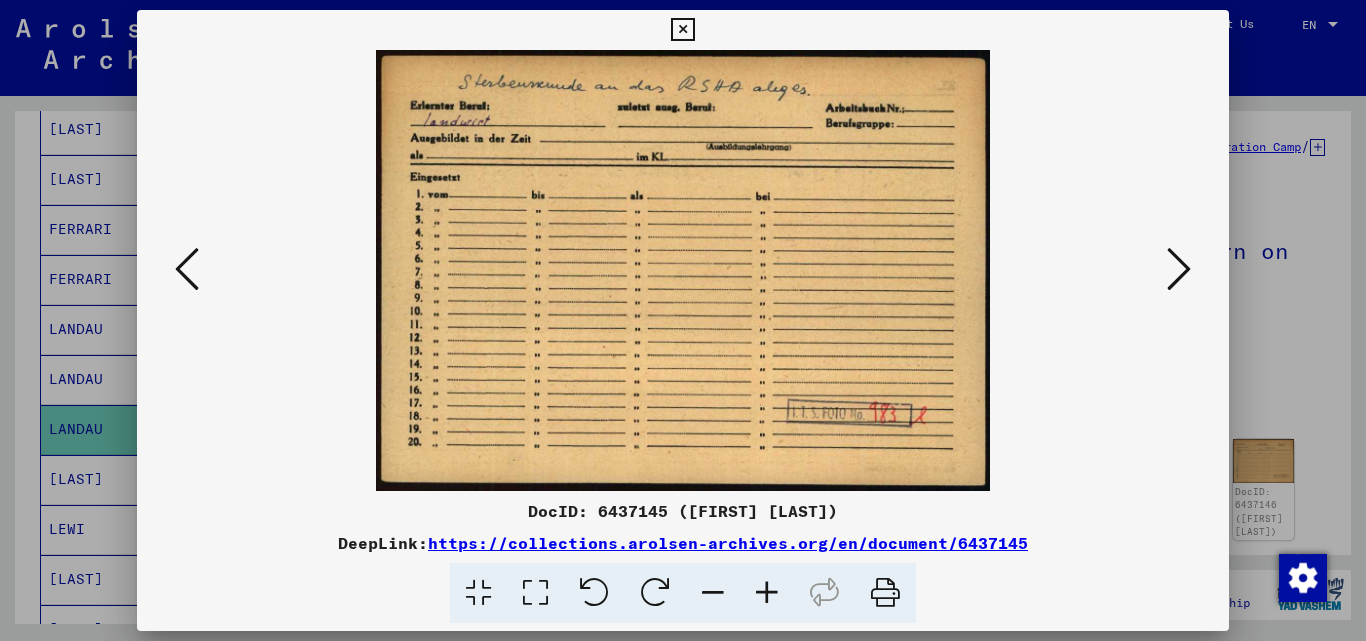 click at bounding box center [1179, 269] 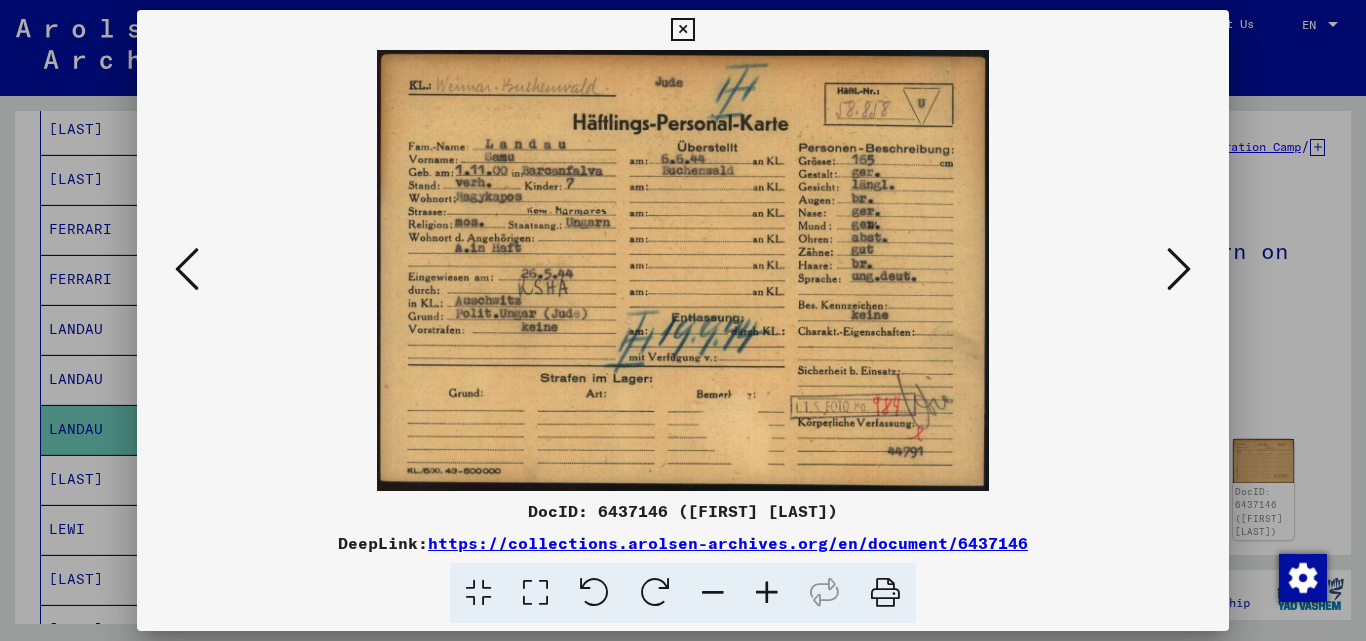 click at bounding box center (682, 30) 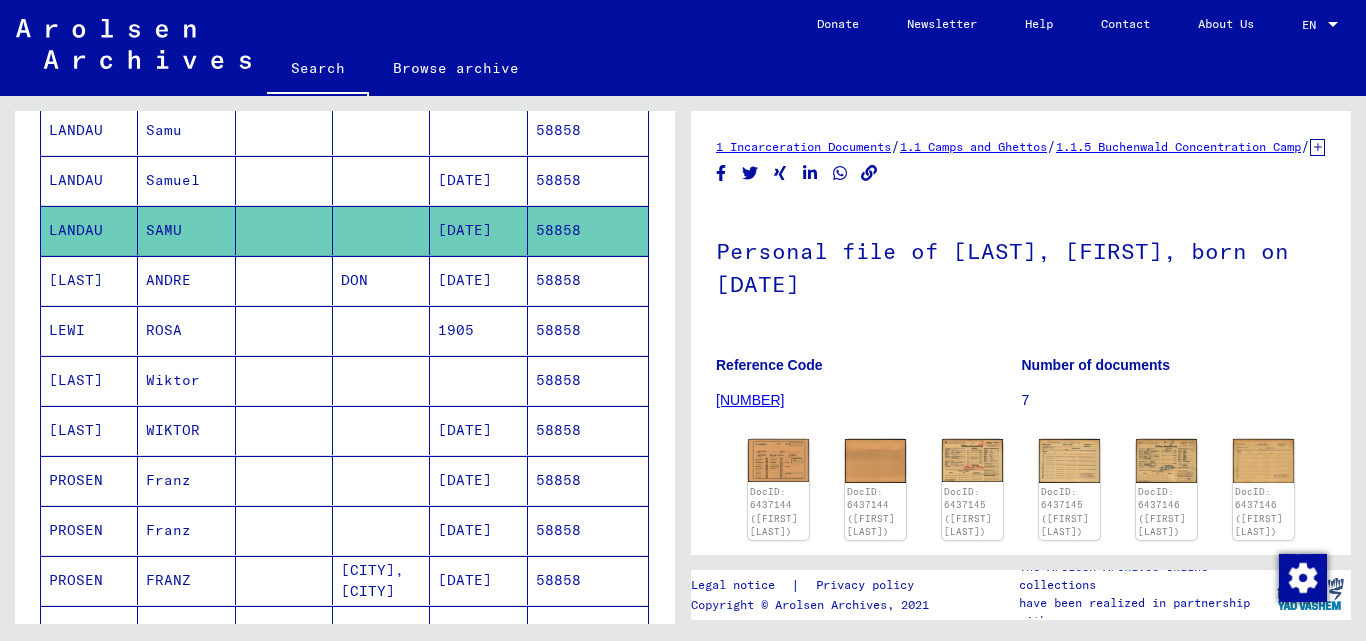 scroll, scrollTop: 500, scrollLeft: 0, axis: vertical 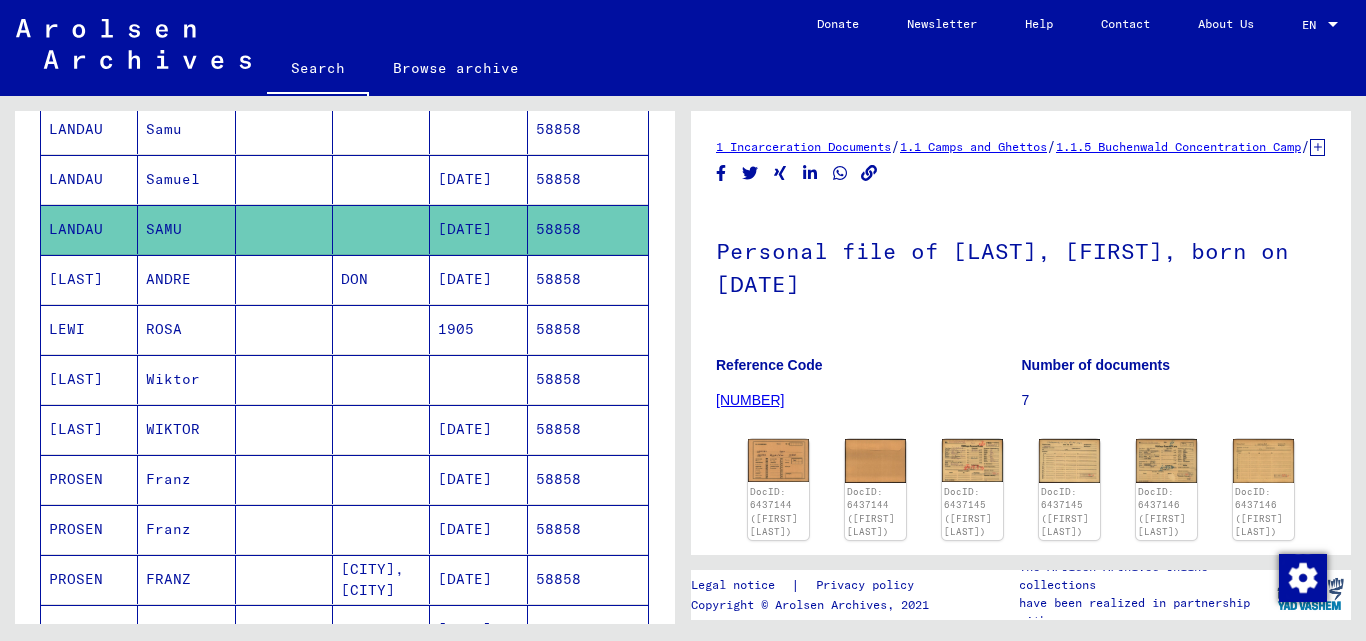 click on "58858" at bounding box center [588, 479] 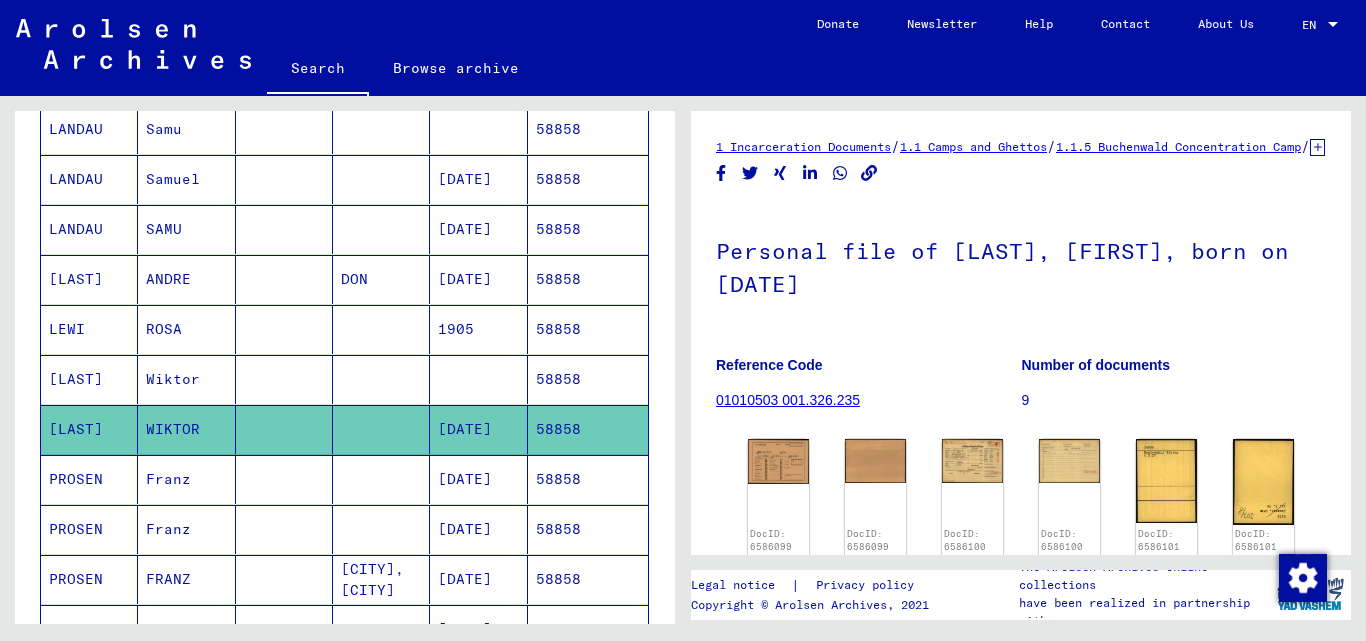 scroll, scrollTop: 0, scrollLeft: 0, axis: both 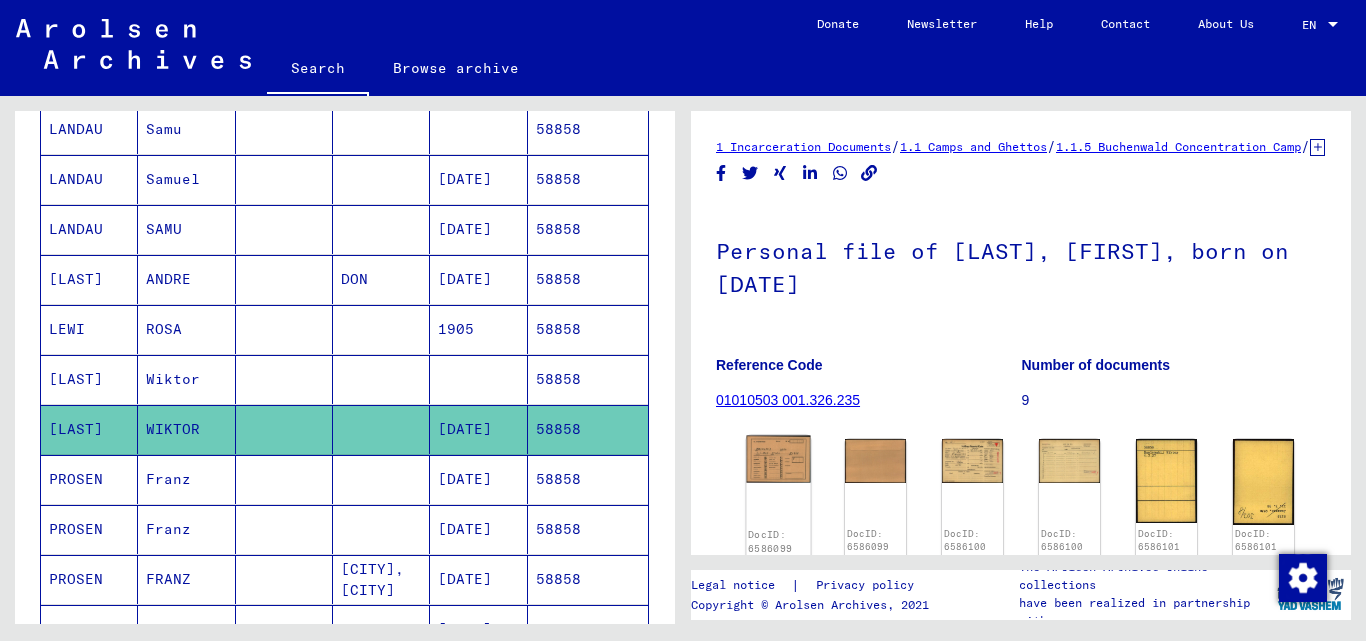 click 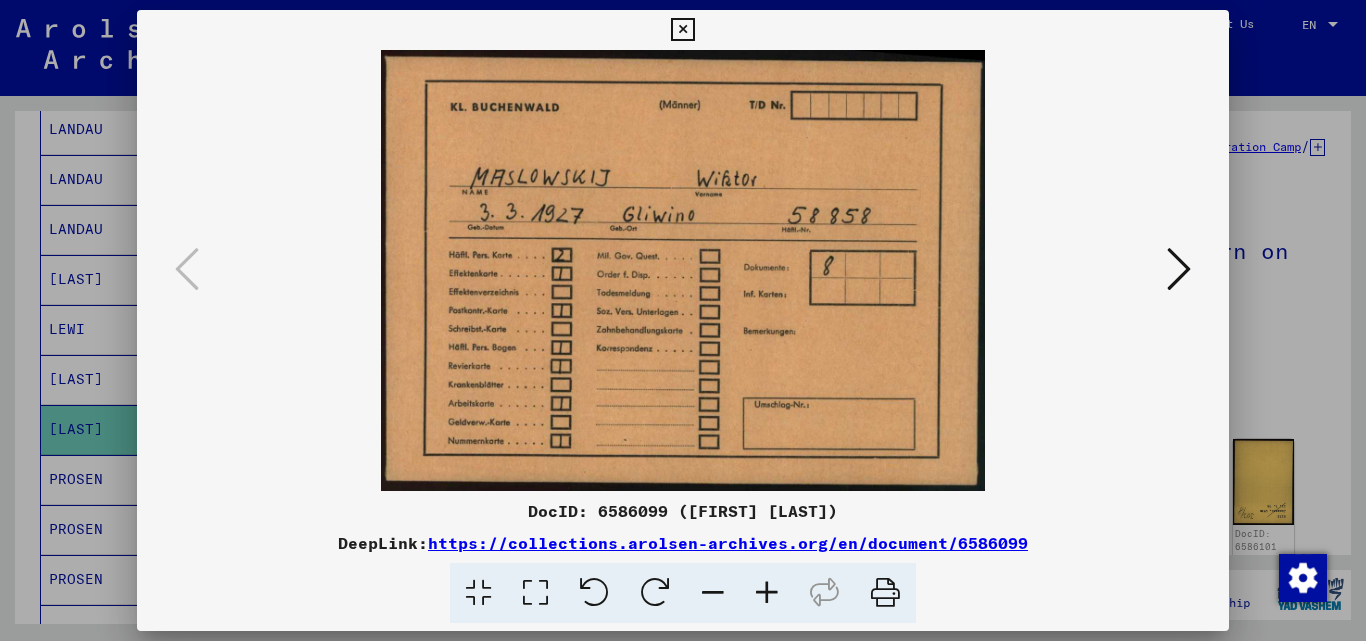 click at bounding box center [1179, 269] 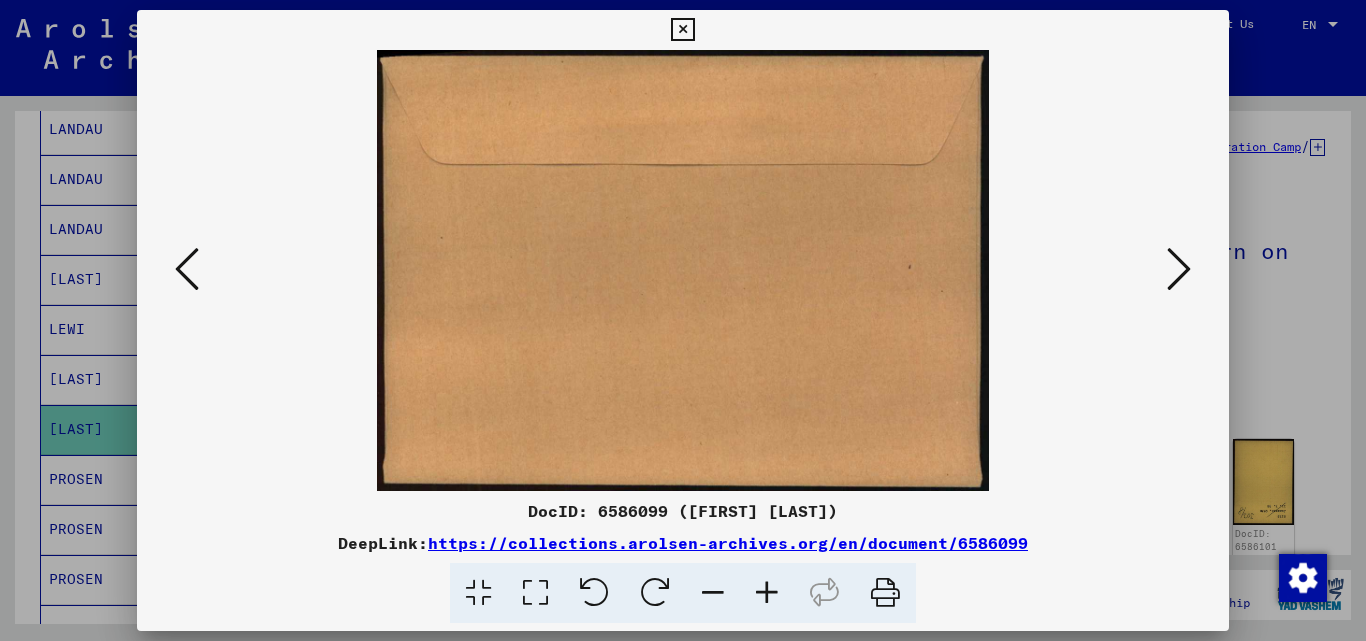 click at bounding box center (1179, 269) 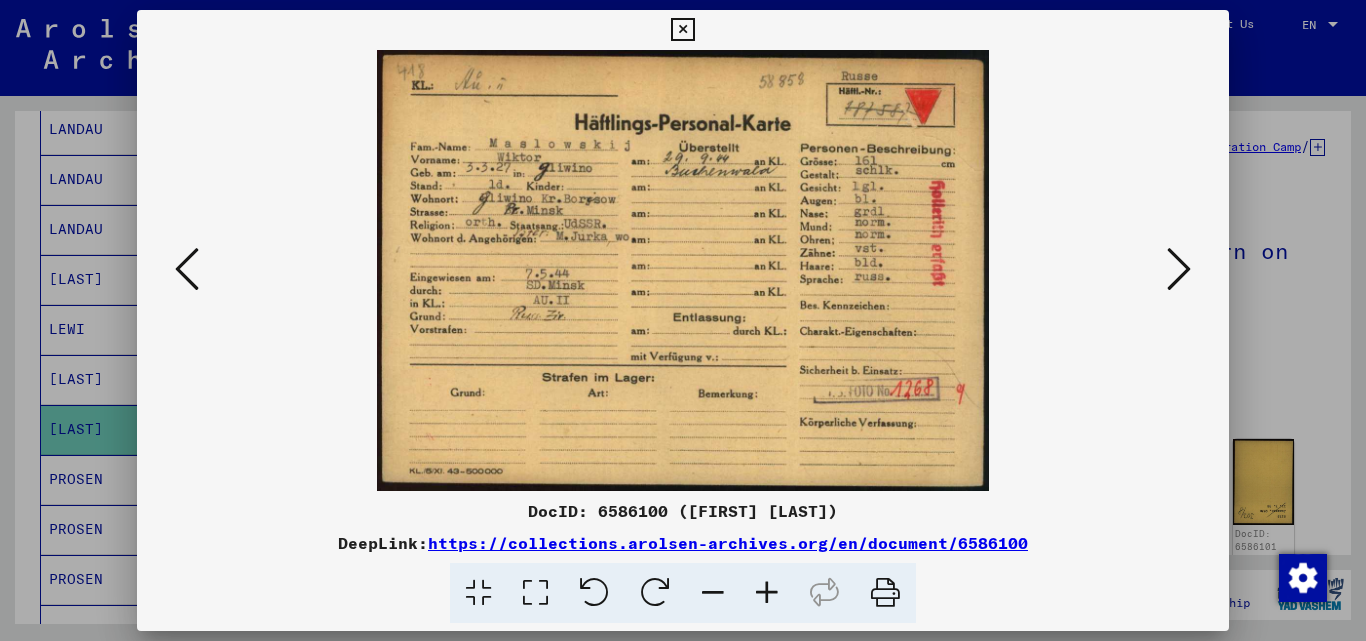 click at bounding box center [1179, 269] 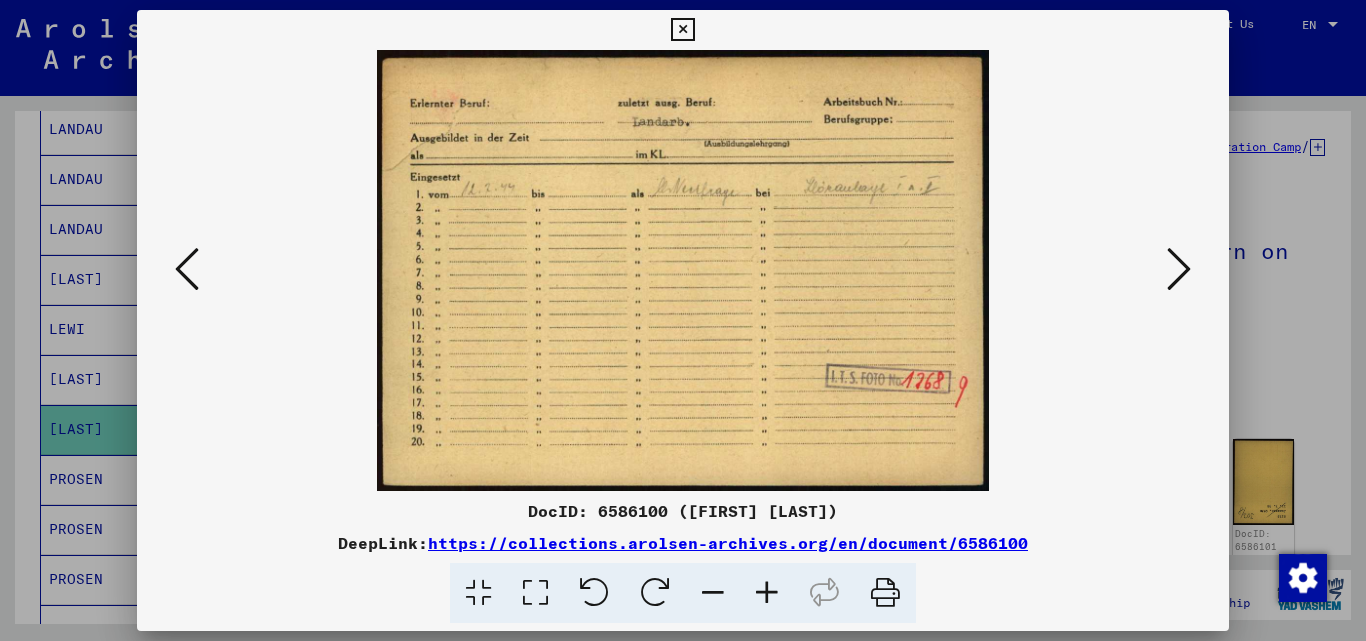 click at bounding box center [1179, 269] 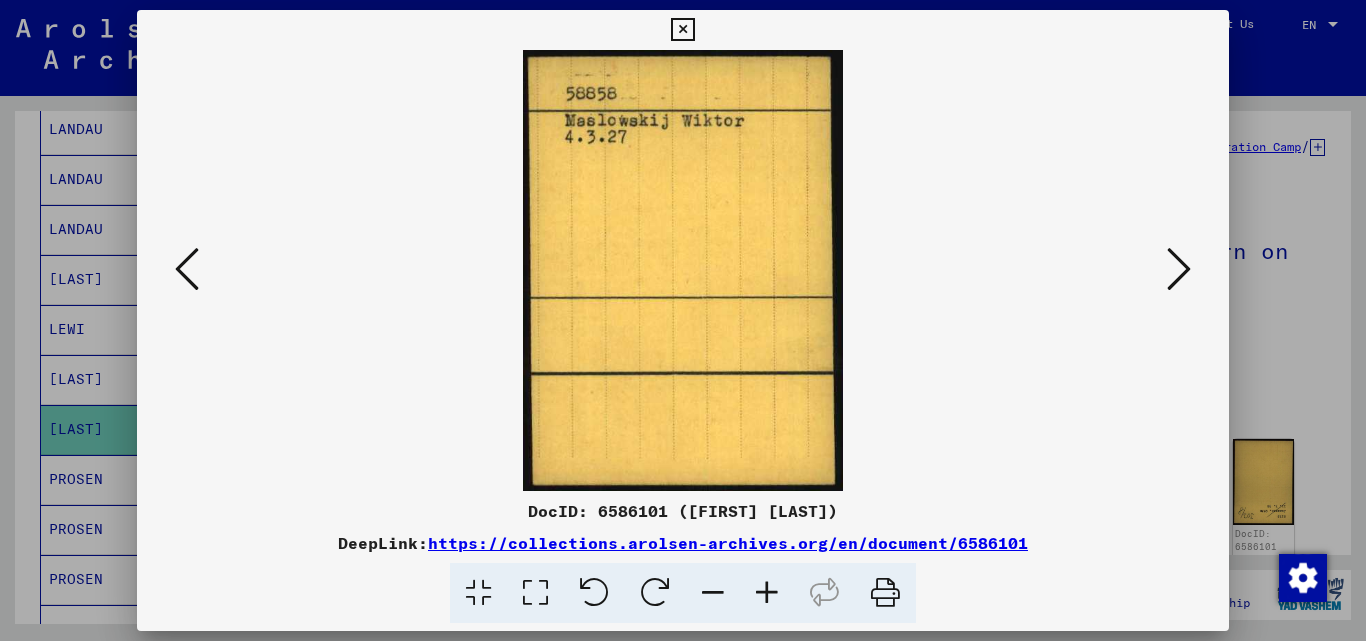 click at bounding box center [1179, 269] 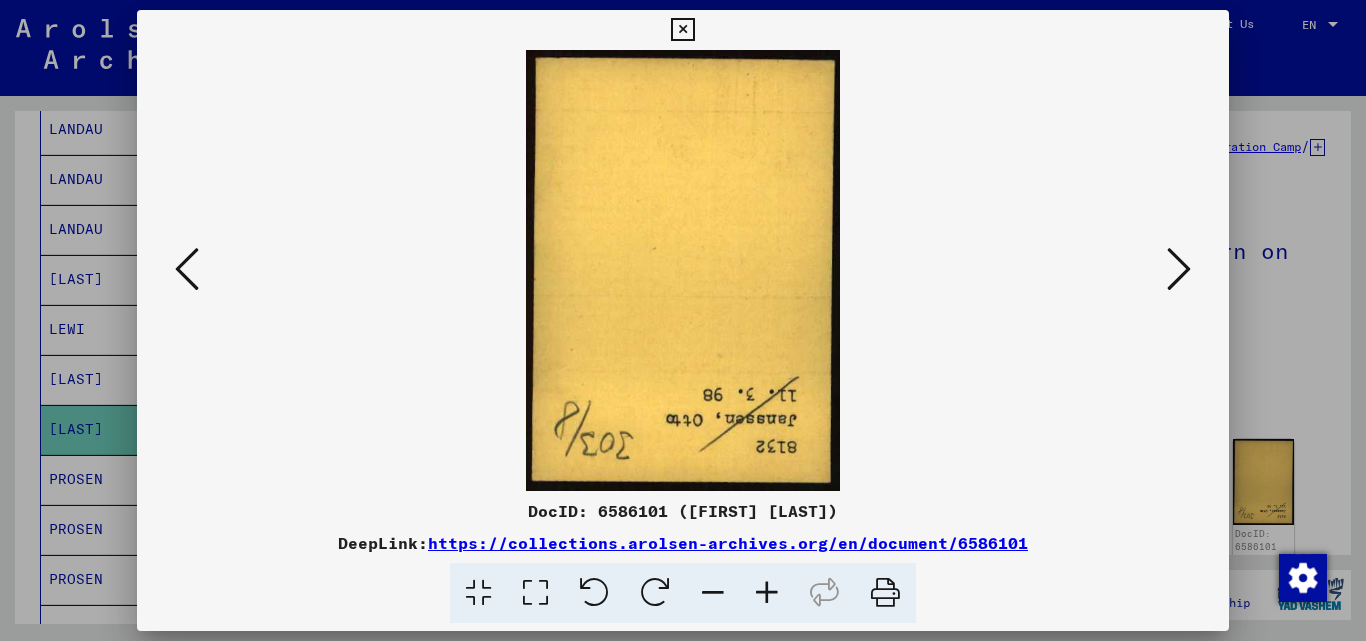 click at bounding box center [1179, 269] 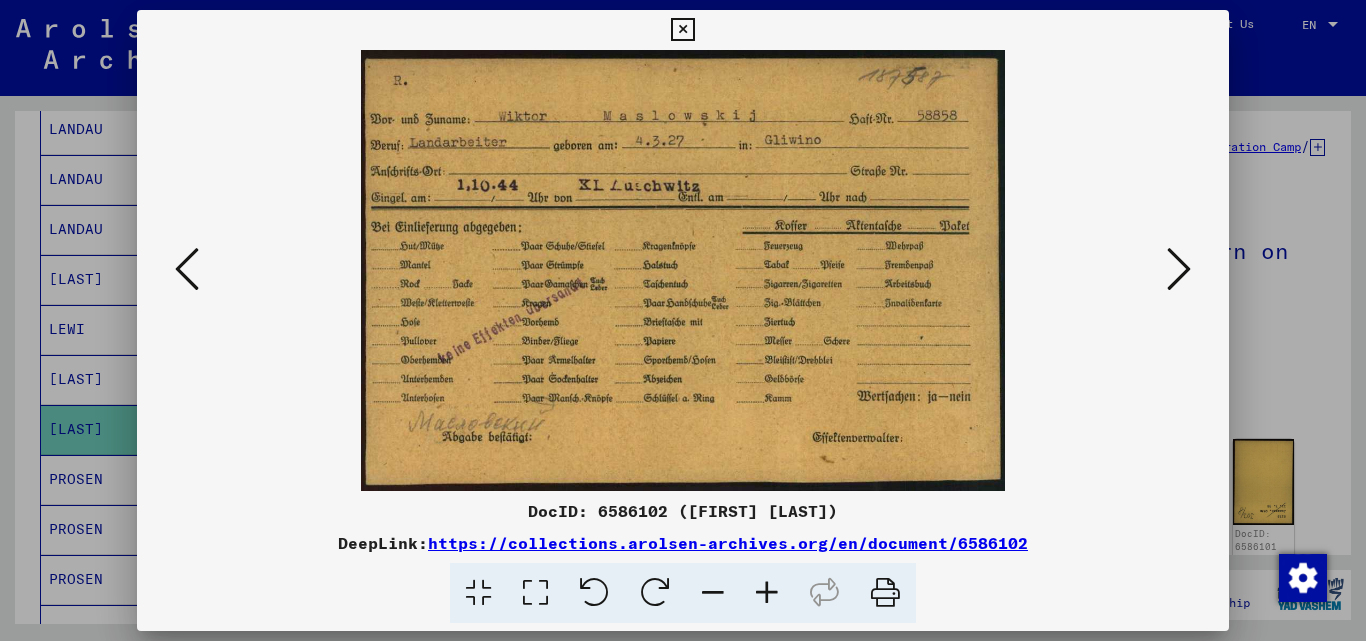 click at bounding box center (1179, 269) 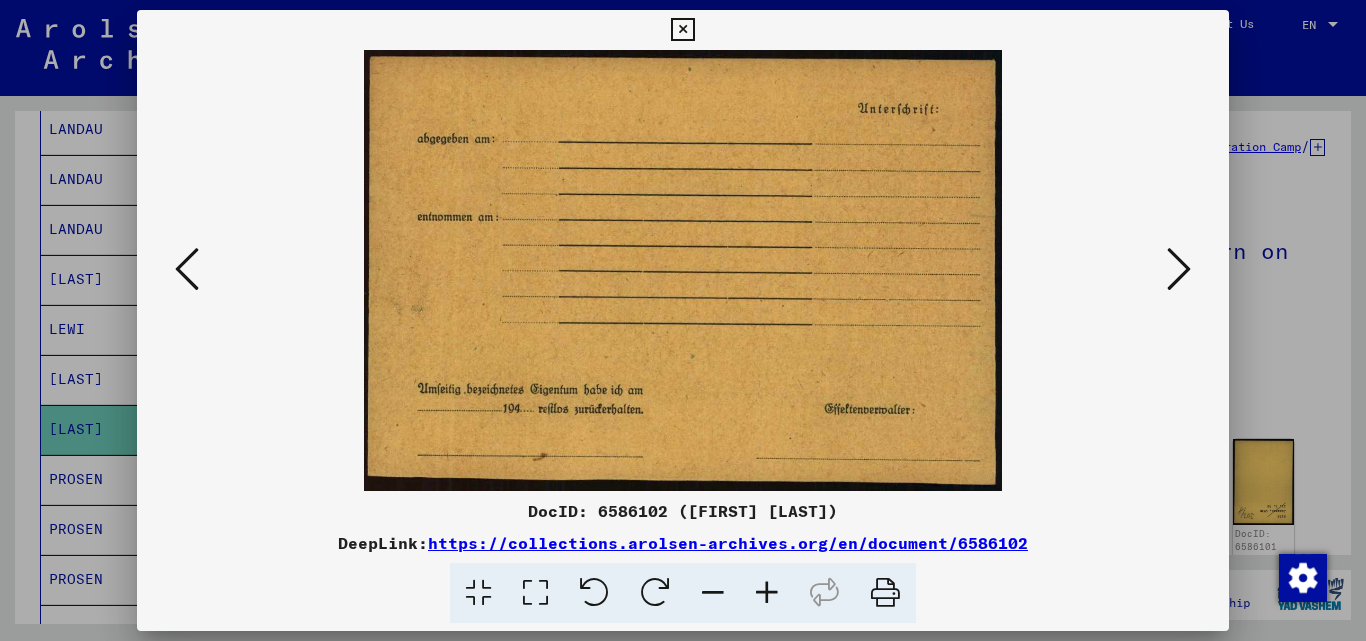 click at bounding box center (1179, 269) 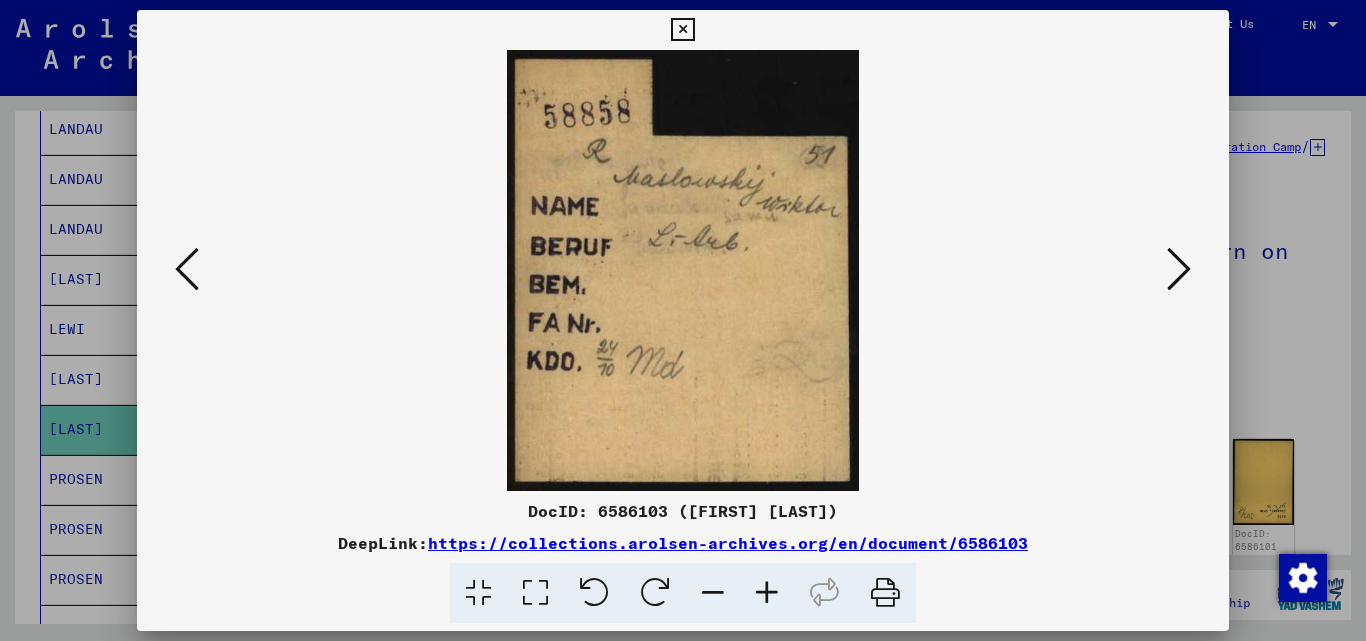 click at bounding box center [1179, 269] 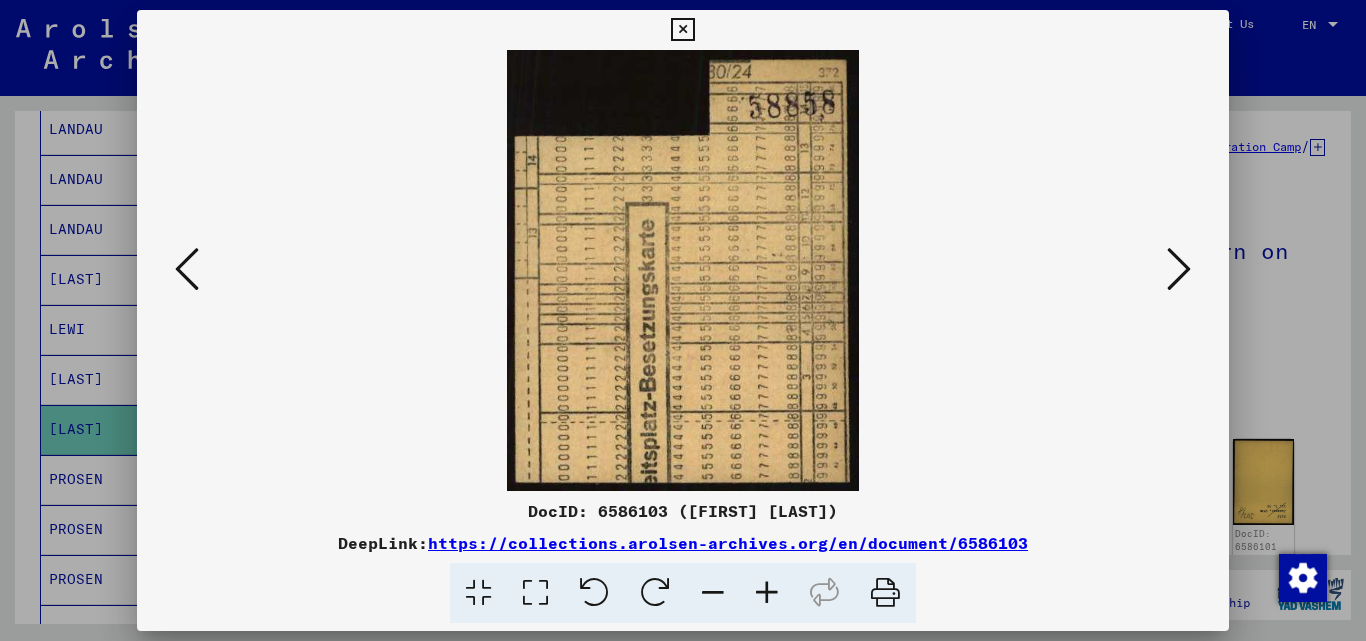 click at bounding box center [1179, 269] 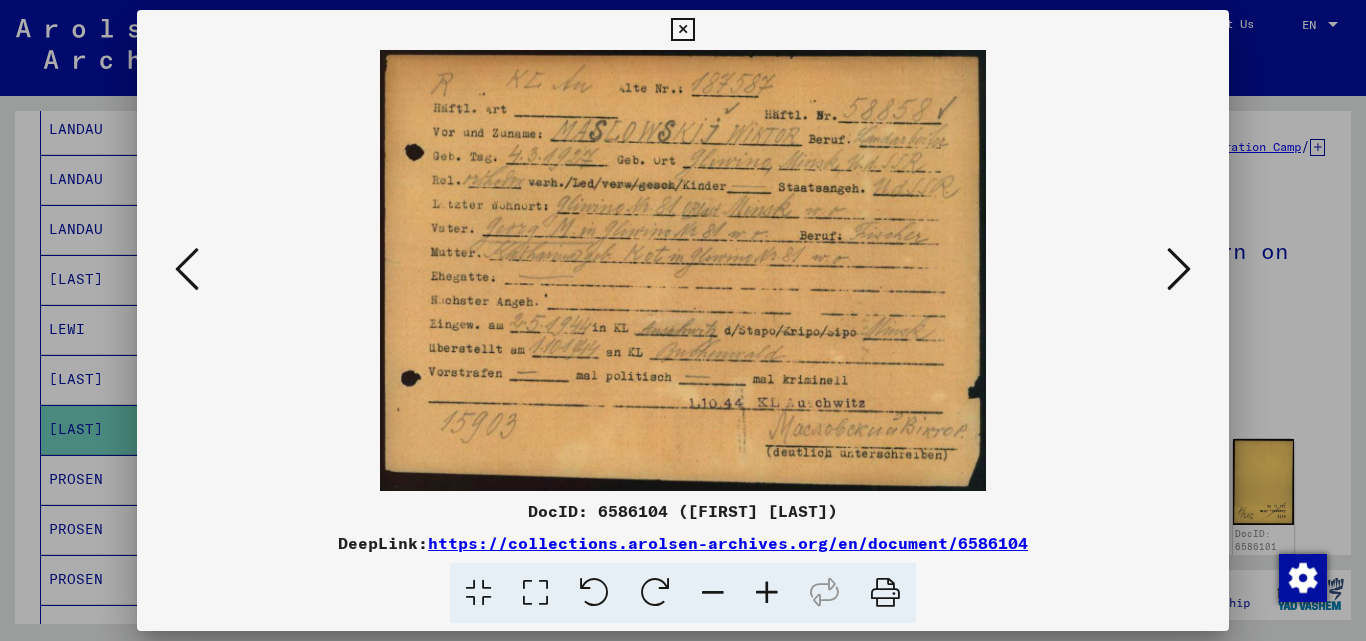 click at bounding box center [683, 270] 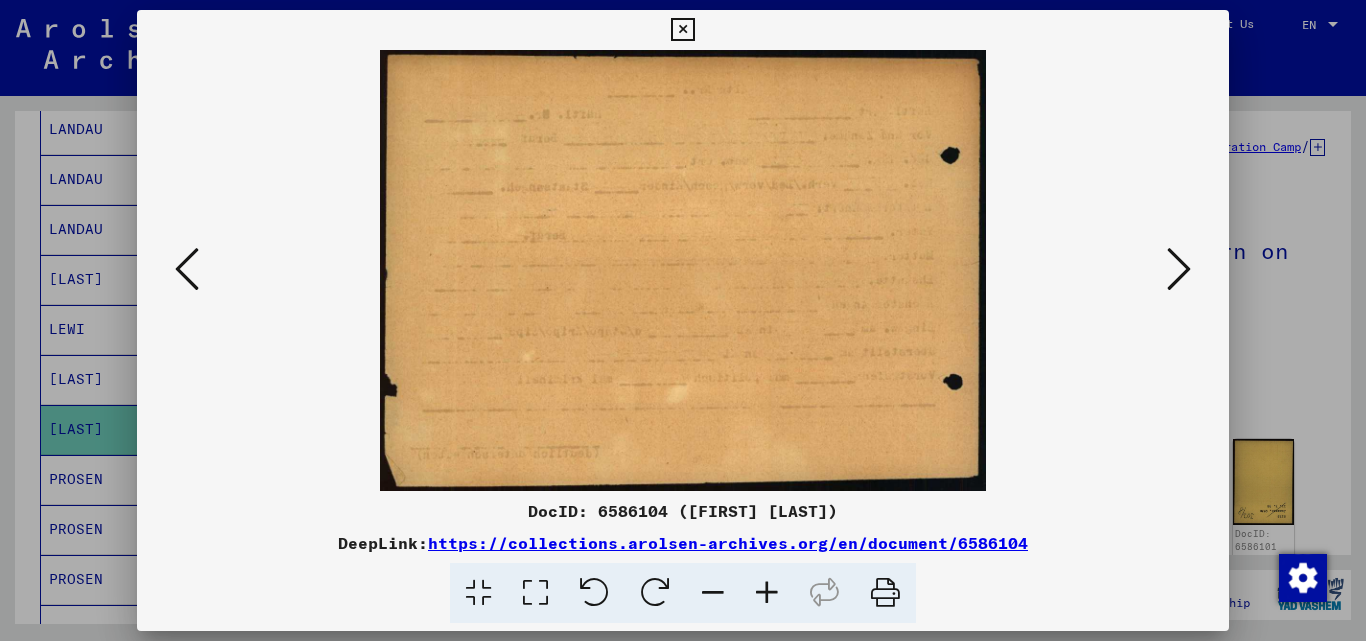 click at bounding box center [1179, 269] 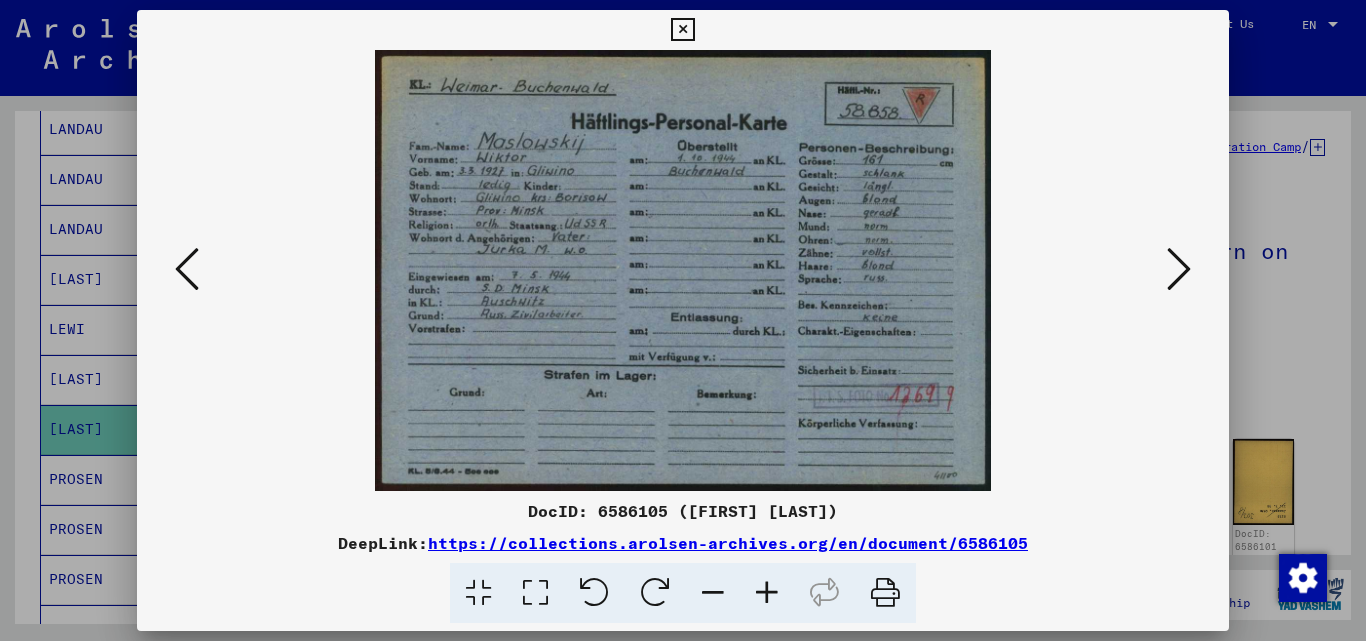click at bounding box center (1179, 269) 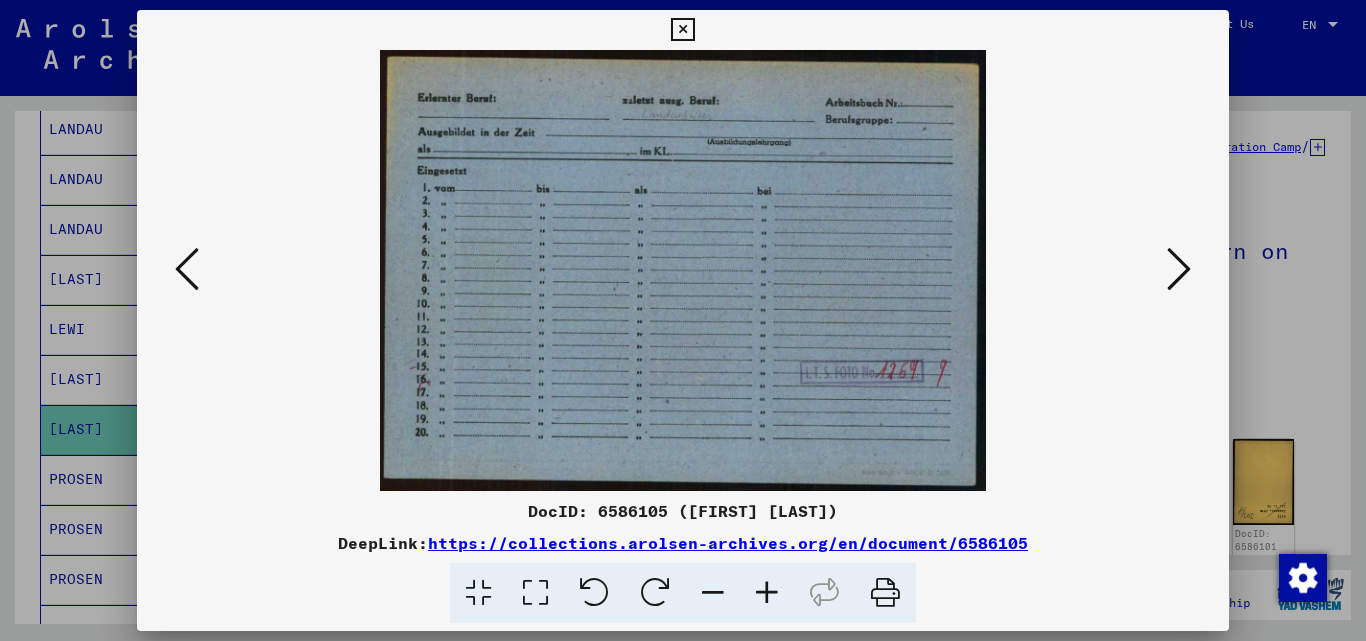 click at bounding box center (1179, 269) 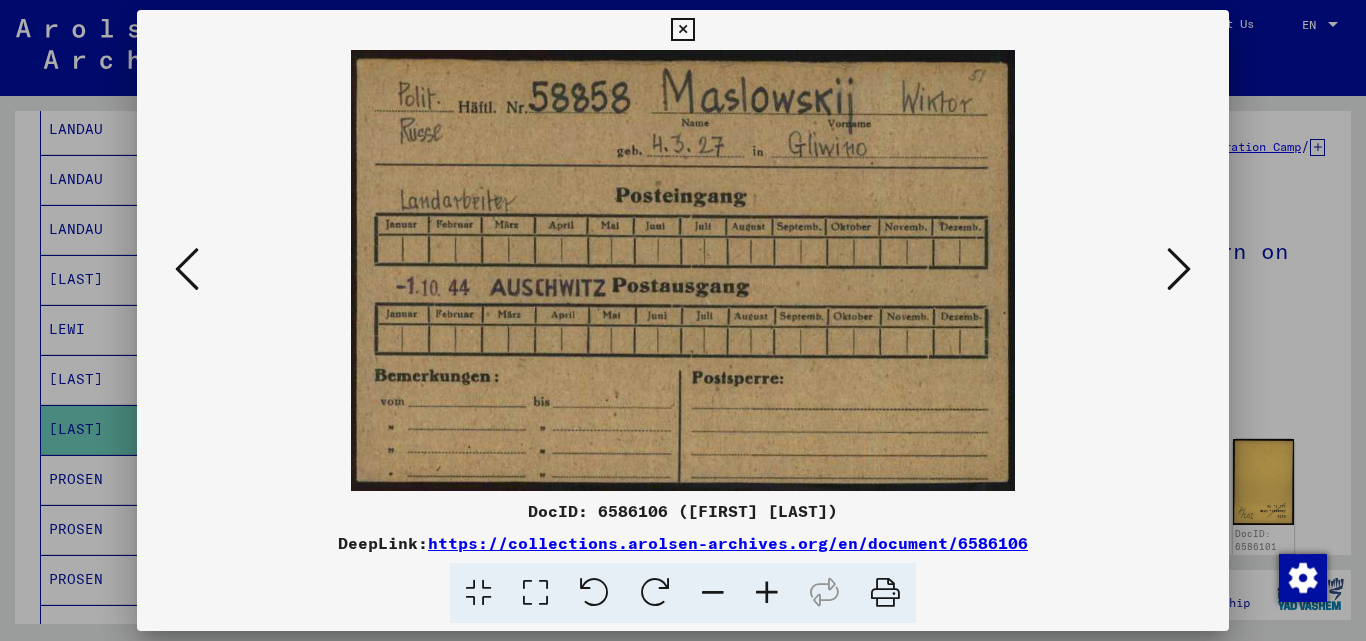 click at bounding box center [682, 30] 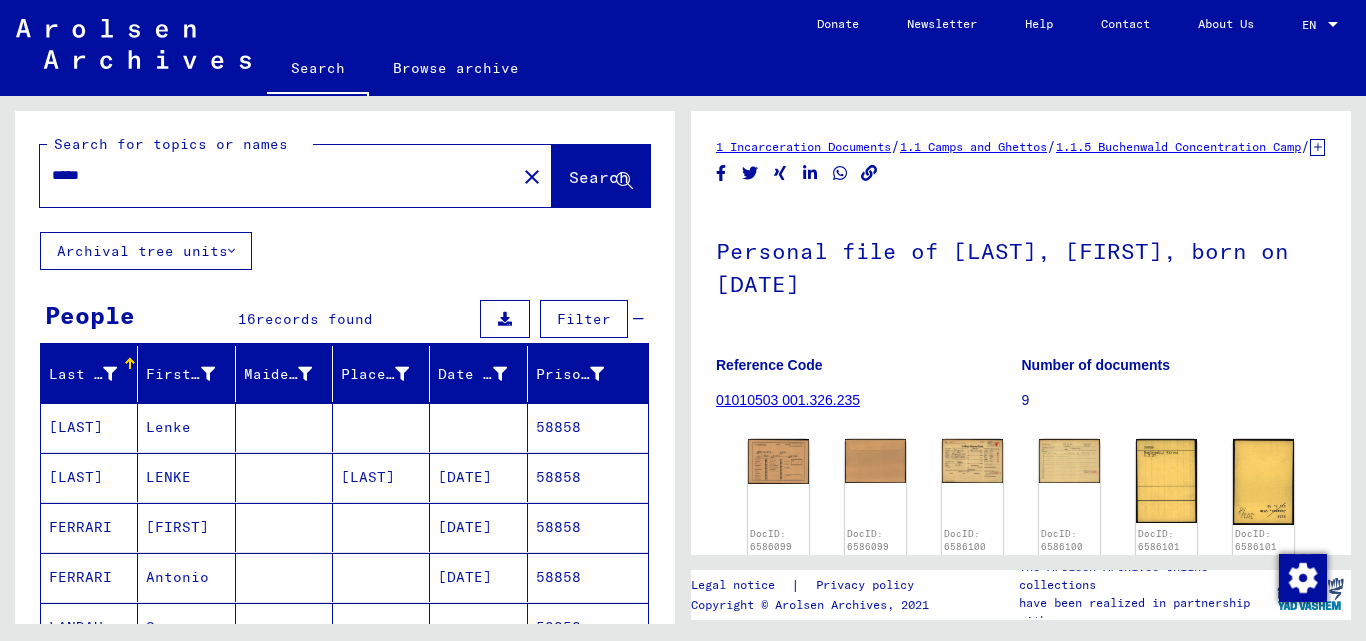 scroll, scrollTop: 0, scrollLeft: 0, axis: both 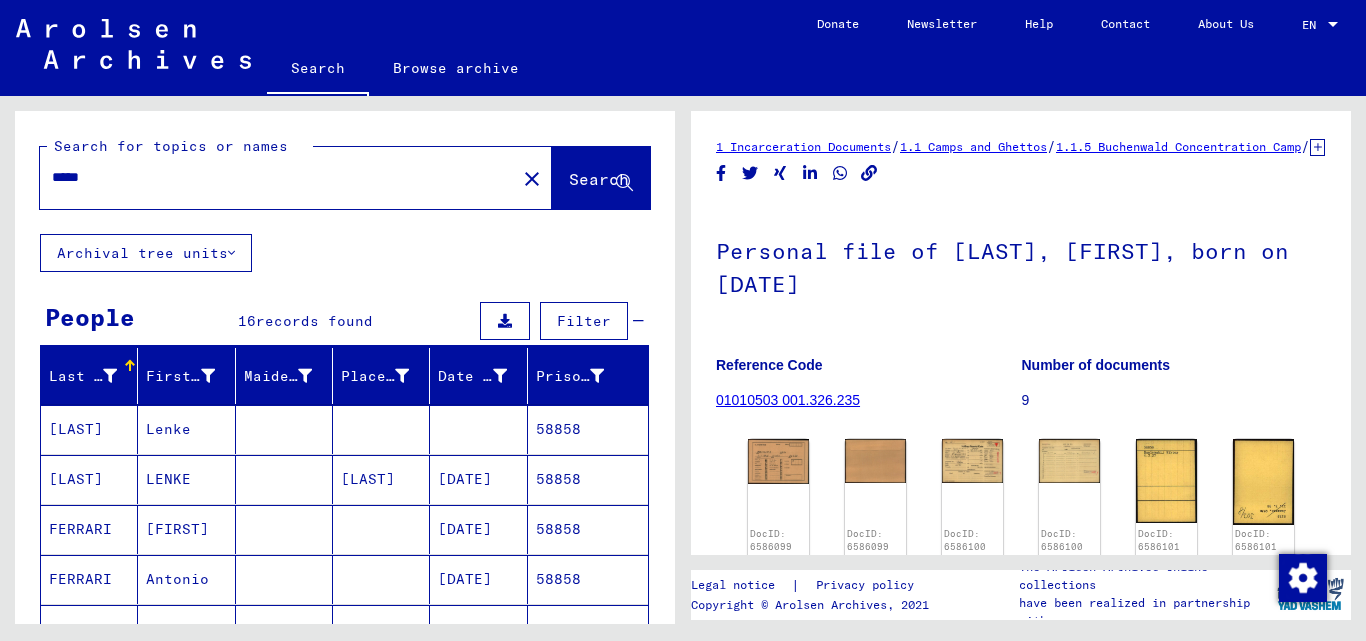 click on "*****" at bounding box center [278, 177] 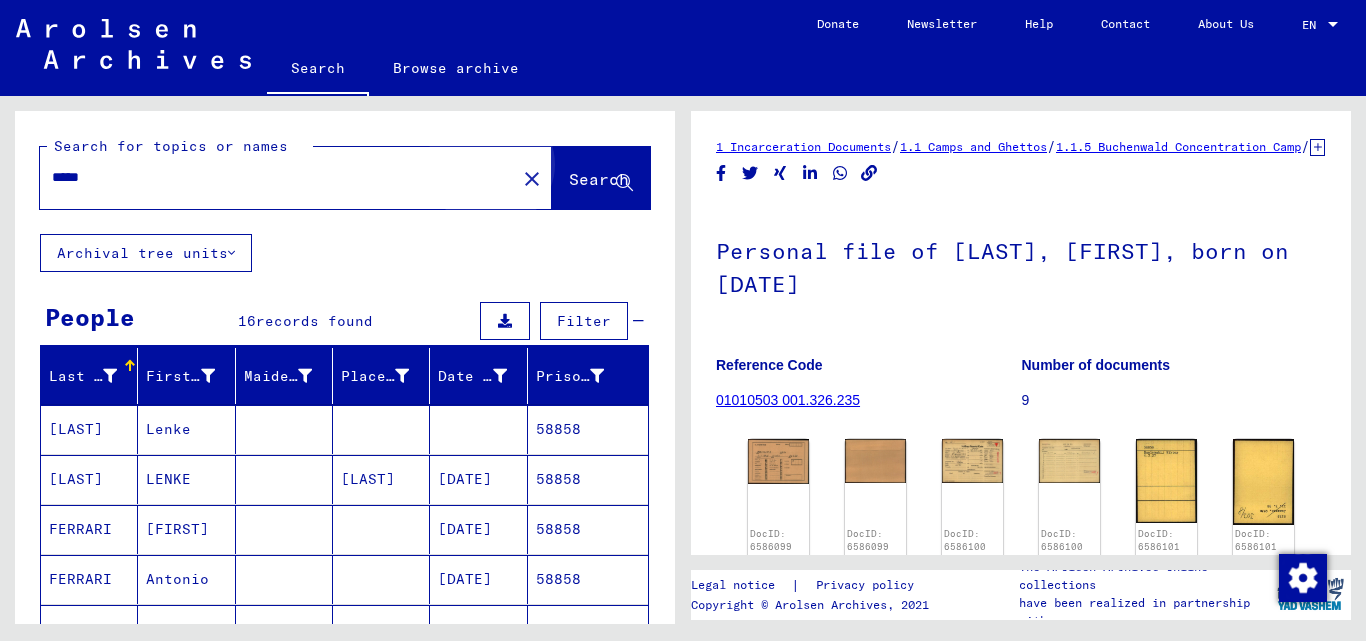 click on "Search" 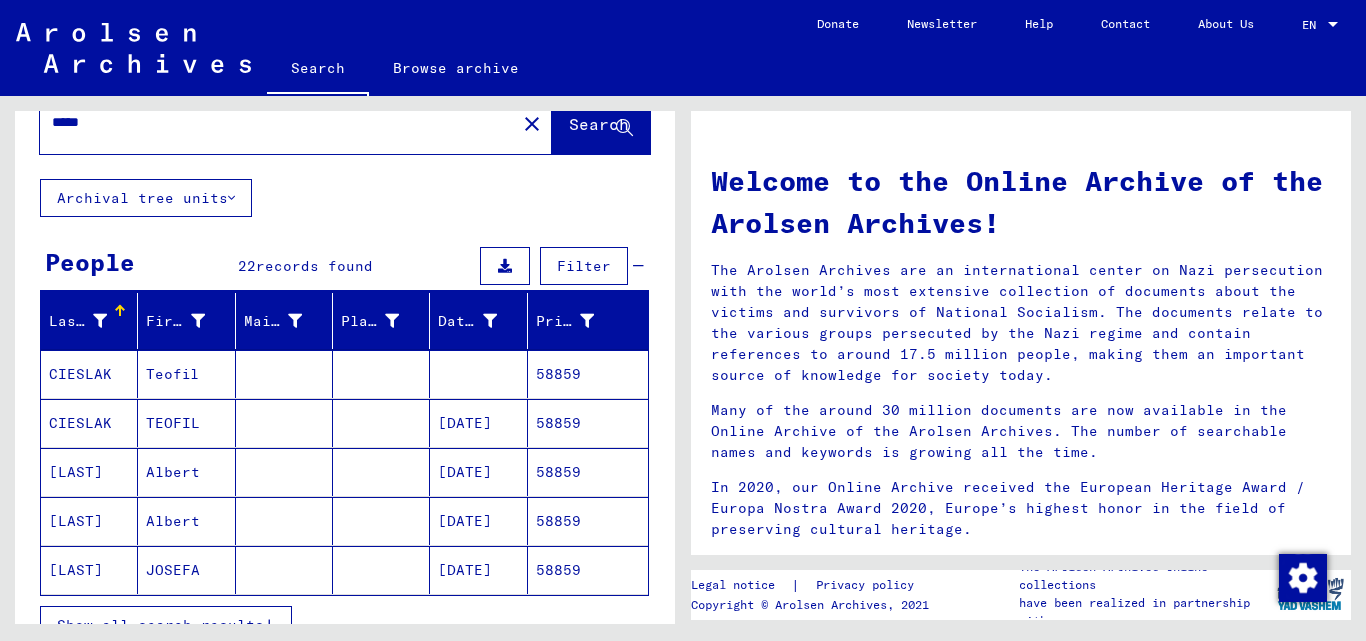 scroll, scrollTop: 100, scrollLeft: 0, axis: vertical 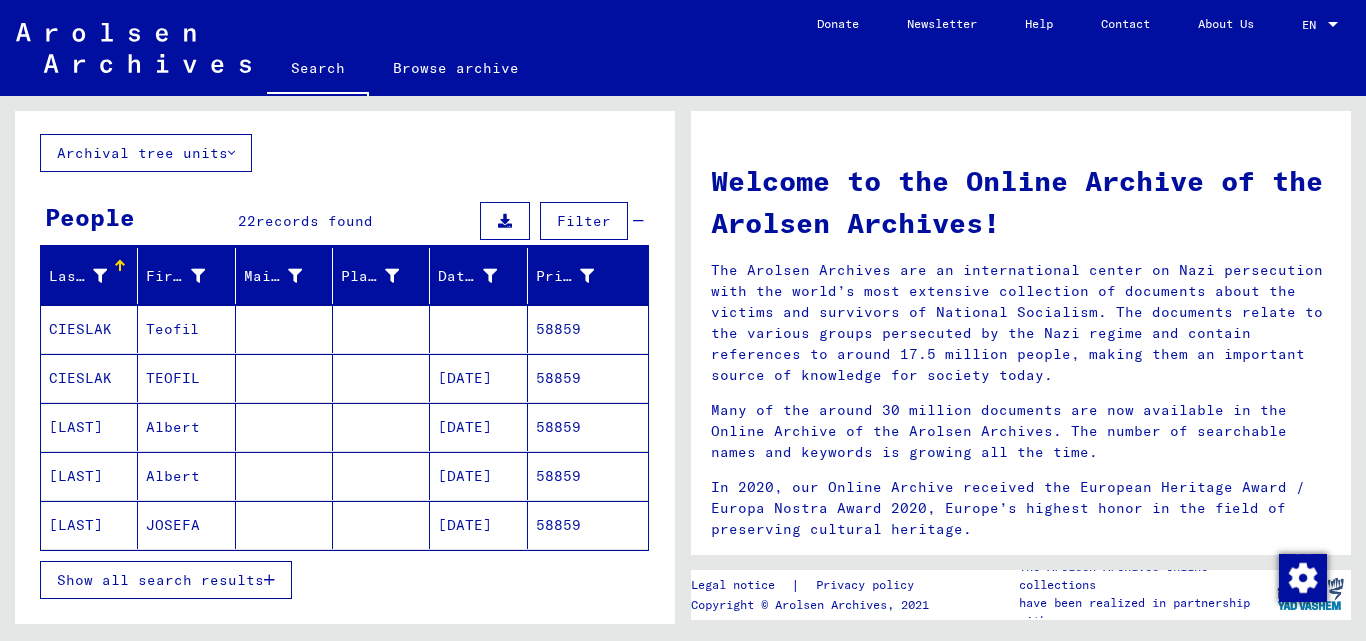 click at bounding box center (269, 580) 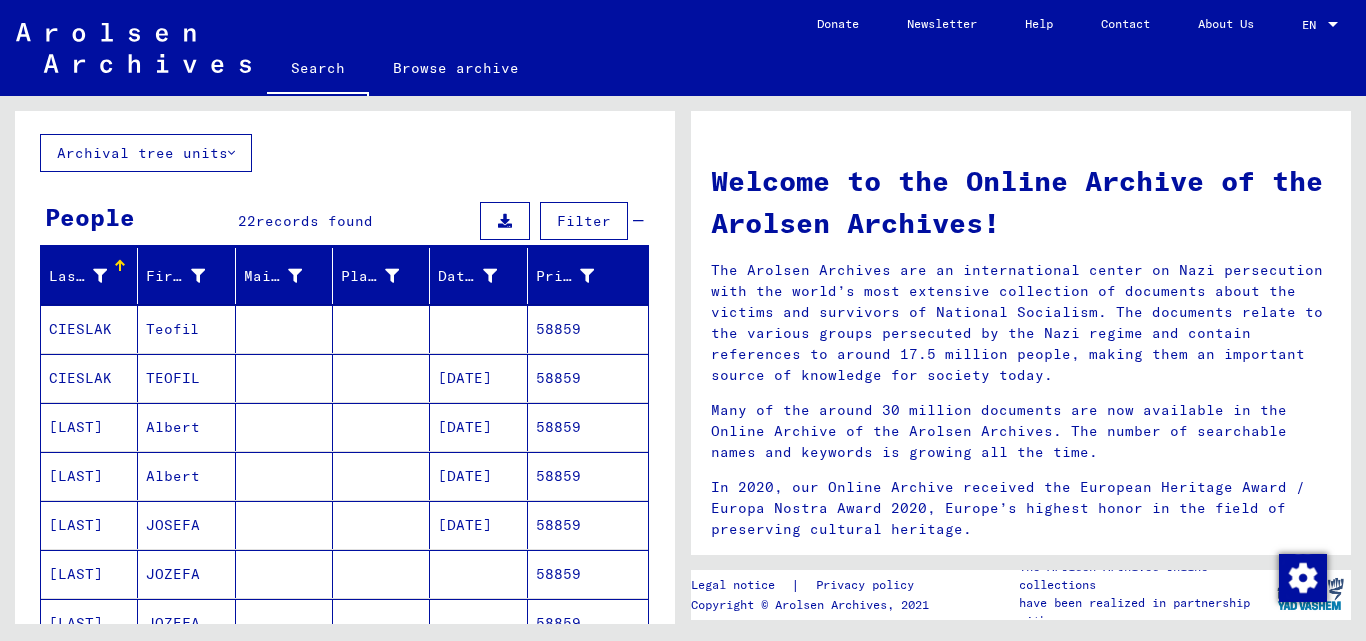 click on "58859" at bounding box center (588, 427) 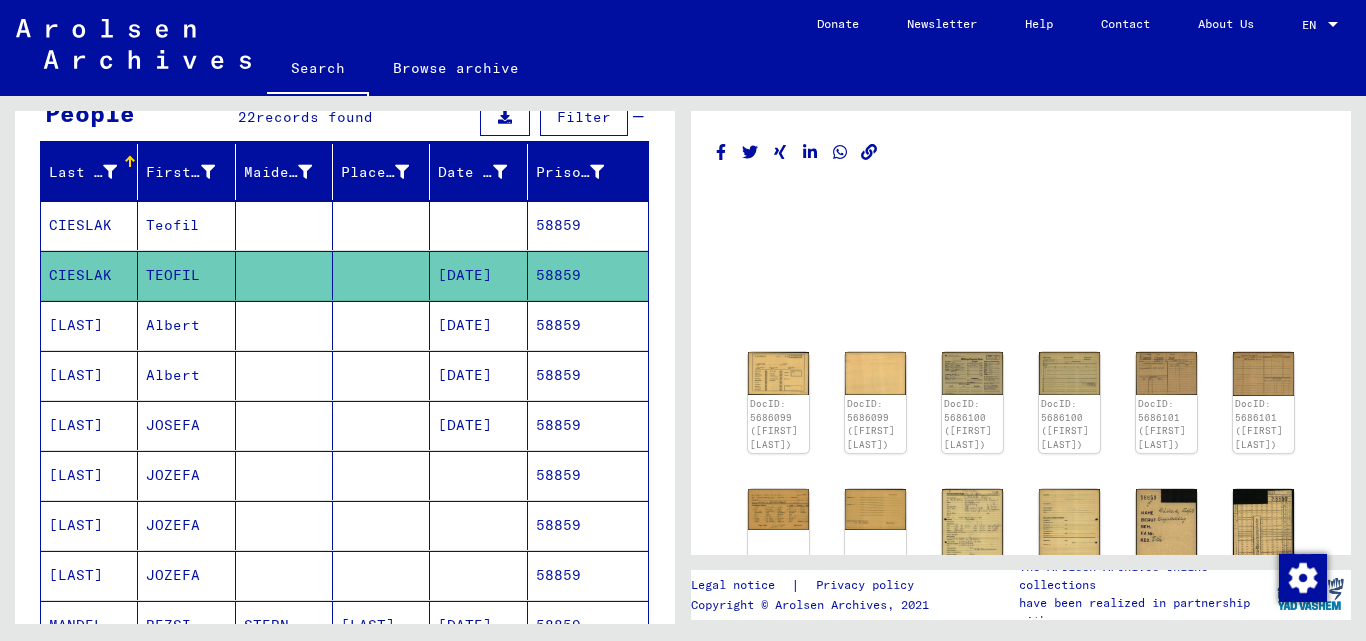 scroll, scrollTop: 300, scrollLeft: 0, axis: vertical 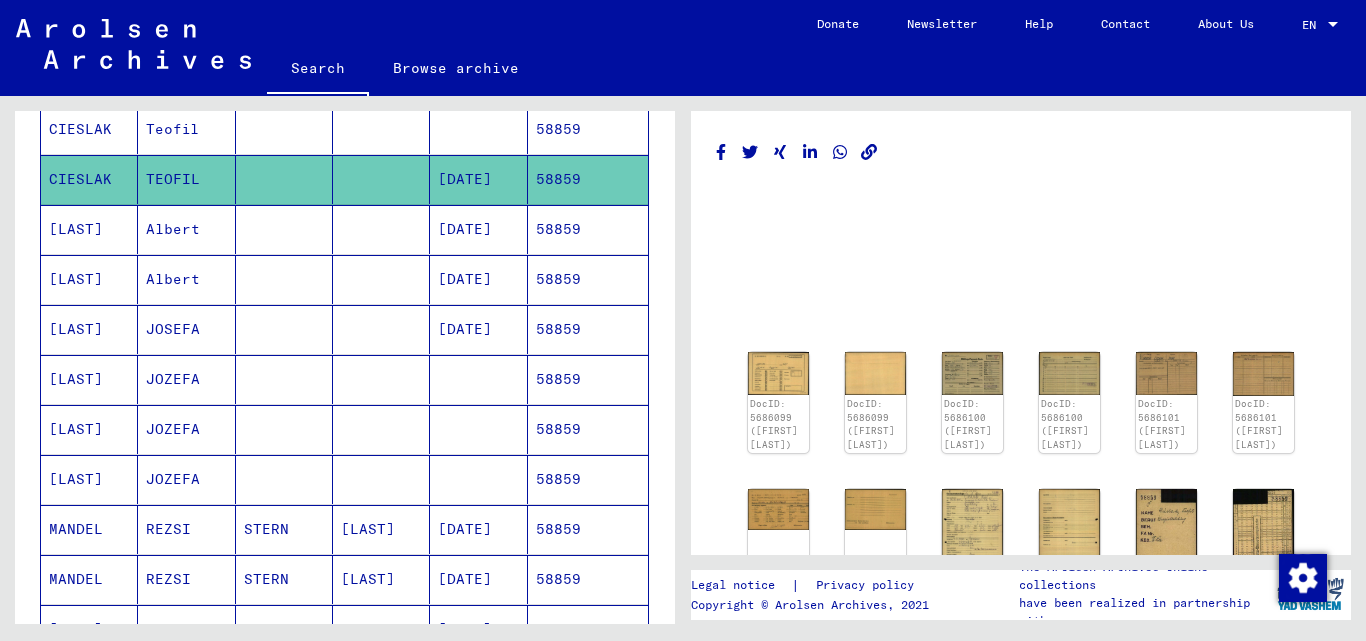 click on "58859" at bounding box center [588, 329] 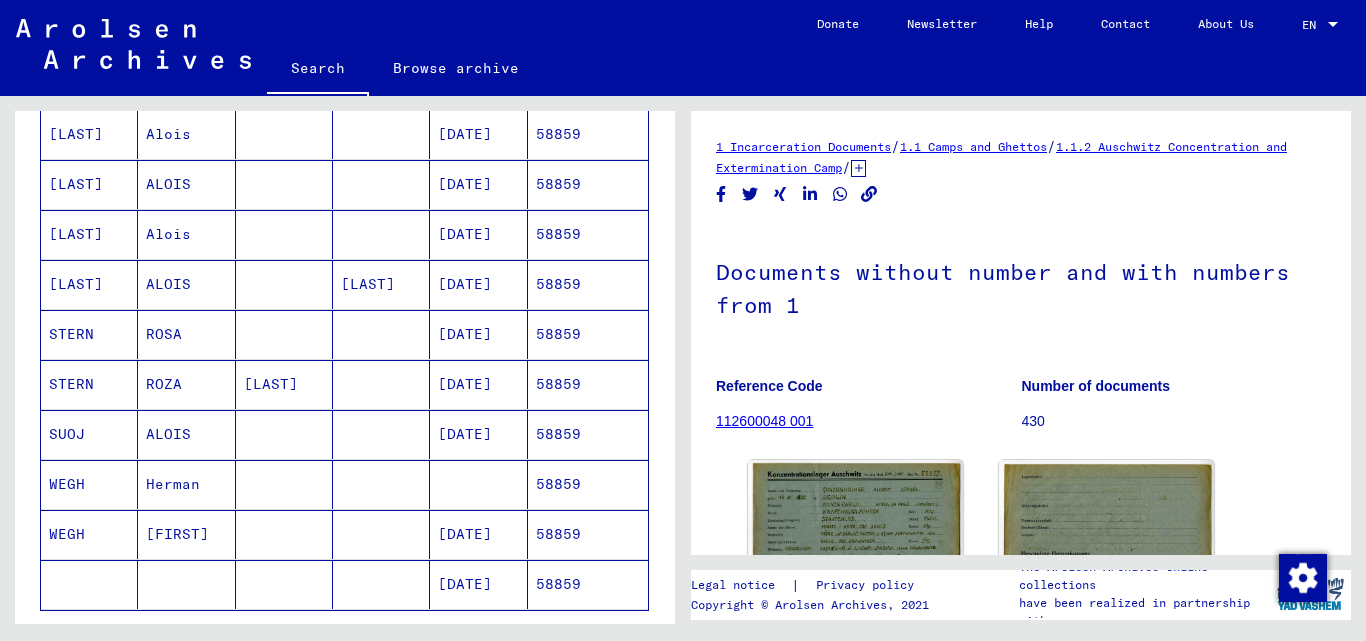 scroll, scrollTop: 1000, scrollLeft: 0, axis: vertical 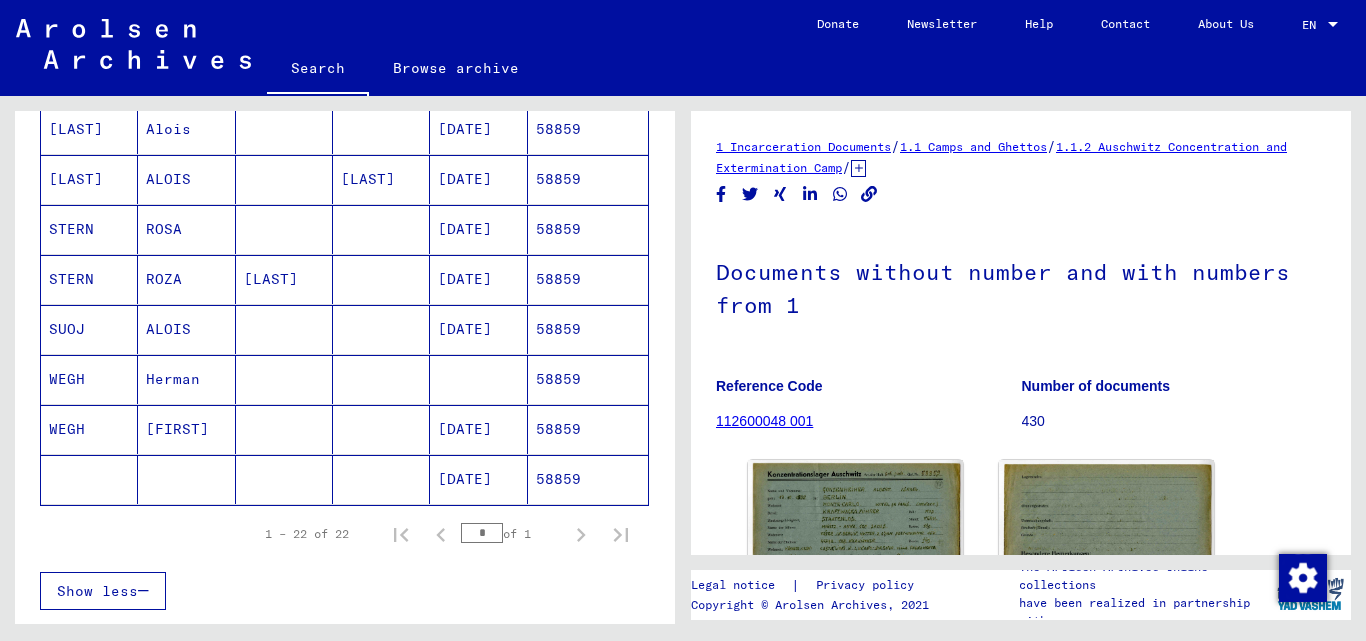 click on "58859" at bounding box center (588, 479) 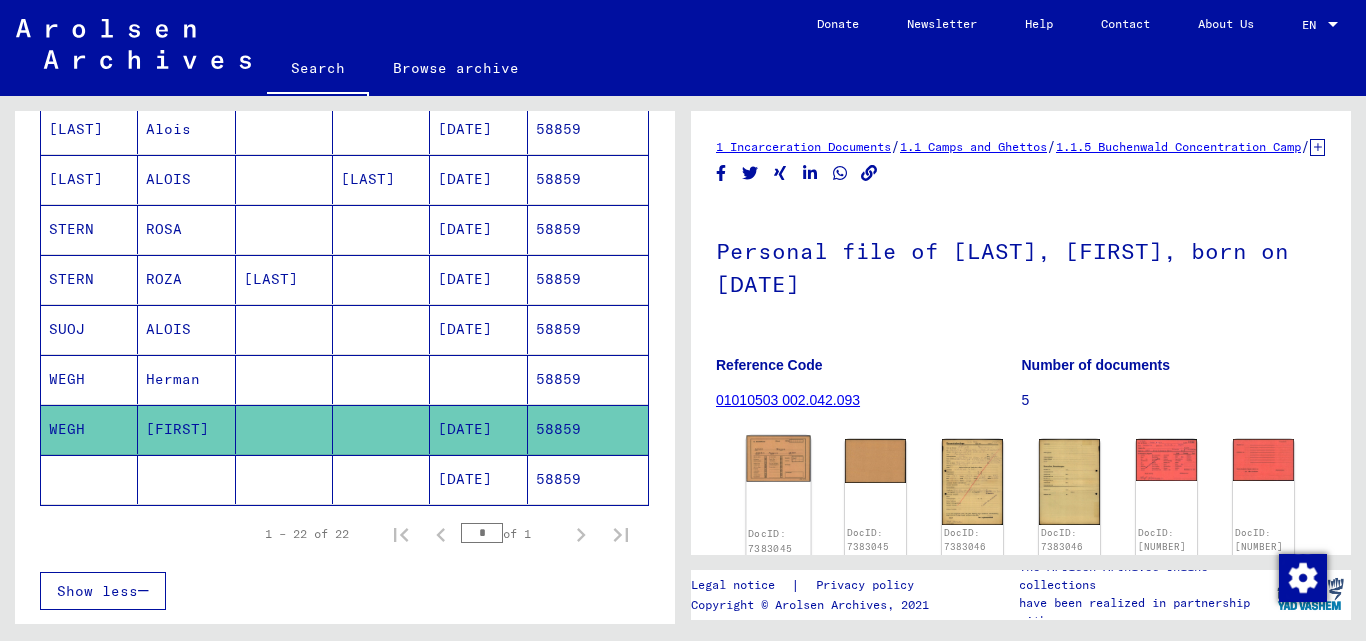 click 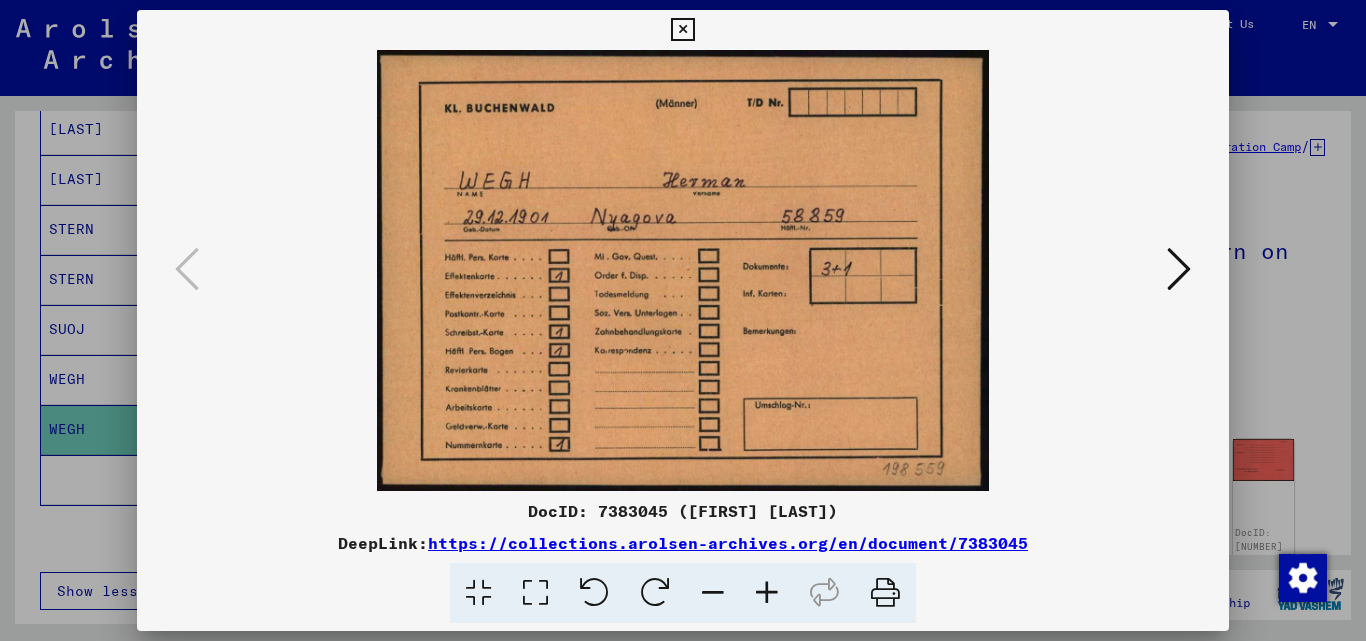 click at bounding box center (1179, 269) 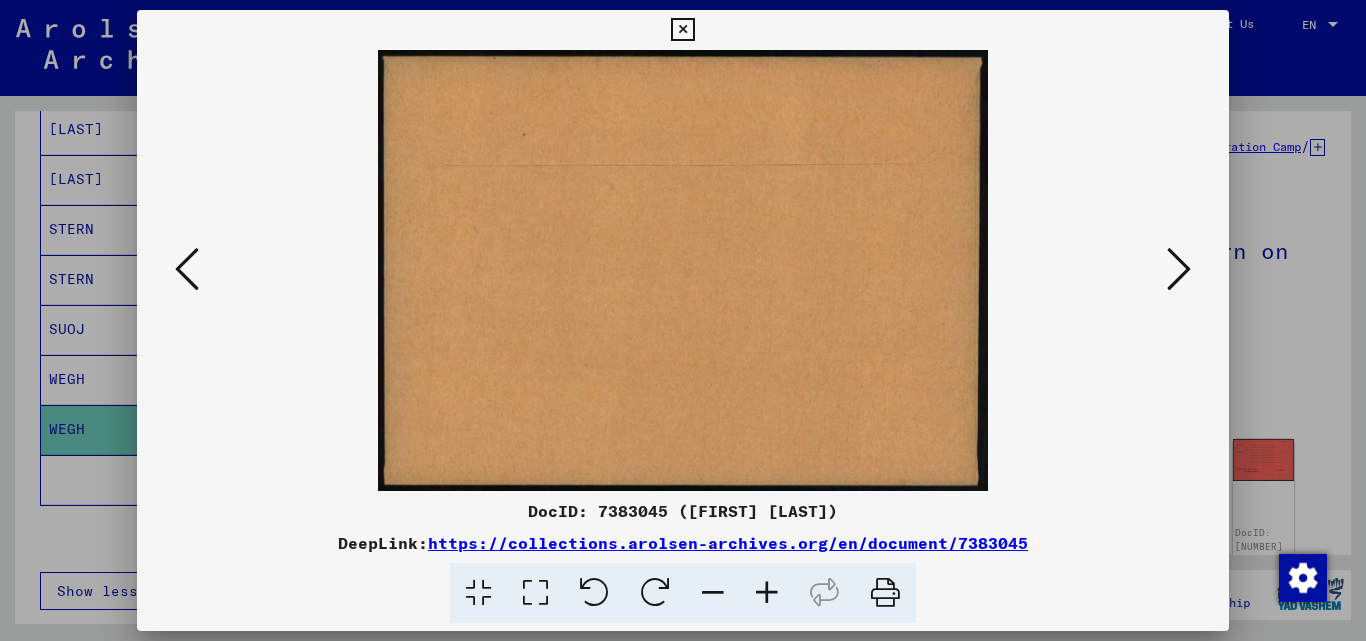 click at bounding box center (1179, 269) 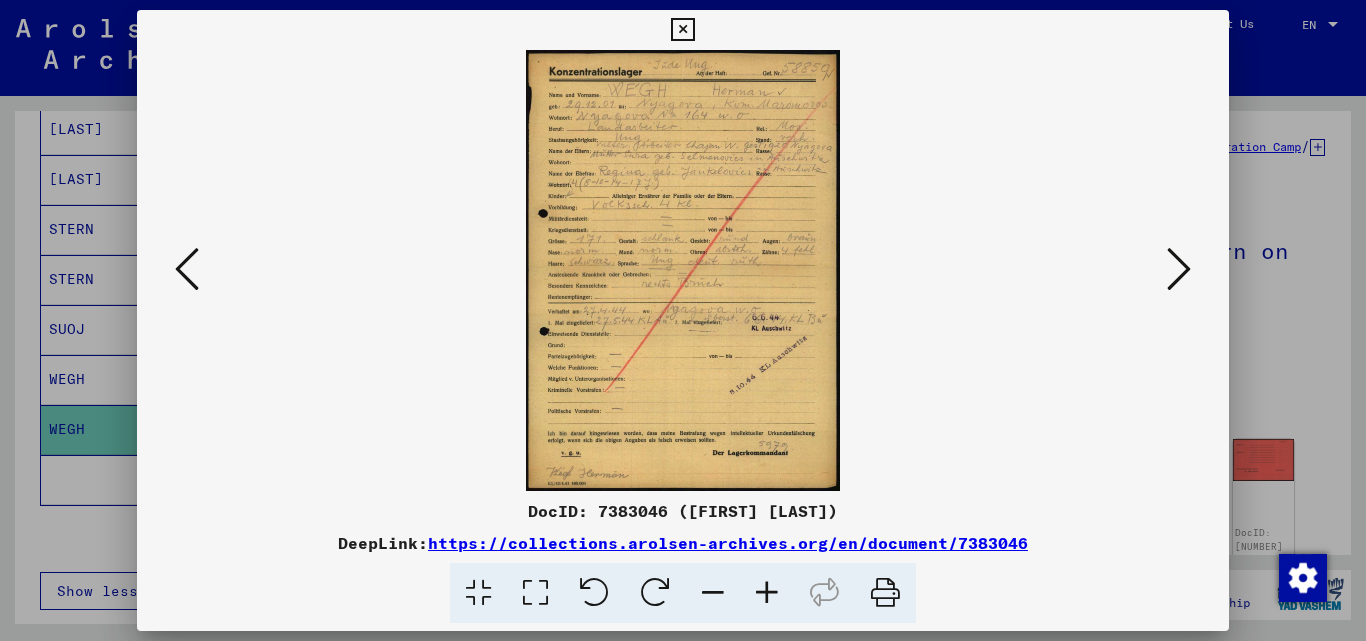click at bounding box center (1179, 269) 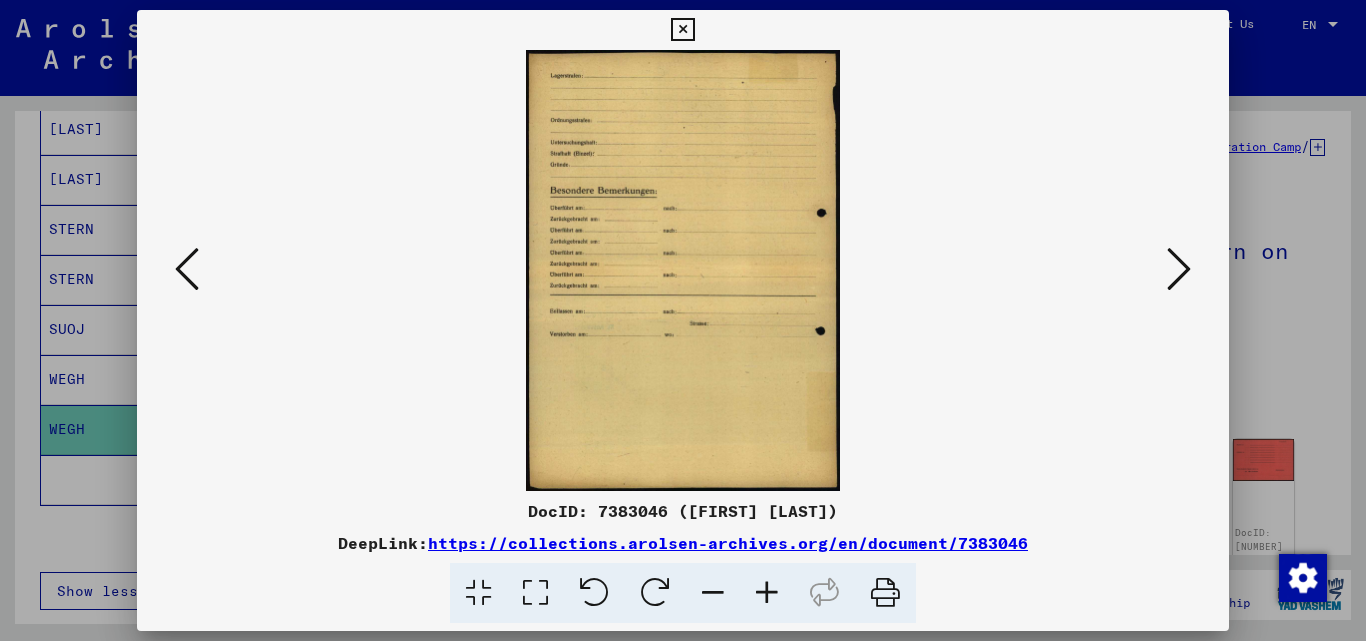 click at bounding box center [1179, 269] 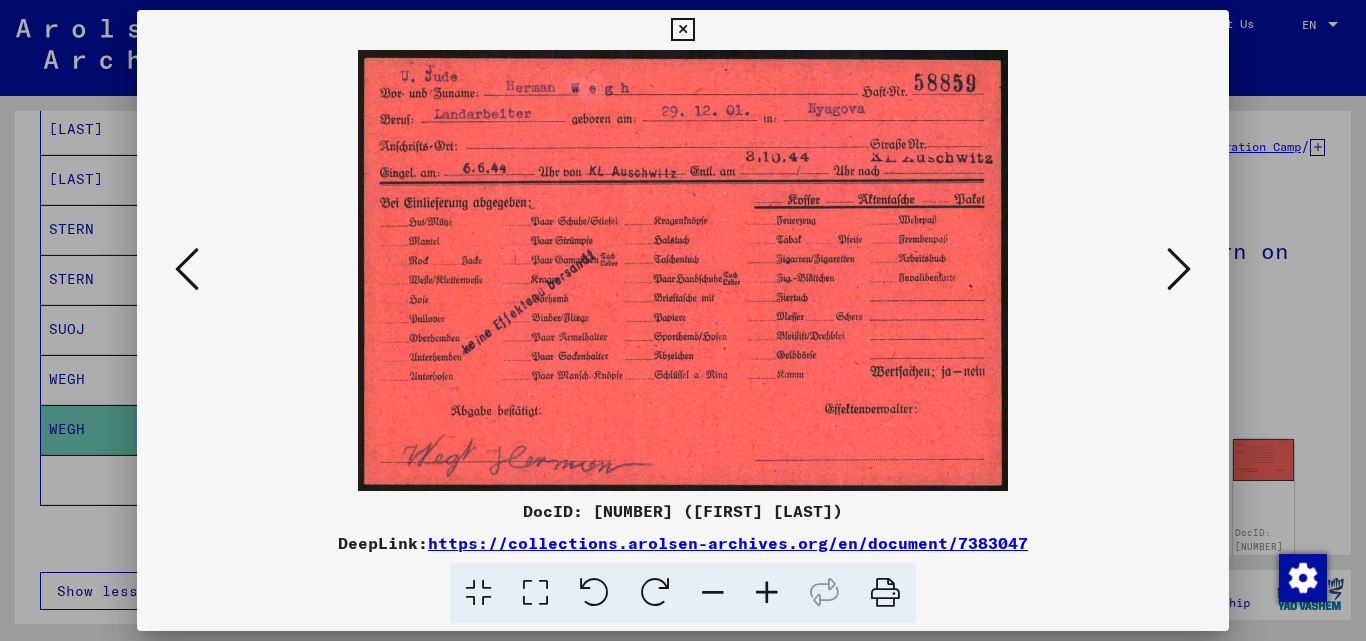 click at bounding box center [682, 30] 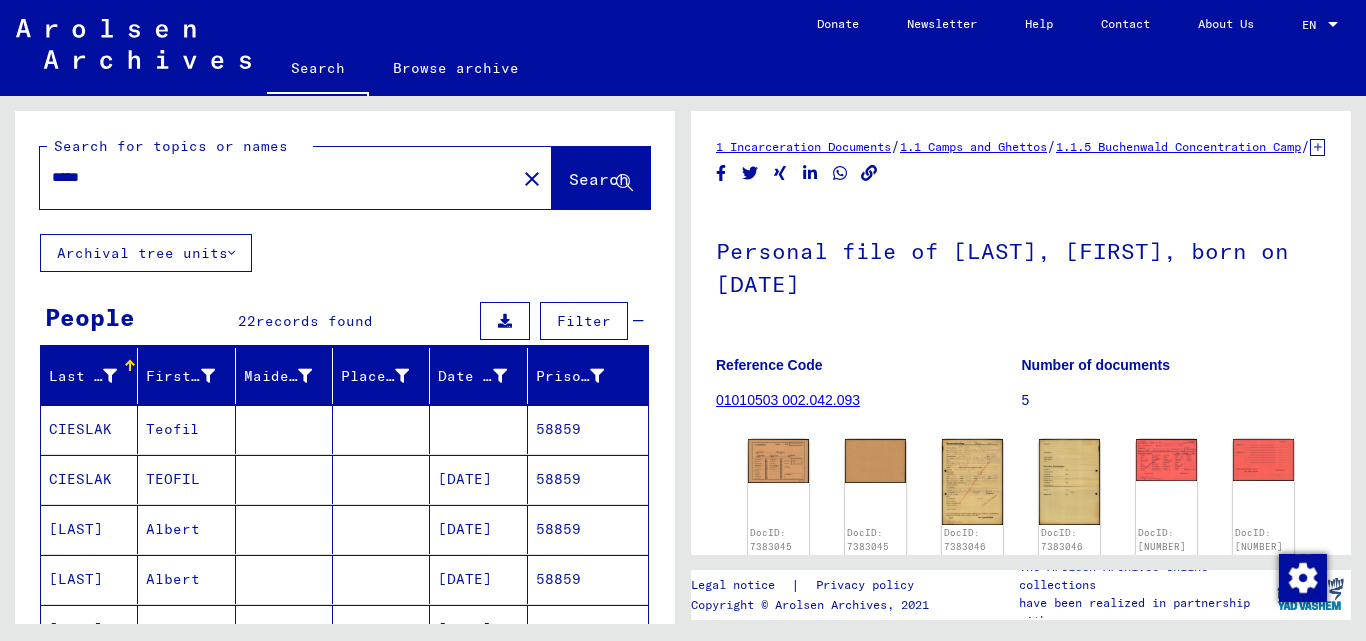 scroll, scrollTop: 100, scrollLeft: 0, axis: vertical 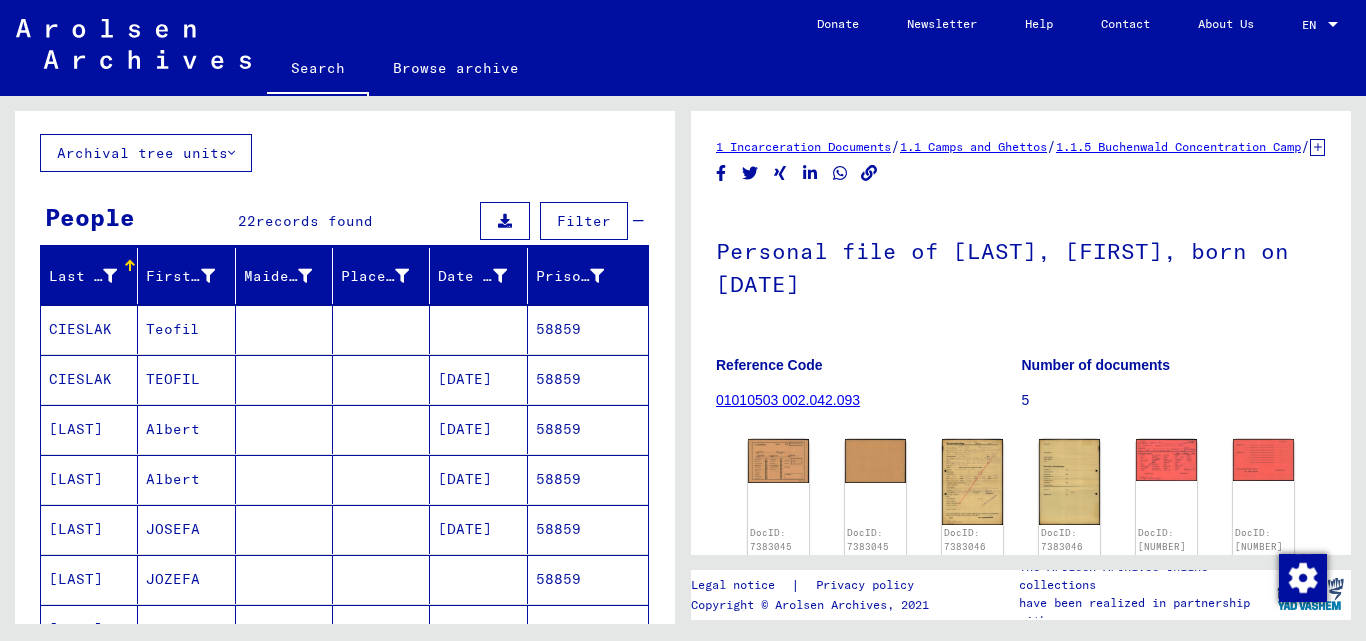 click on "58859" at bounding box center [588, 429] 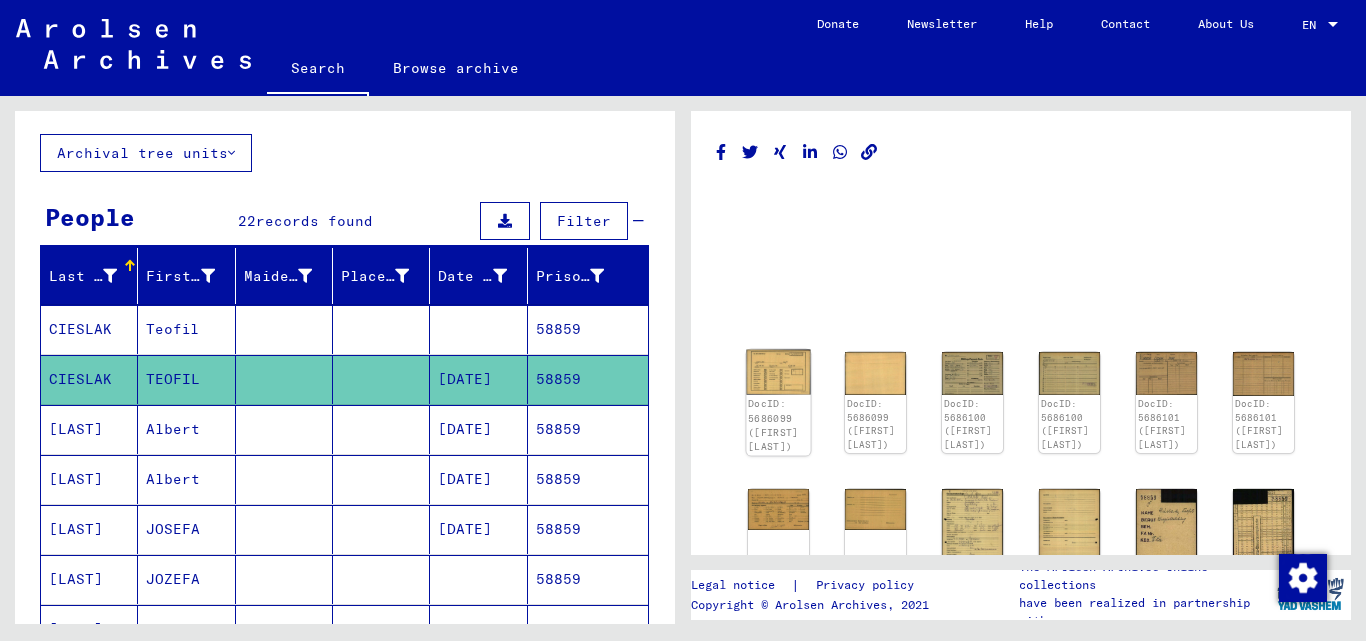 click 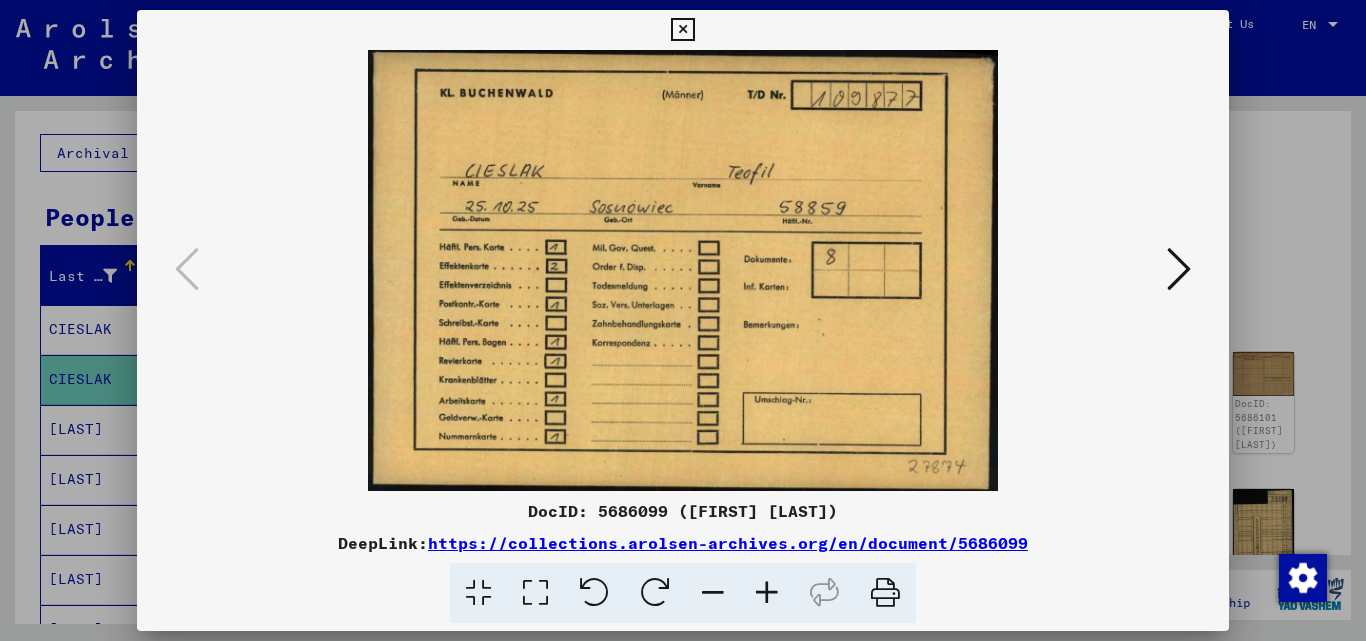click at bounding box center (1179, 269) 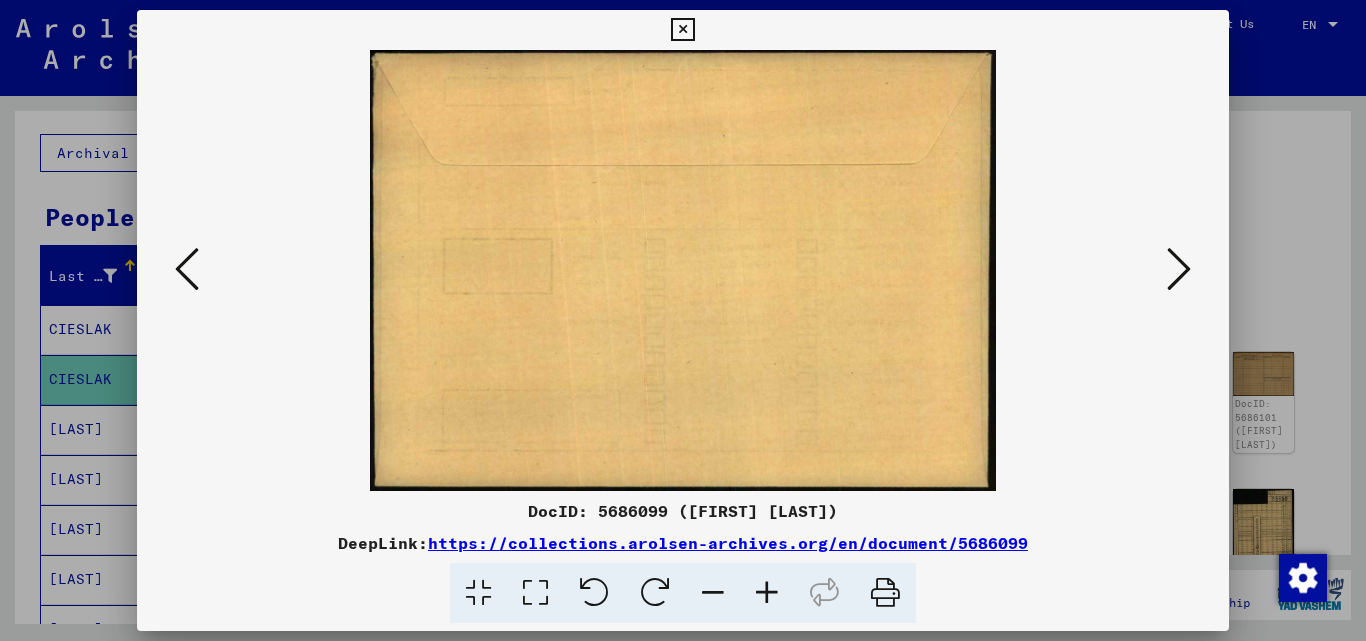 click at bounding box center [1179, 269] 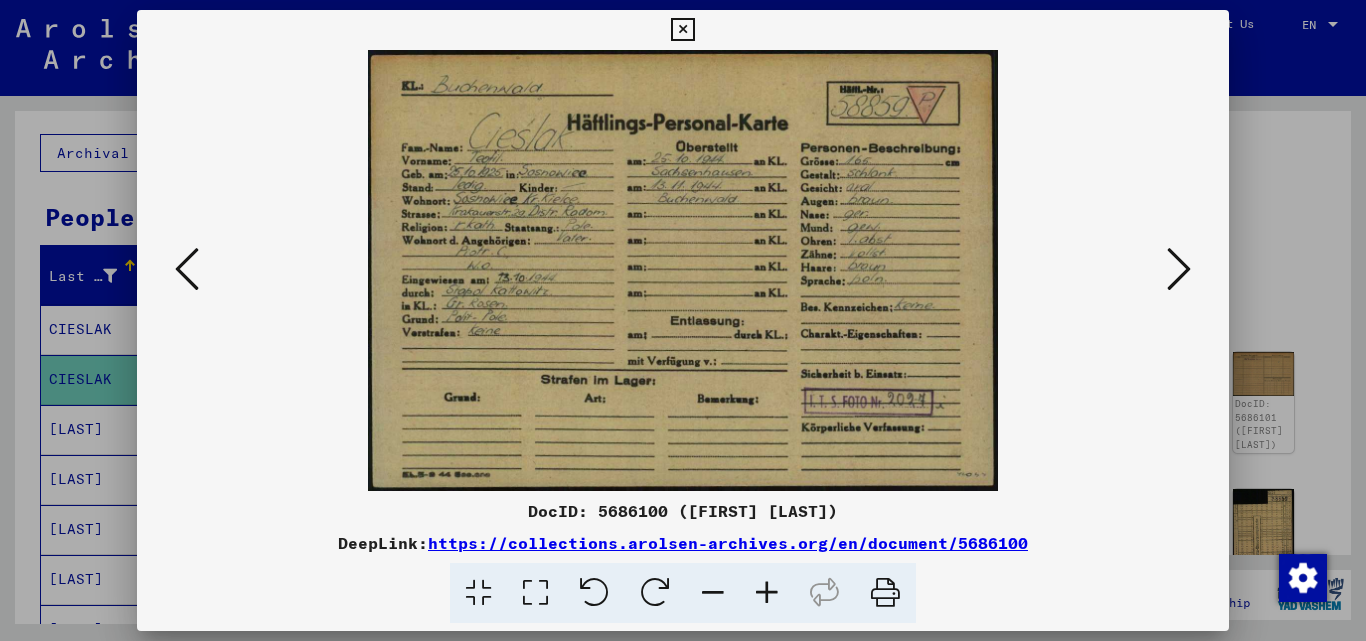 click at bounding box center [1179, 269] 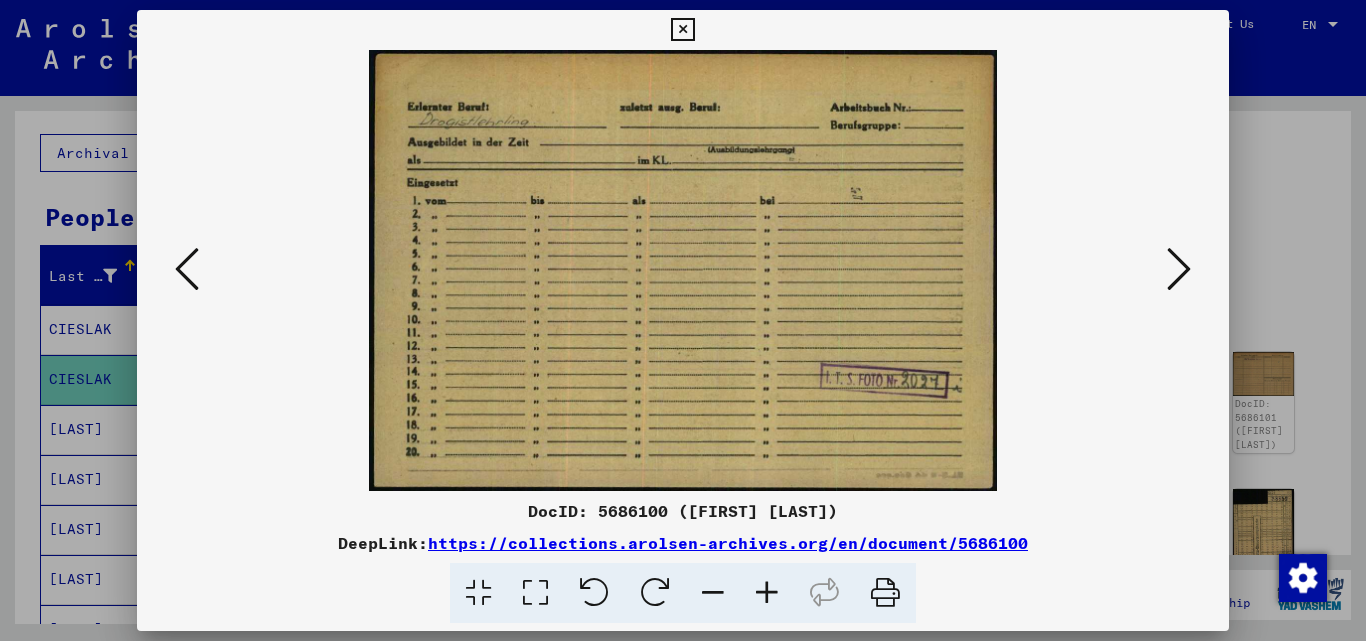 click at bounding box center [1179, 269] 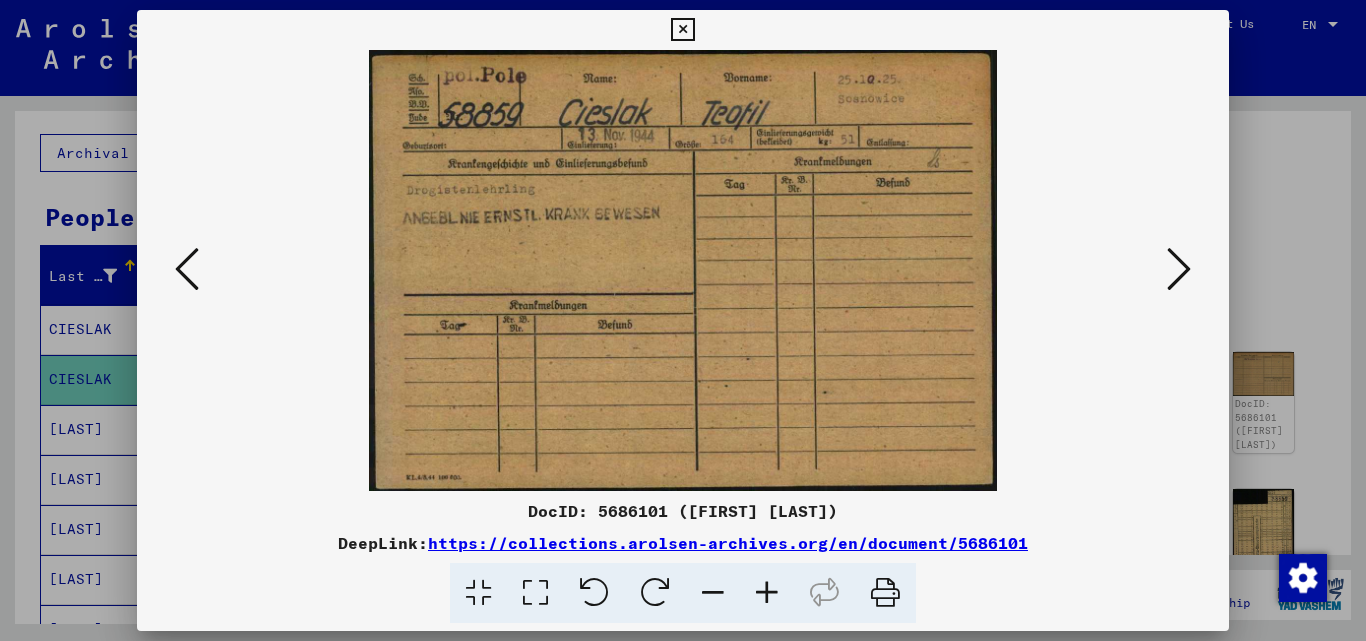 click at bounding box center [1179, 269] 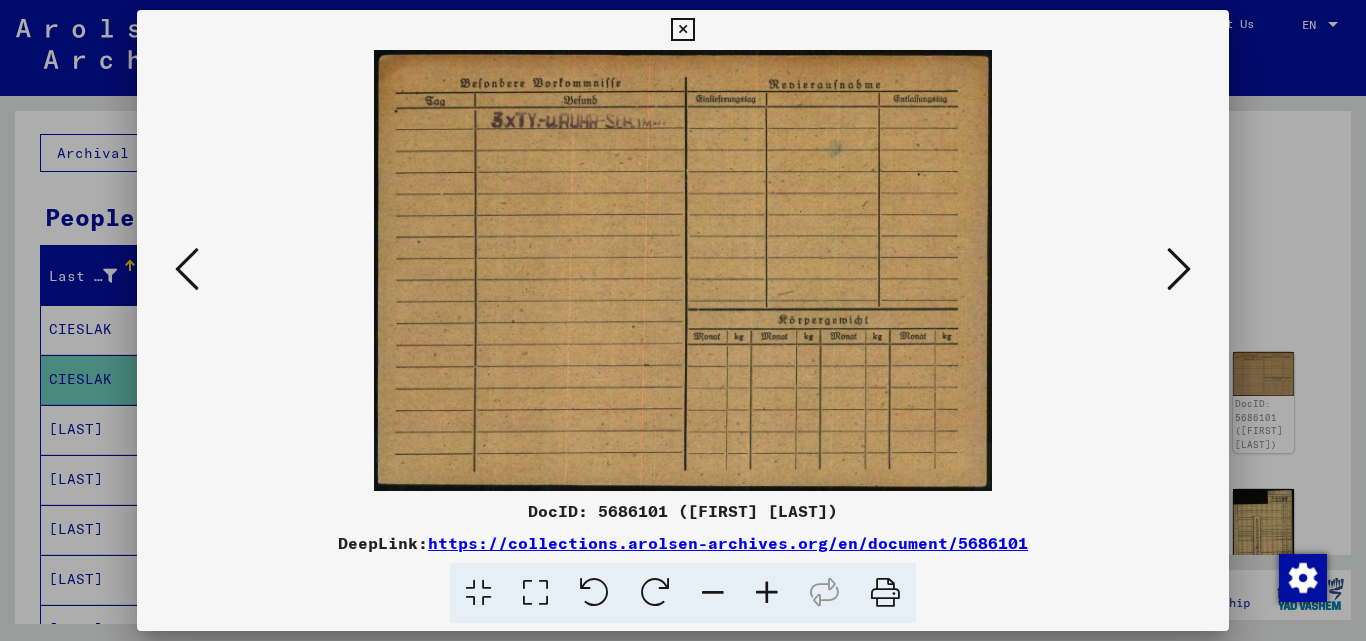 click at bounding box center [1179, 269] 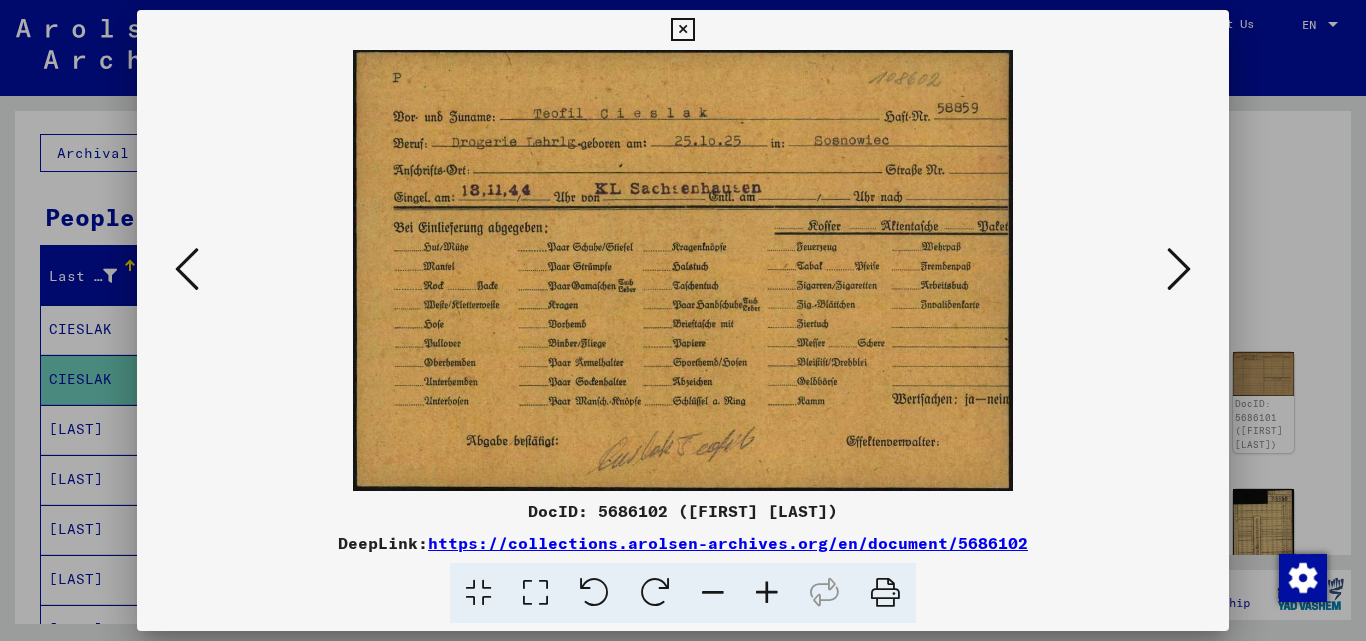 click at bounding box center [1179, 269] 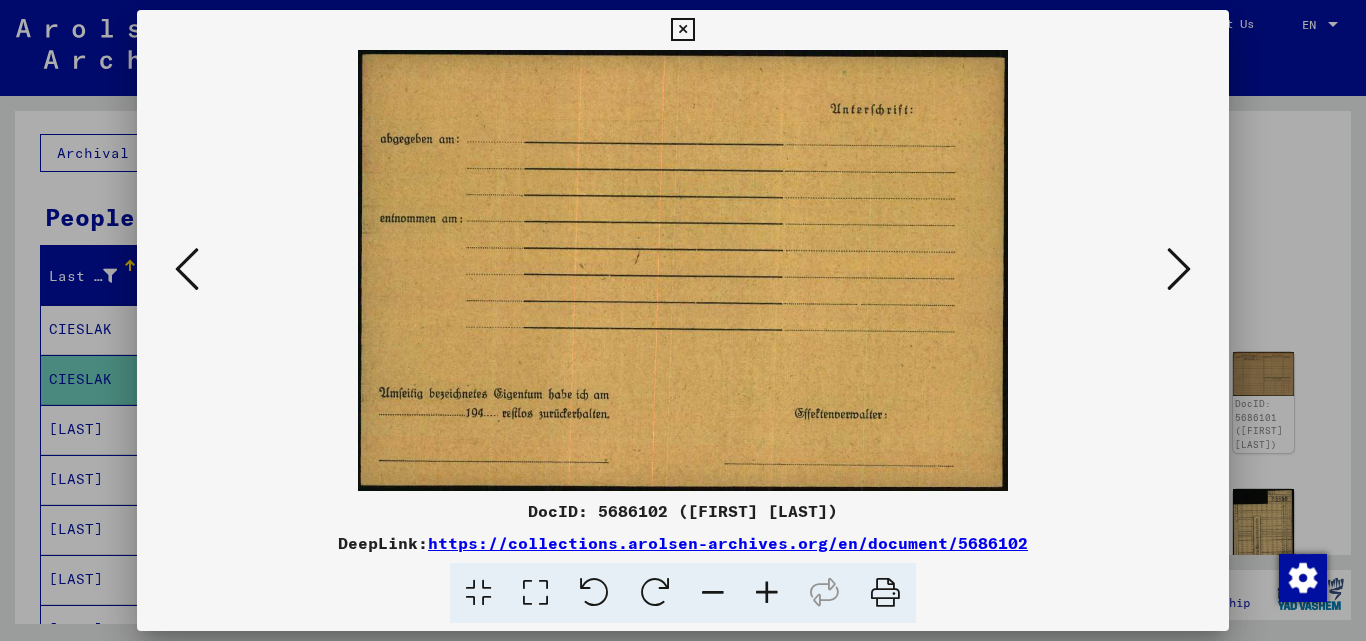 click at bounding box center (1179, 269) 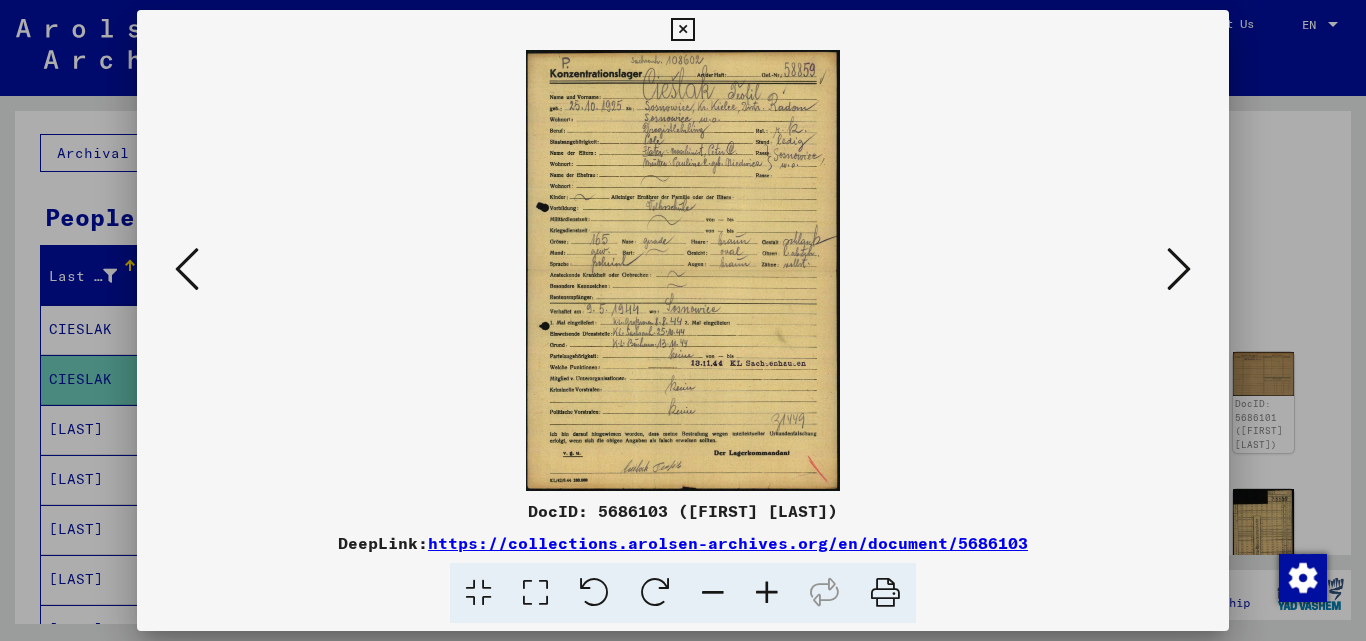 click at bounding box center [1179, 269] 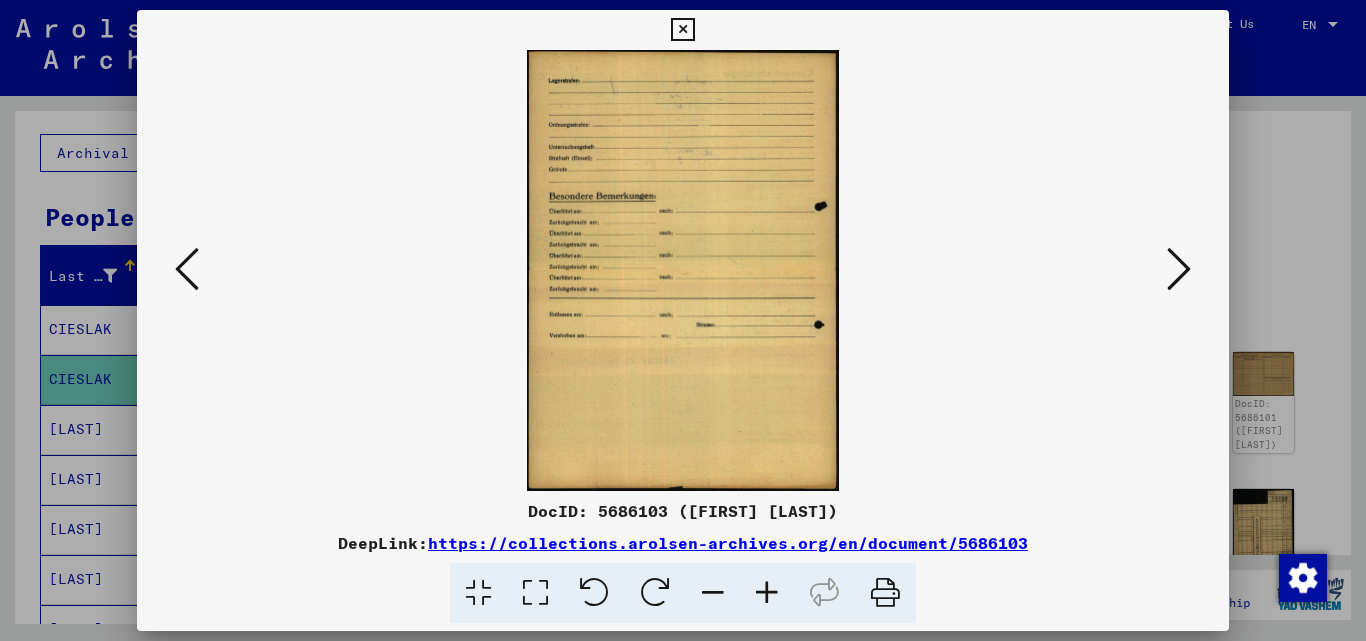 click at bounding box center [1179, 269] 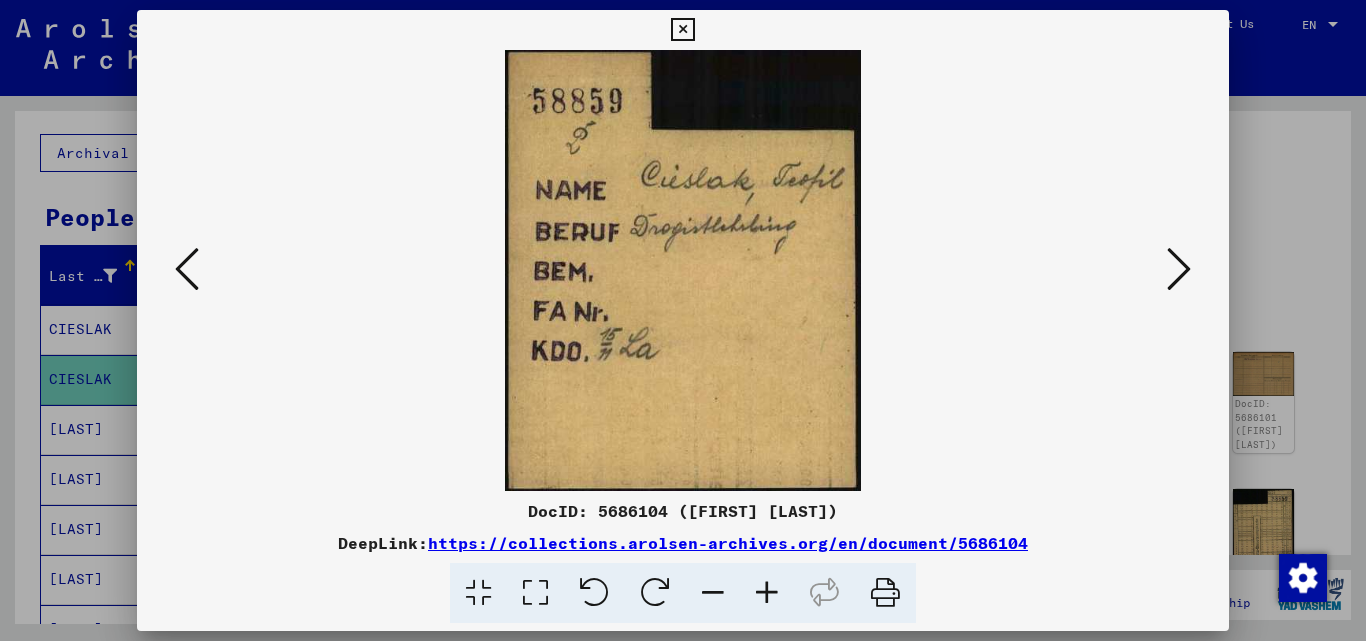 click at bounding box center (1179, 269) 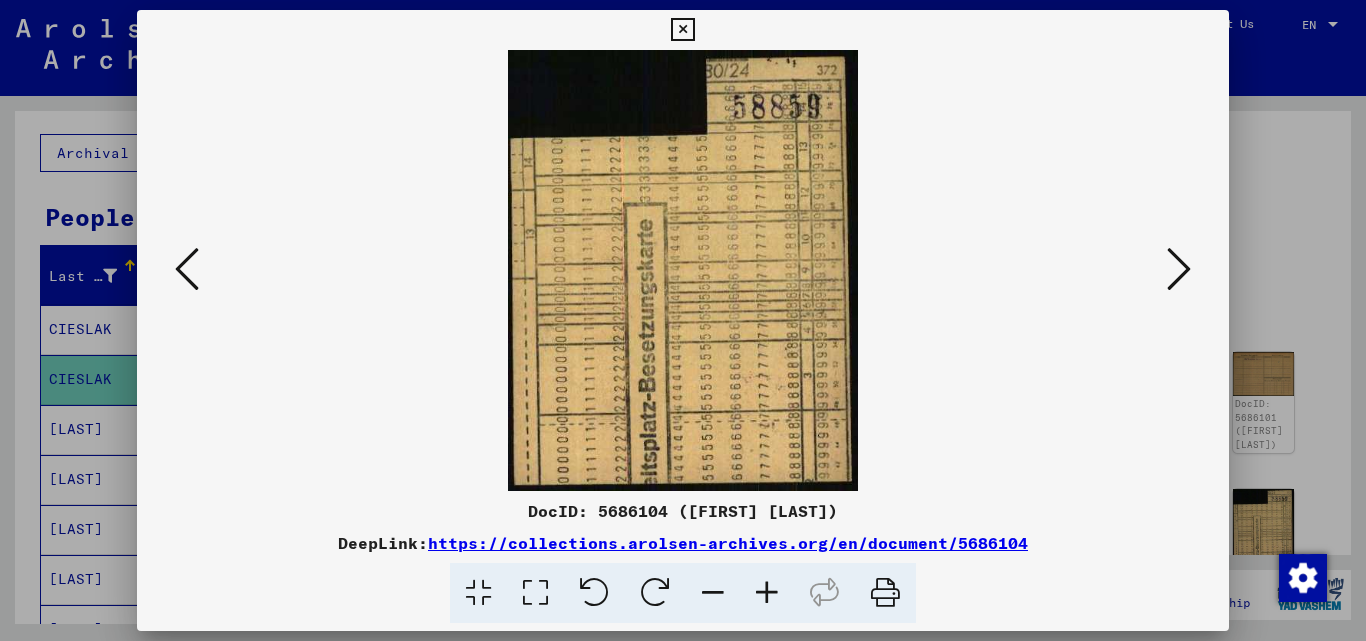 click at bounding box center [1179, 269] 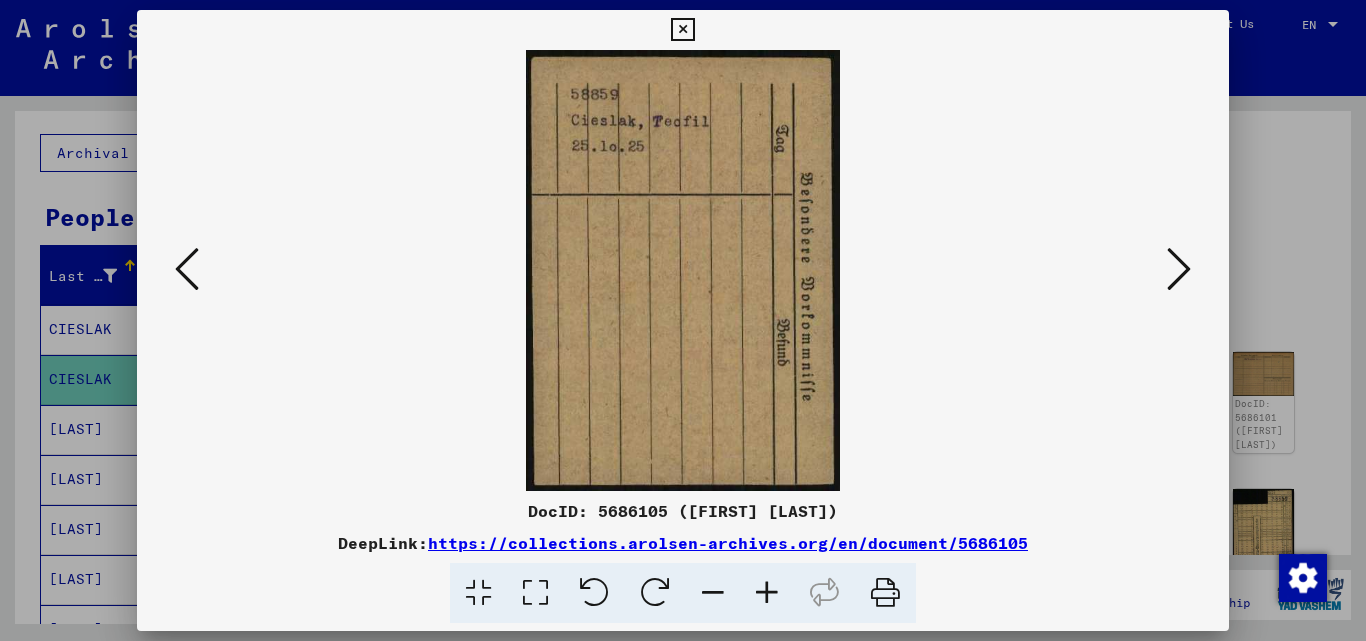 click at bounding box center [1179, 269] 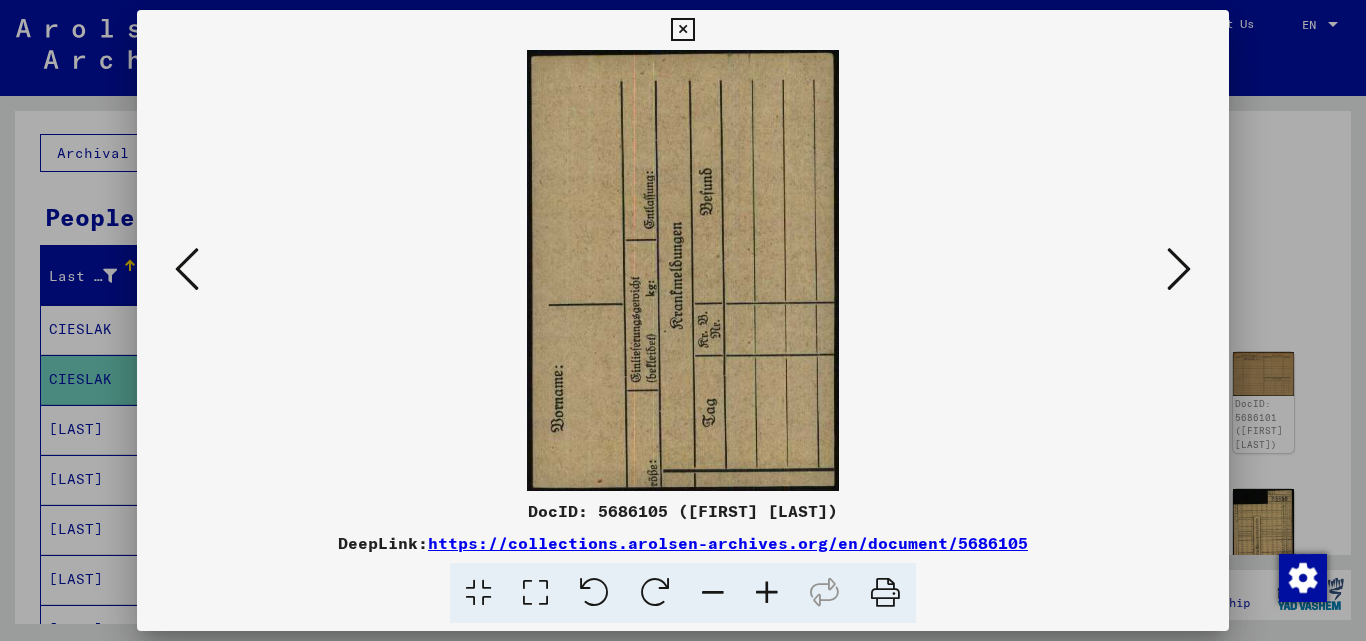 click at bounding box center (1179, 269) 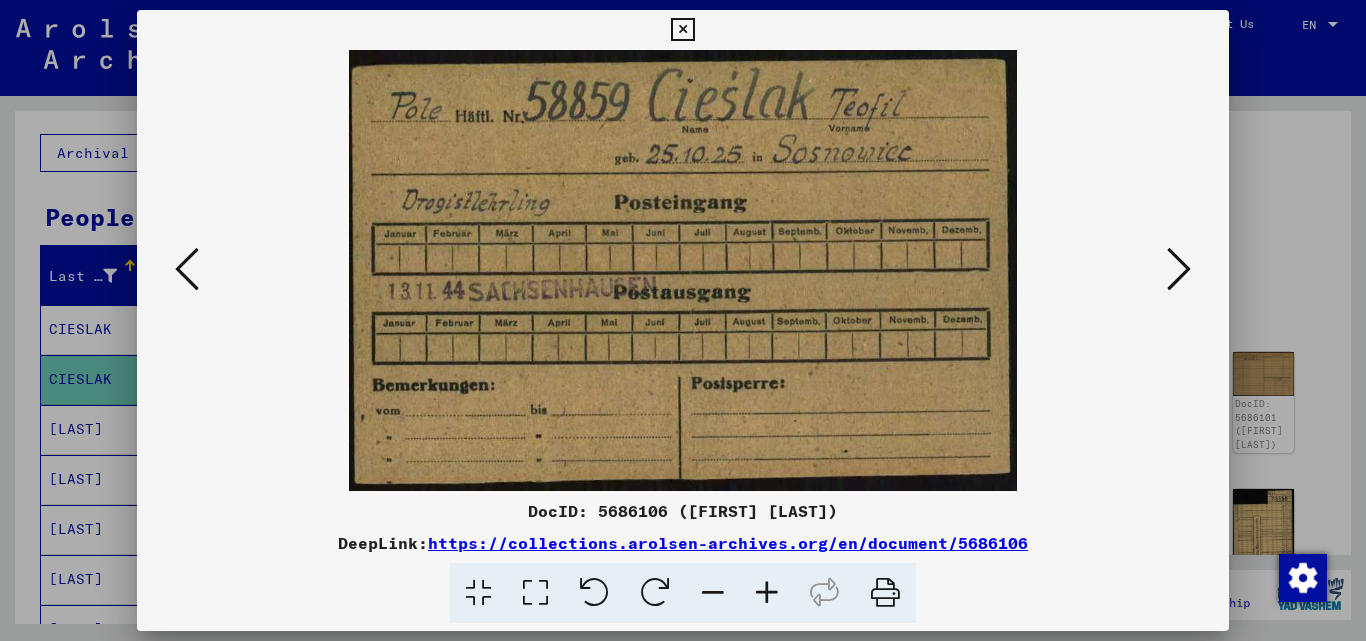 click at bounding box center (682, 30) 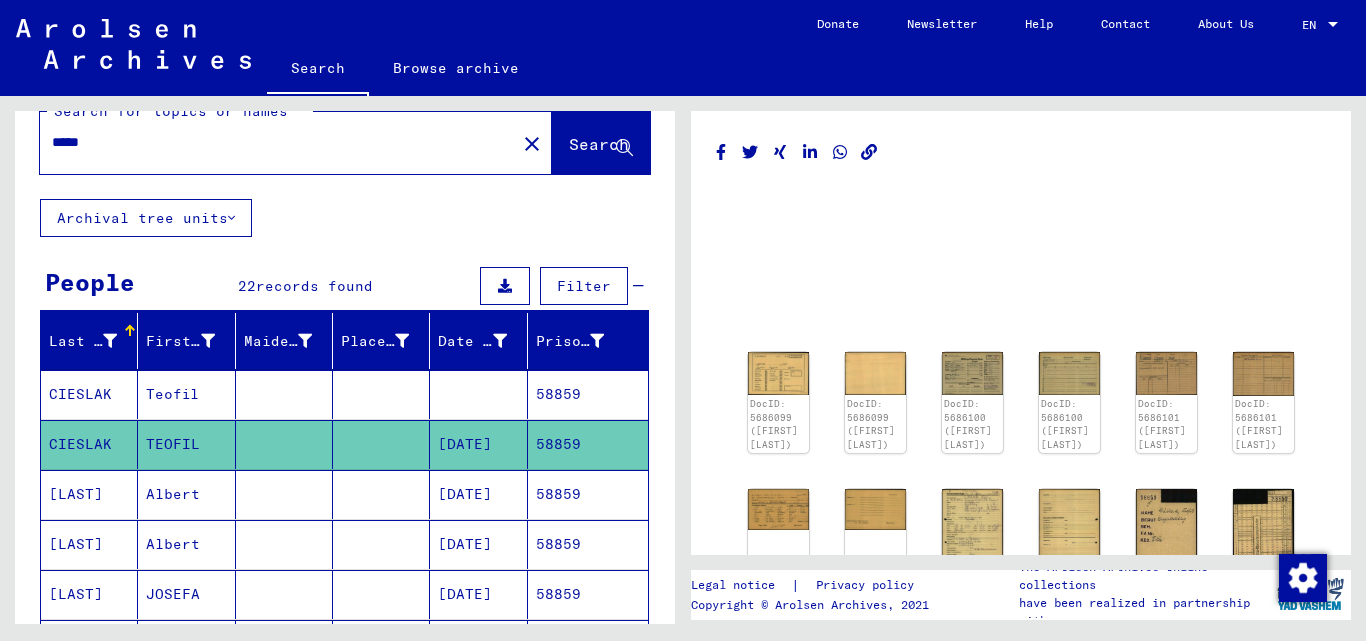 scroll, scrollTop: 0, scrollLeft: 0, axis: both 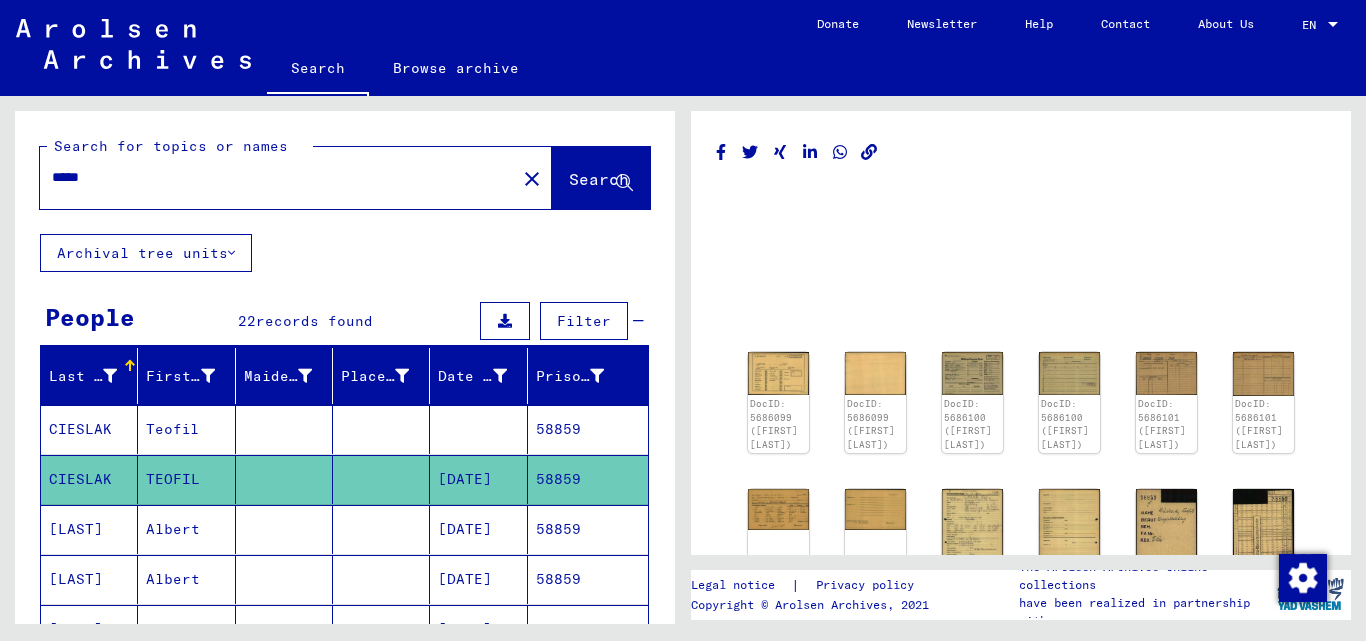 click on "*****" at bounding box center (278, 177) 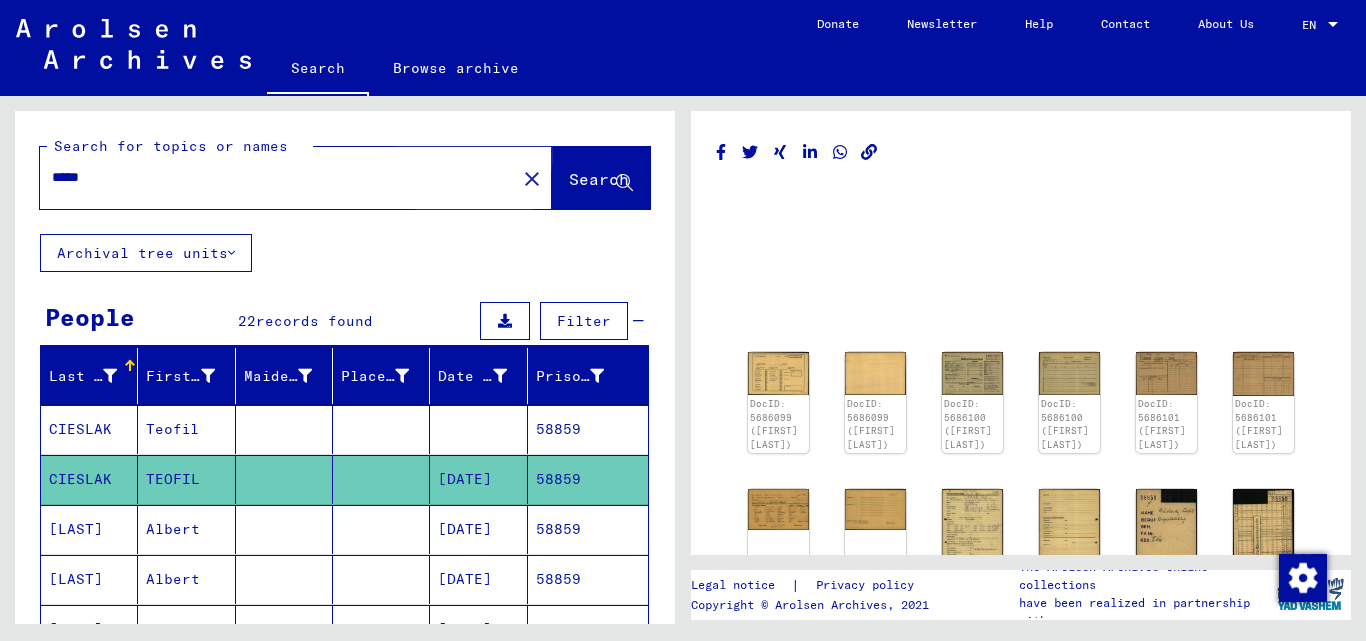 click on "Search" 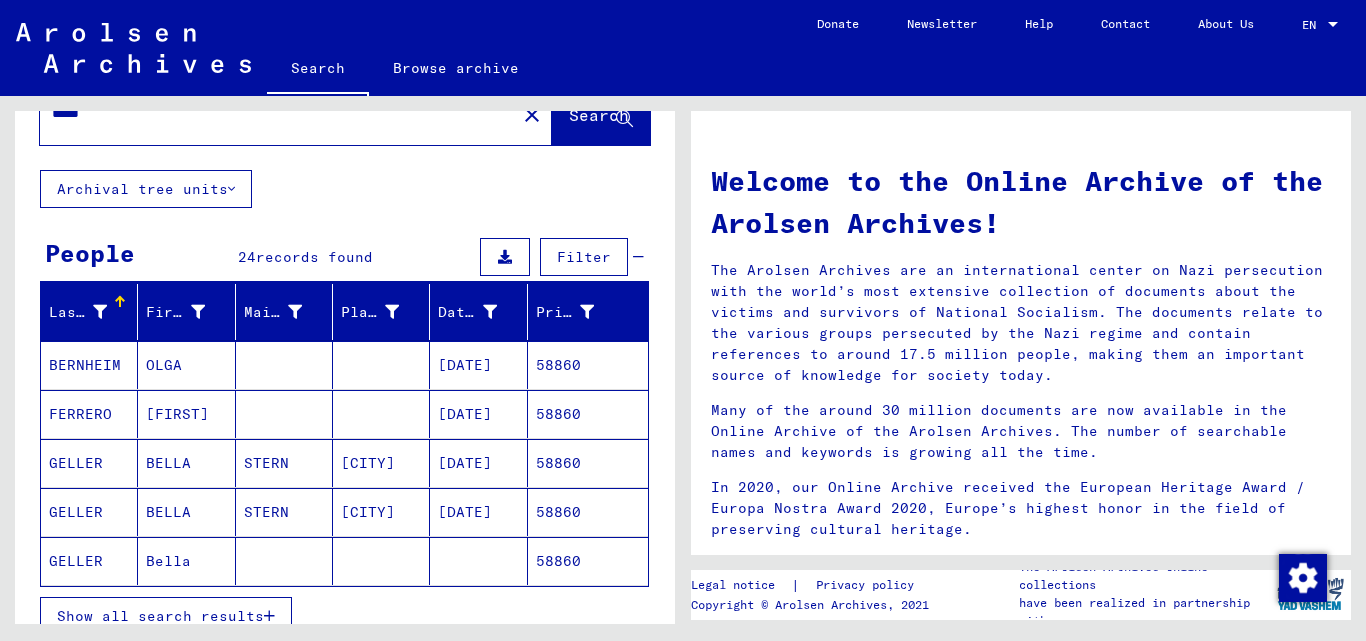 scroll, scrollTop: 100, scrollLeft: 0, axis: vertical 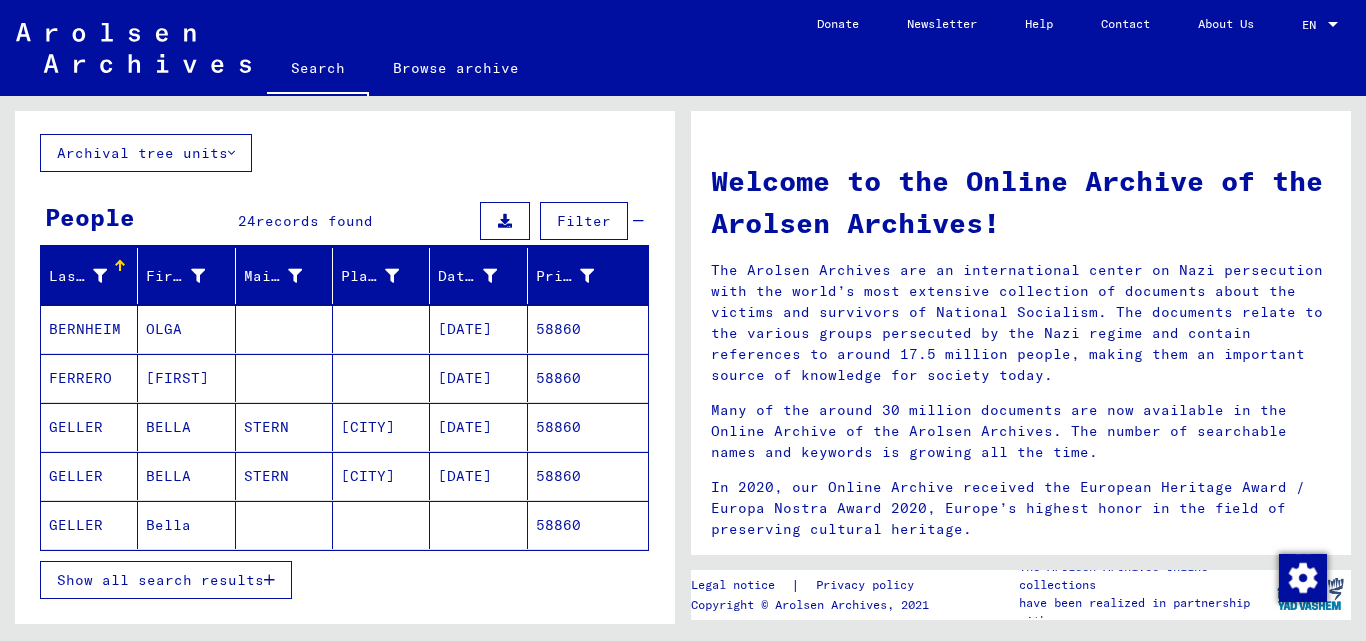 click on "58860" at bounding box center [588, 427] 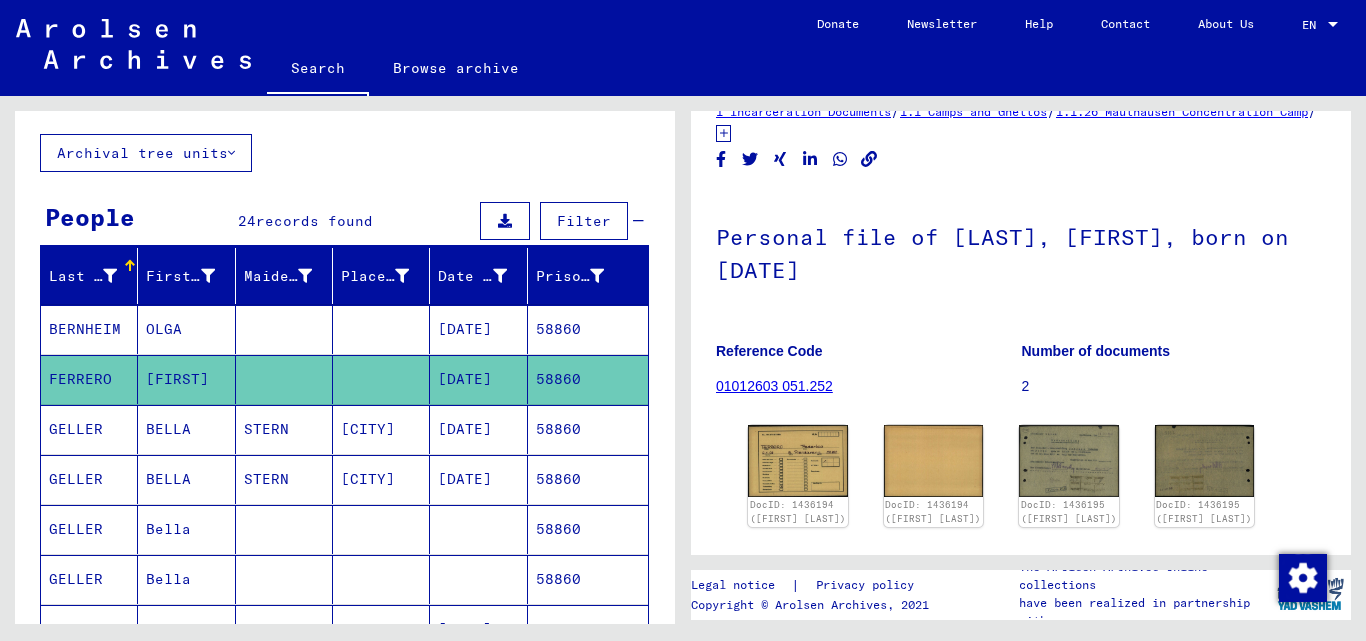scroll, scrollTop: 100, scrollLeft: 0, axis: vertical 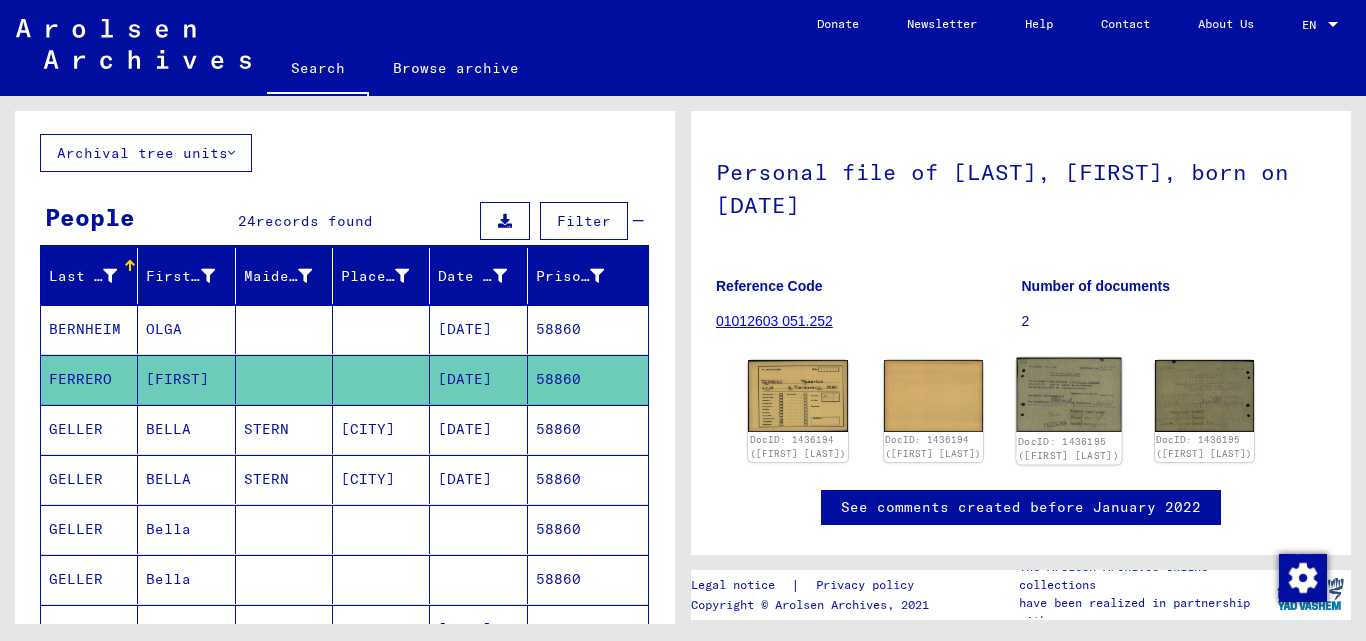 click 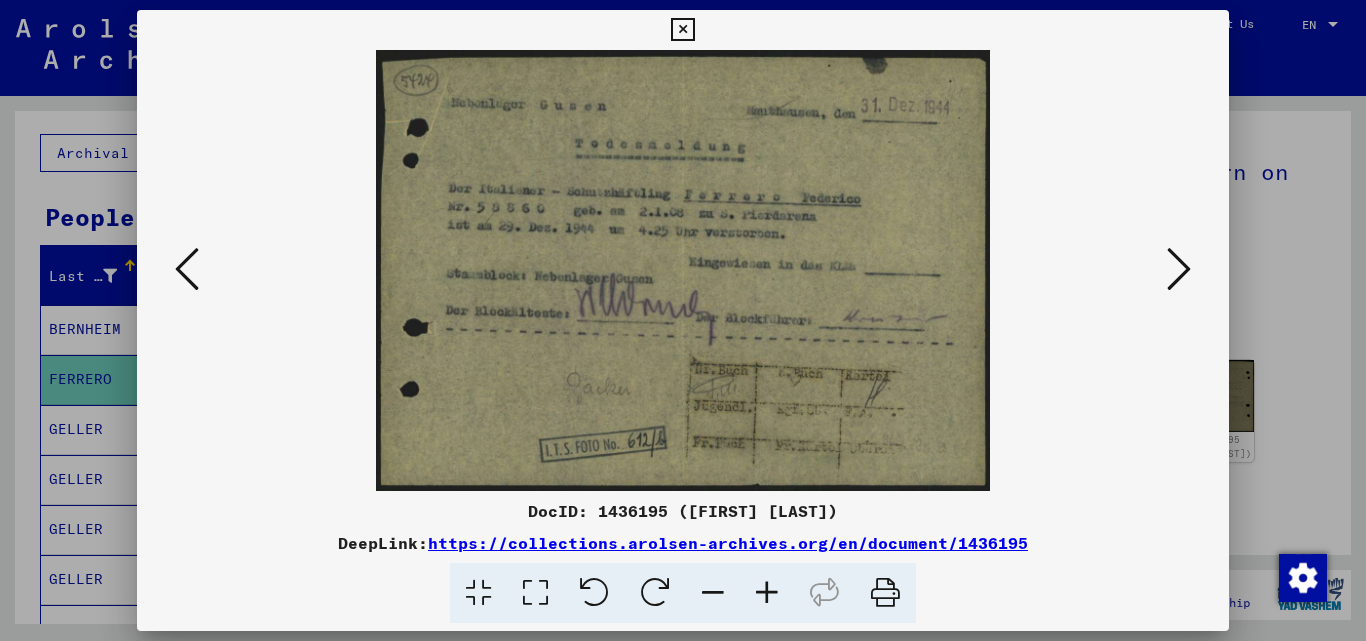 click at bounding box center [682, 30] 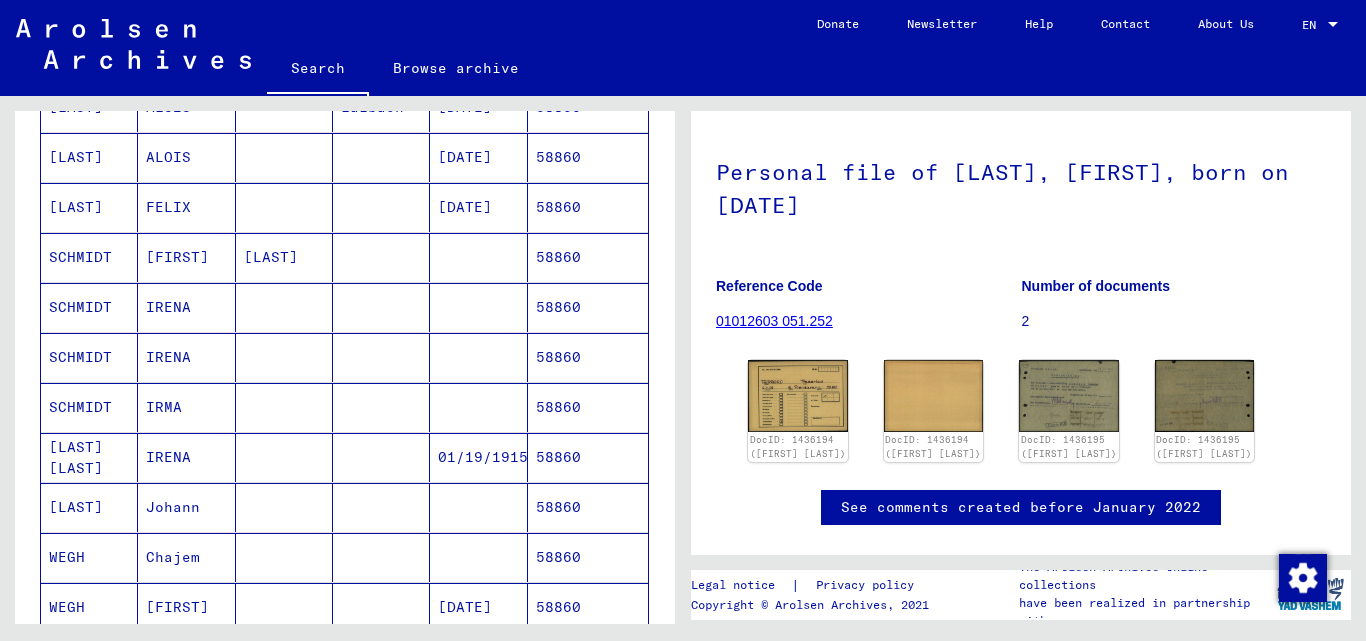 scroll, scrollTop: 1000, scrollLeft: 0, axis: vertical 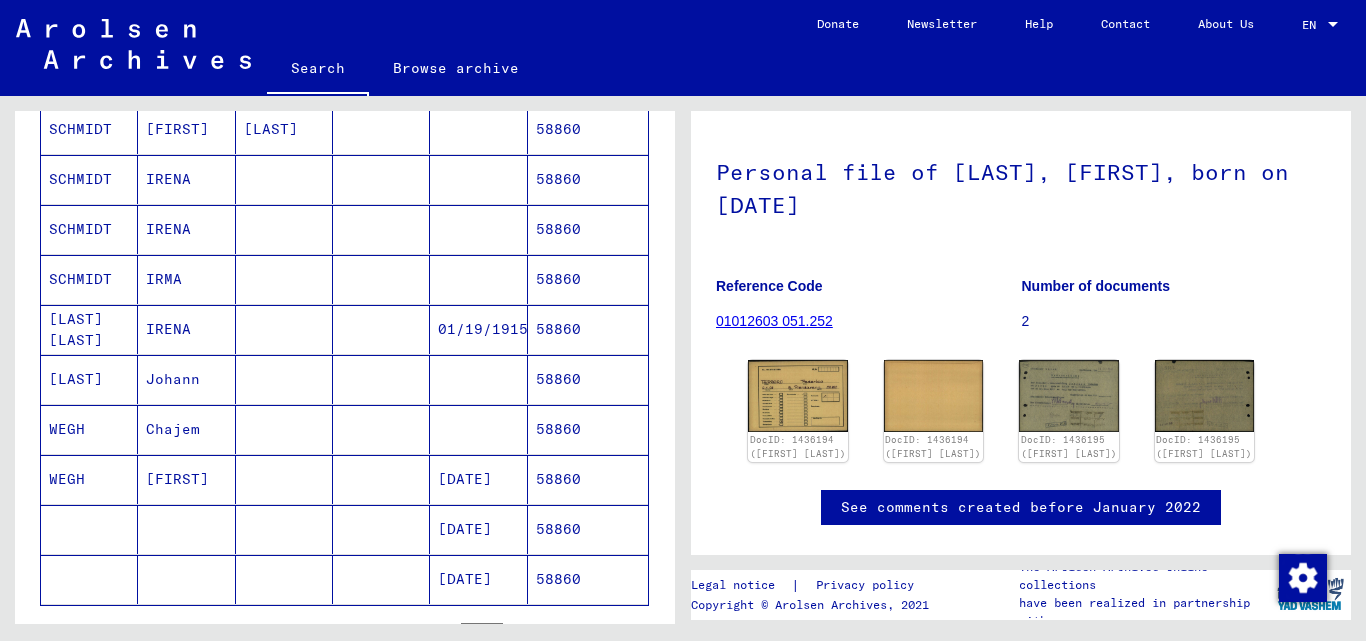 click on "58860" at bounding box center (588, 529) 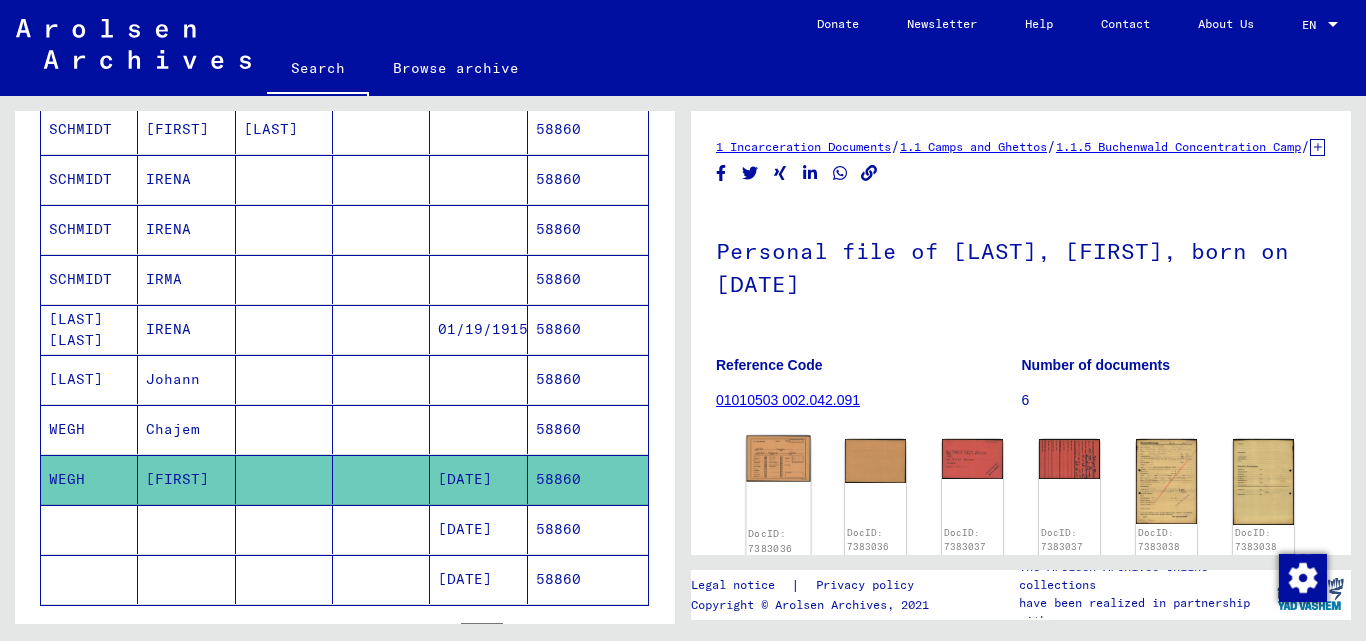 click on "DocID: 7383036 ([FIRST] [LAST])" 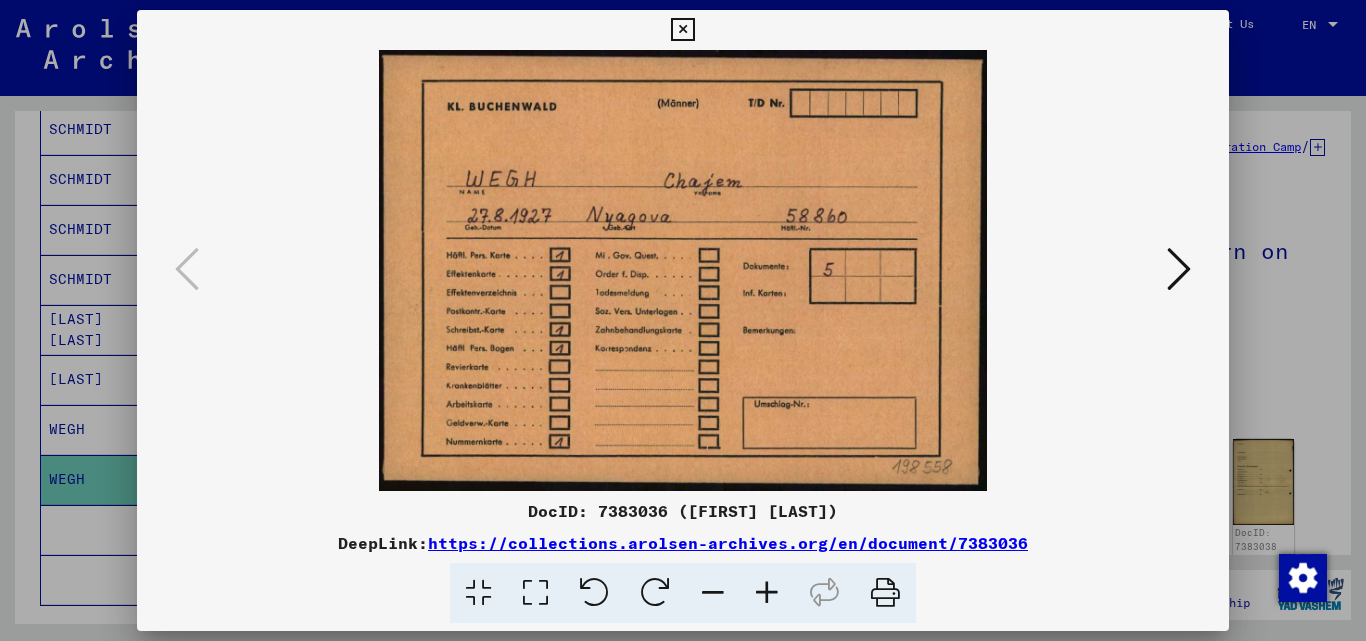 click at bounding box center (1179, 269) 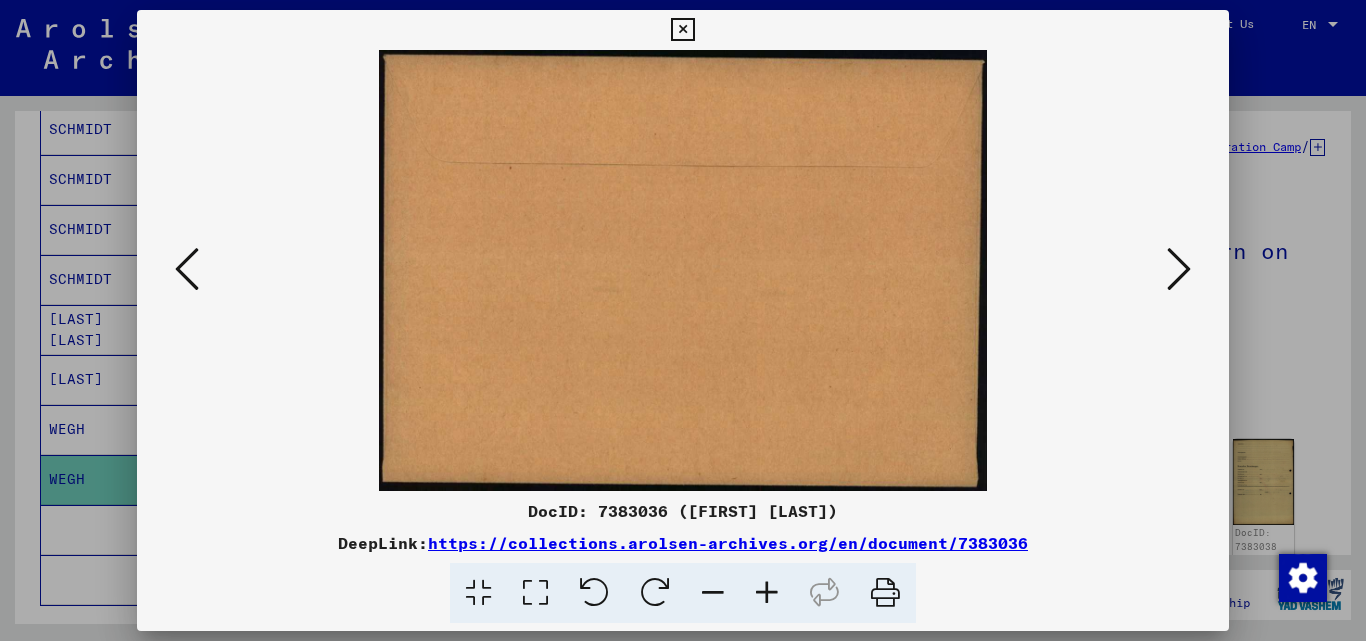 click at bounding box center (1179, 269) 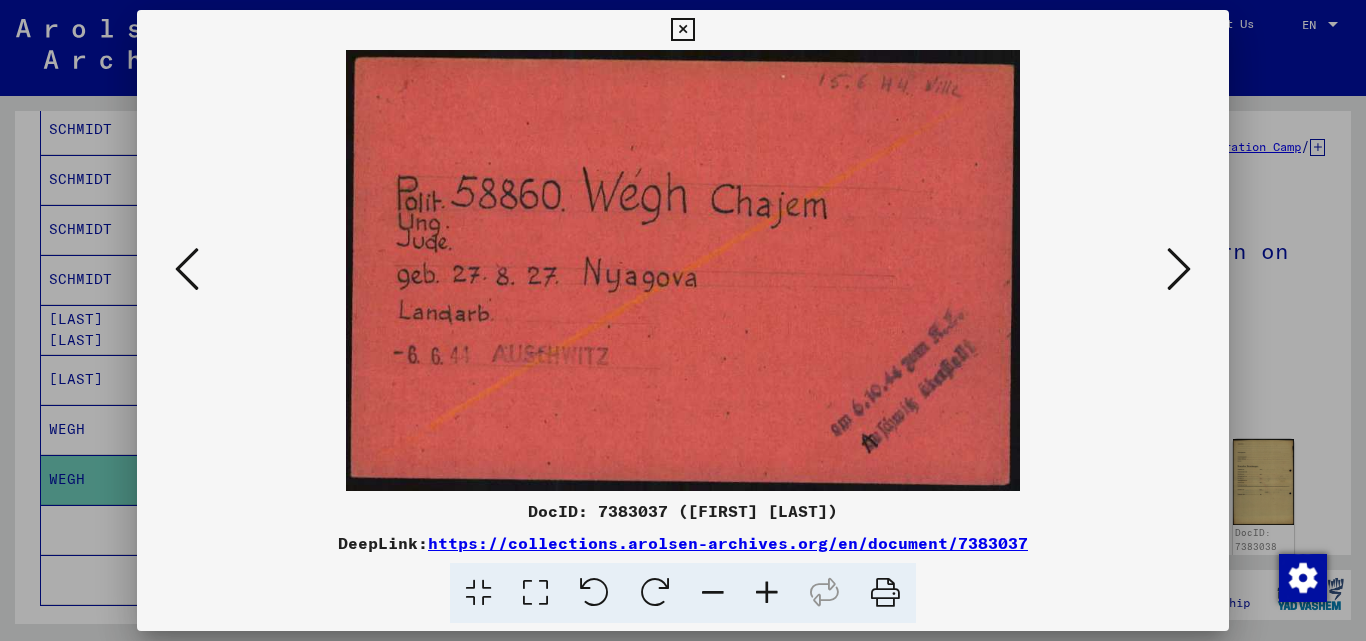 click at bounding box center (1179, 269) 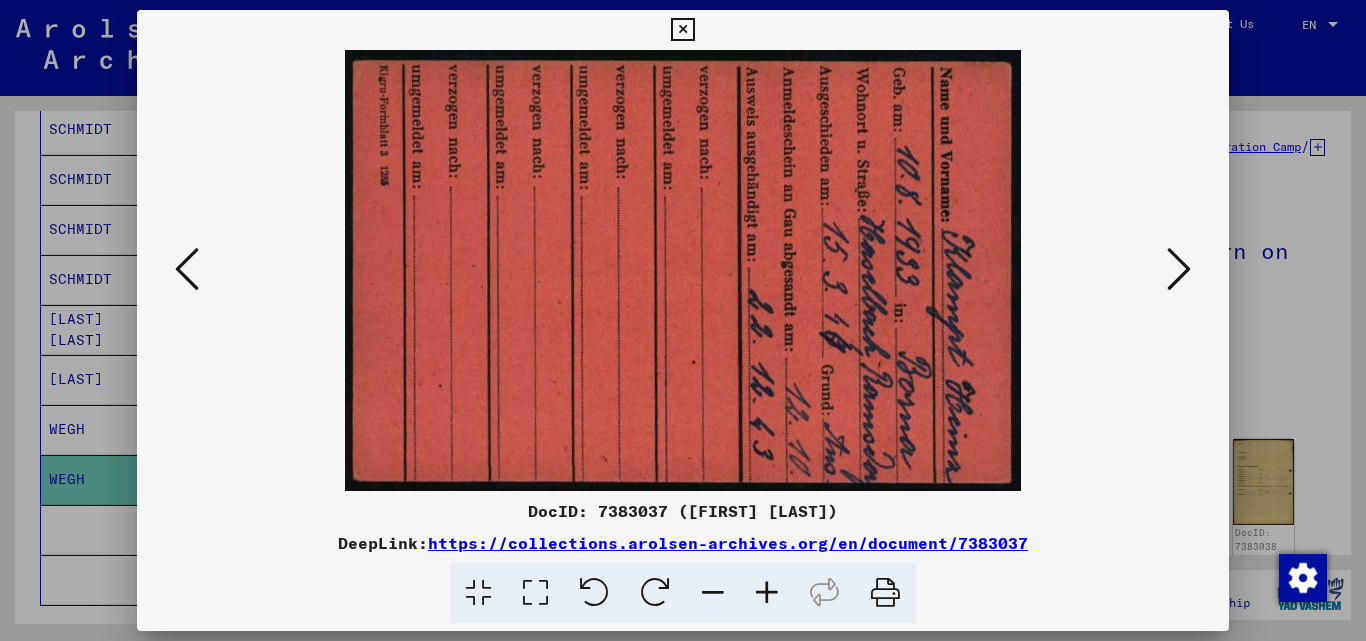 click at bounding box center [1179, 269] 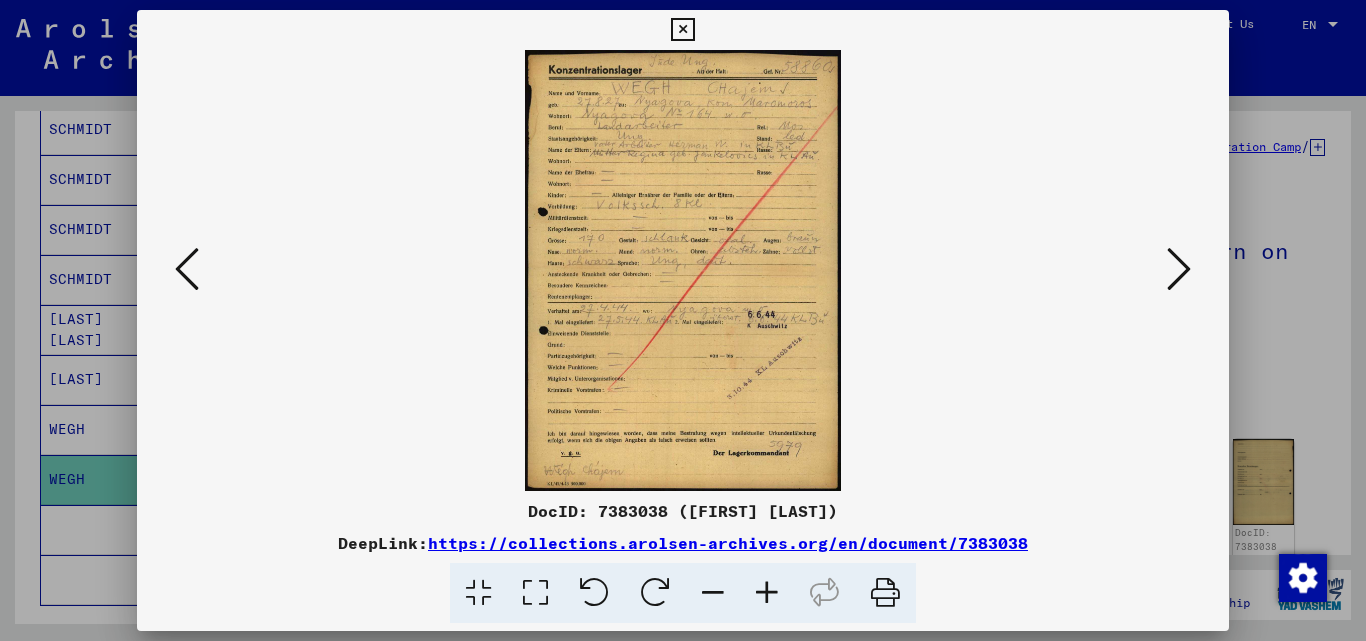 click at bounding box center [1179, 269] 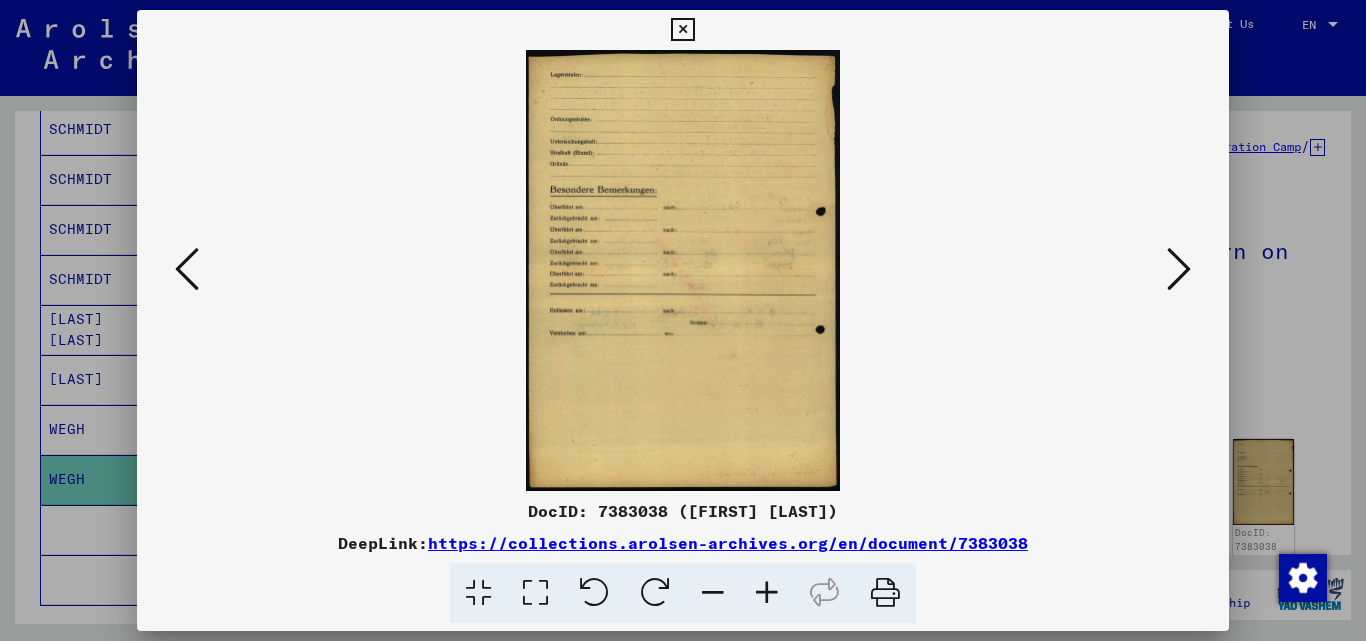 click at bounding box center (1179, 269) 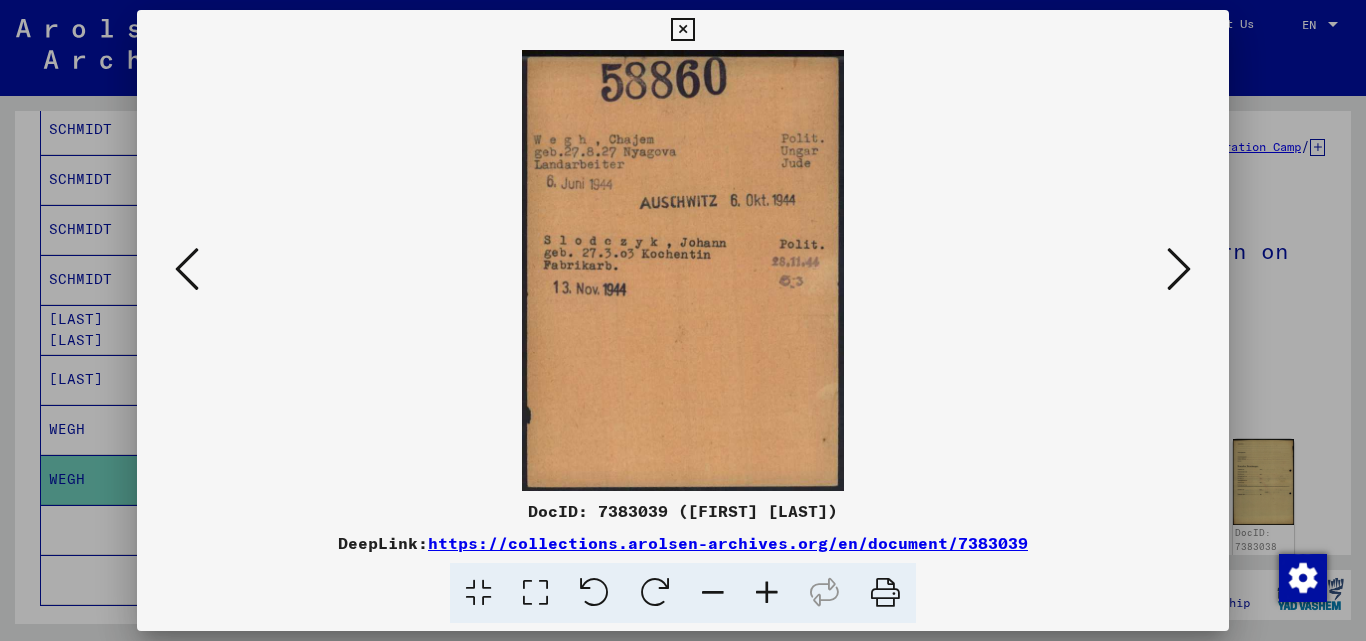 click at bounding box center (1179, 270) 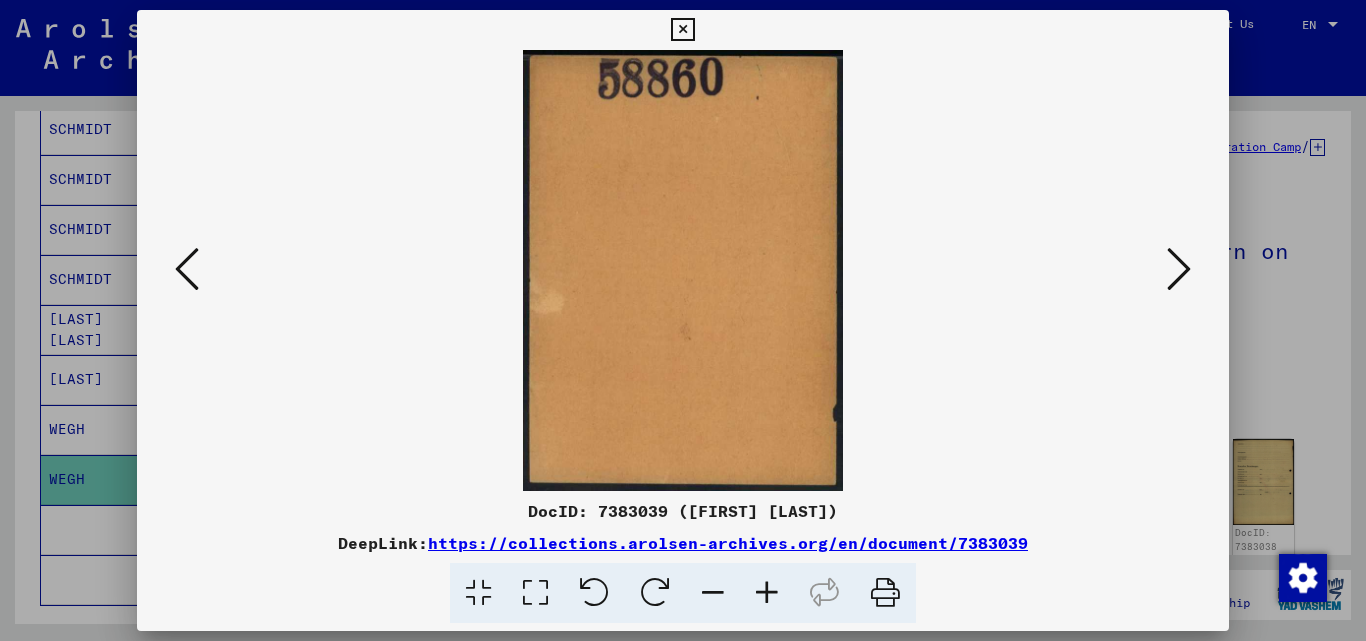 click at bounding box center (1179, 270) 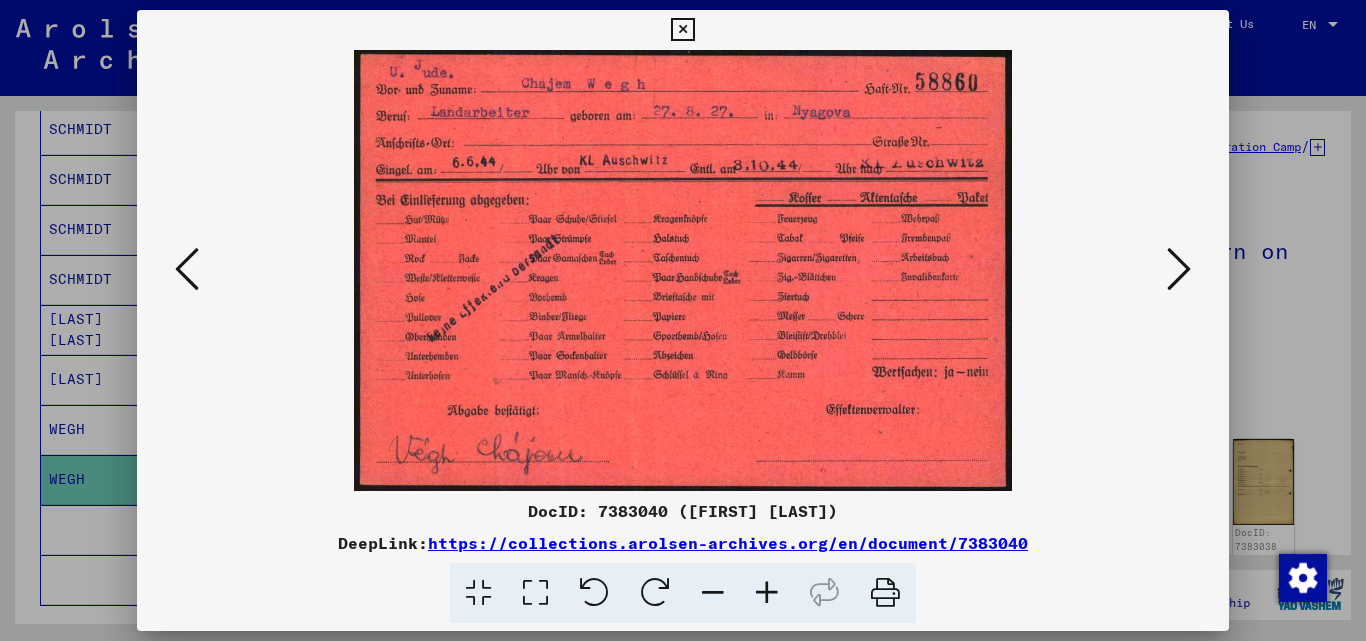 click at bounding box center (1179, 269) 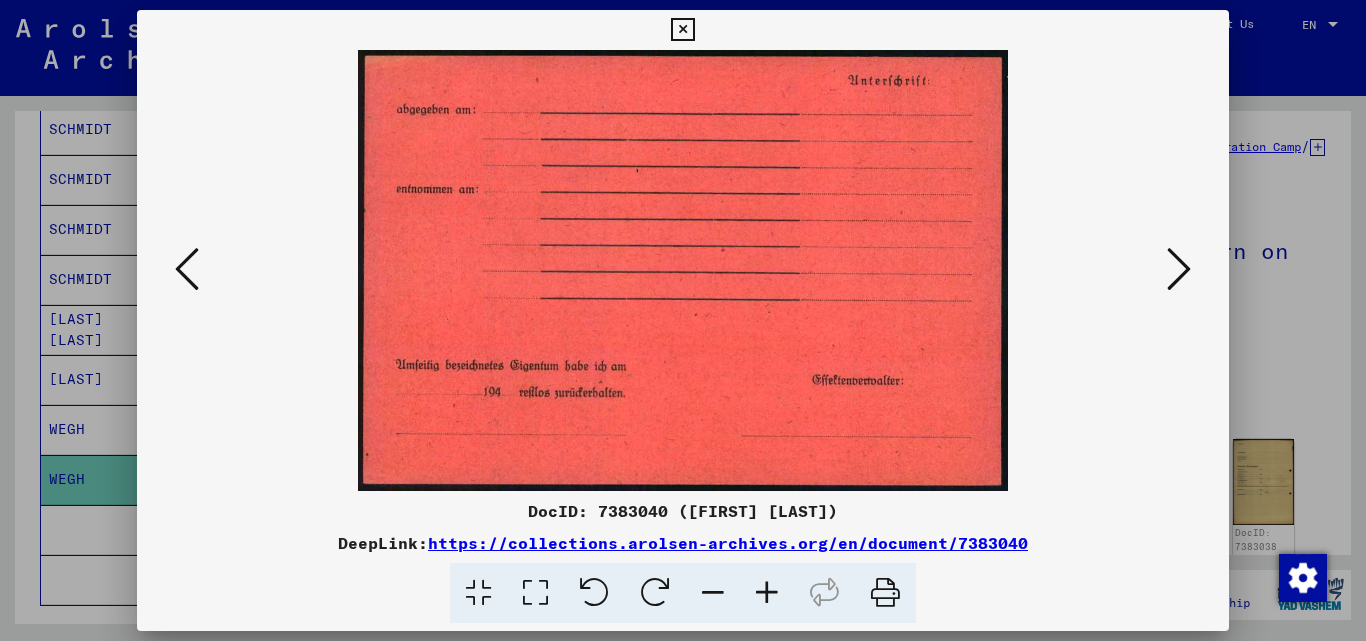 click at bounding box center [1179, 269] 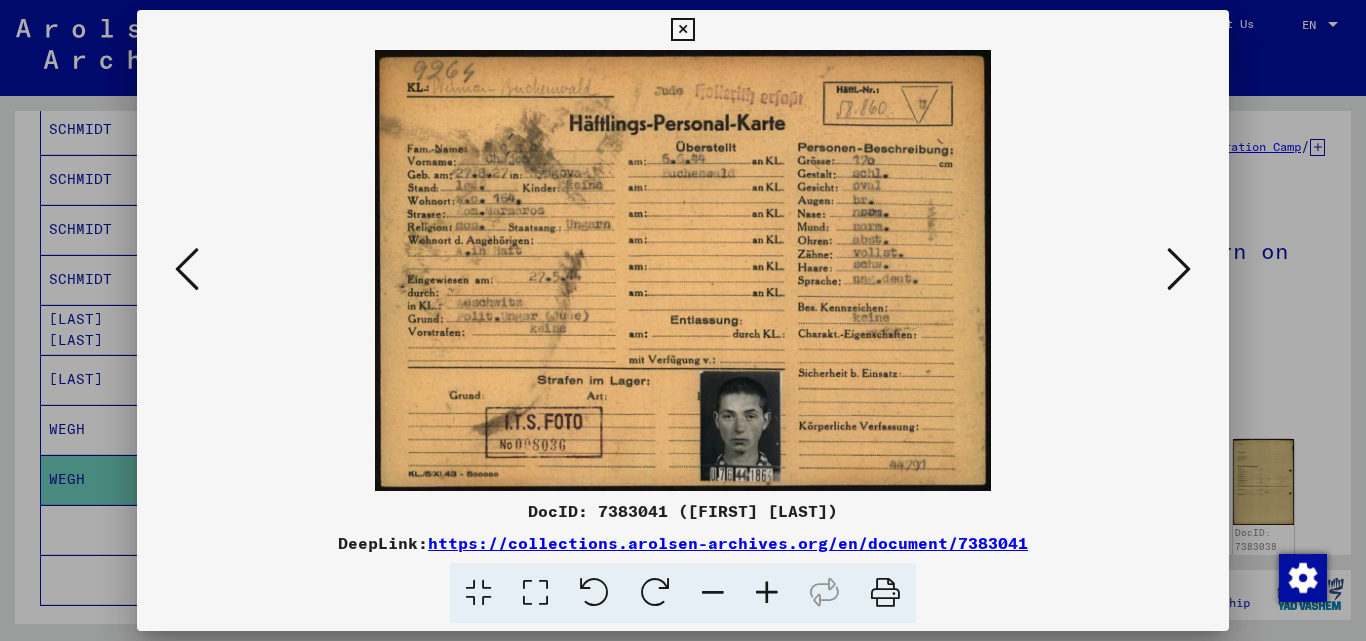 click at bounding box center (1179, 269) 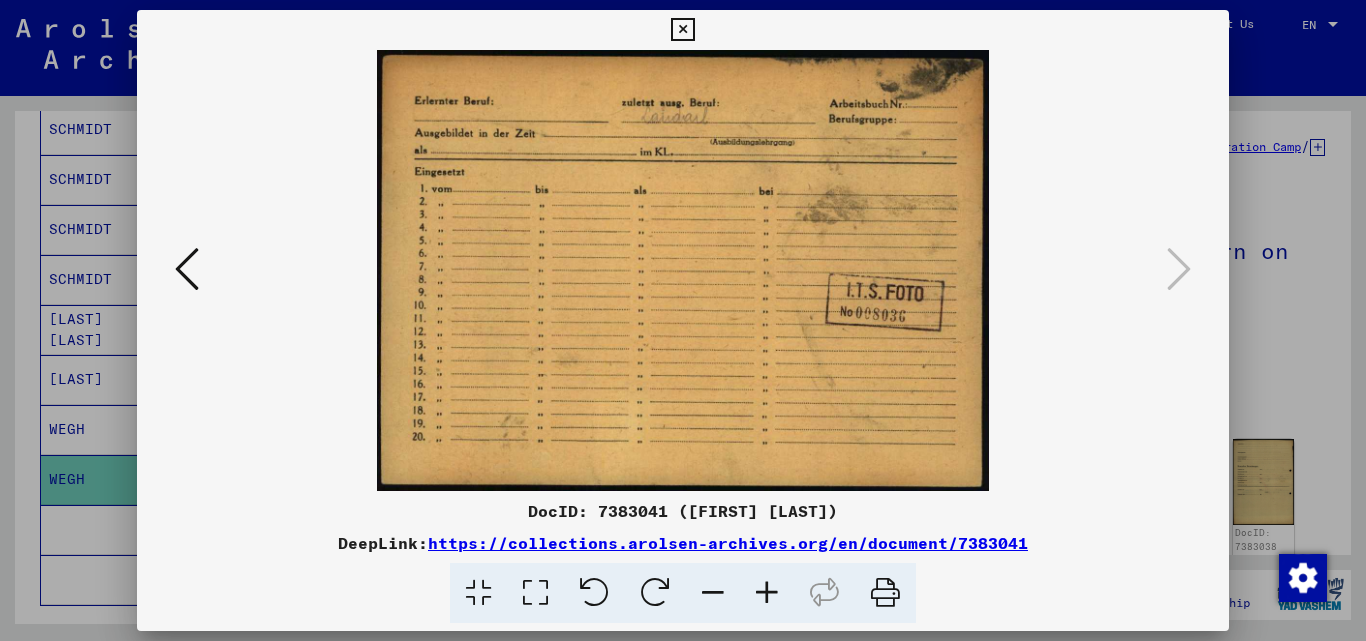 click at bounding box center [187, 269] 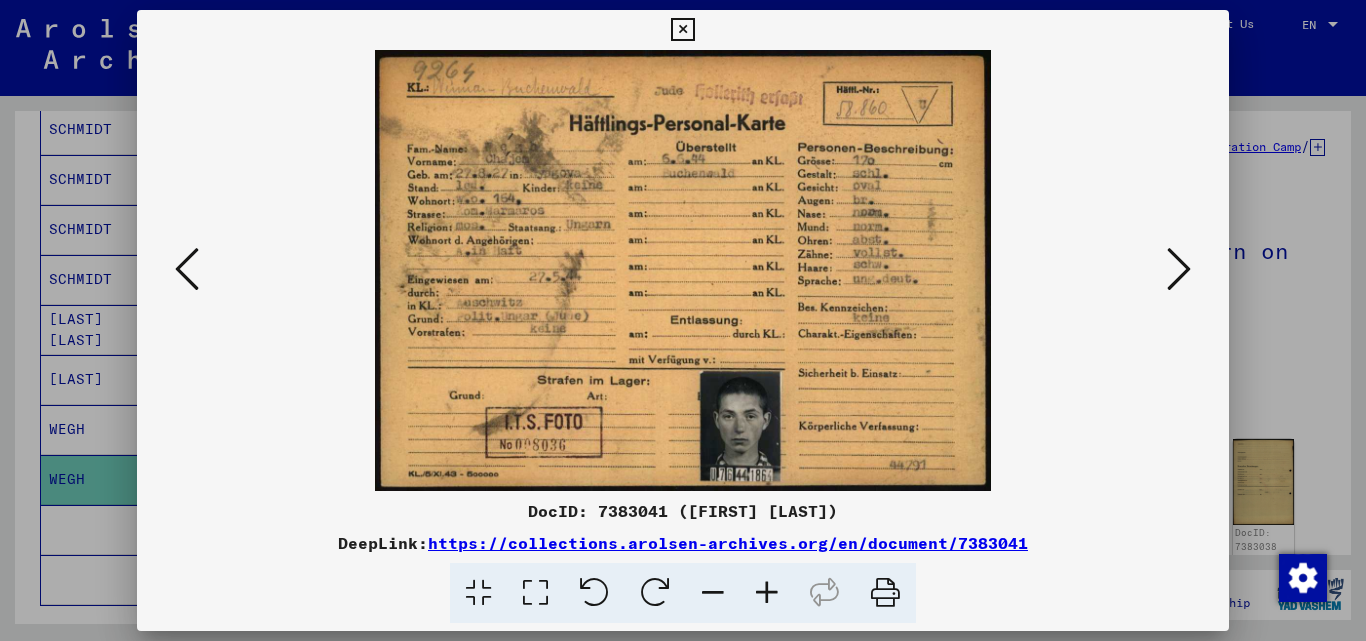 click at bounding box center (187, 269) 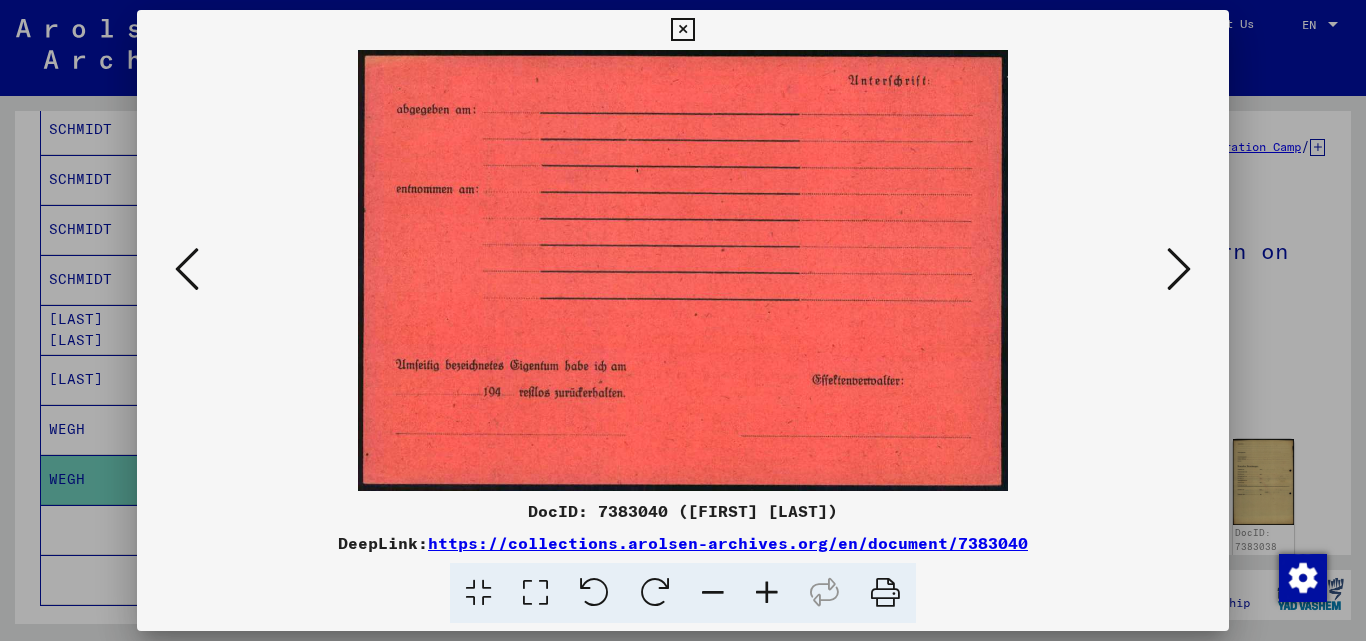 click at bounding box center (187, 269) 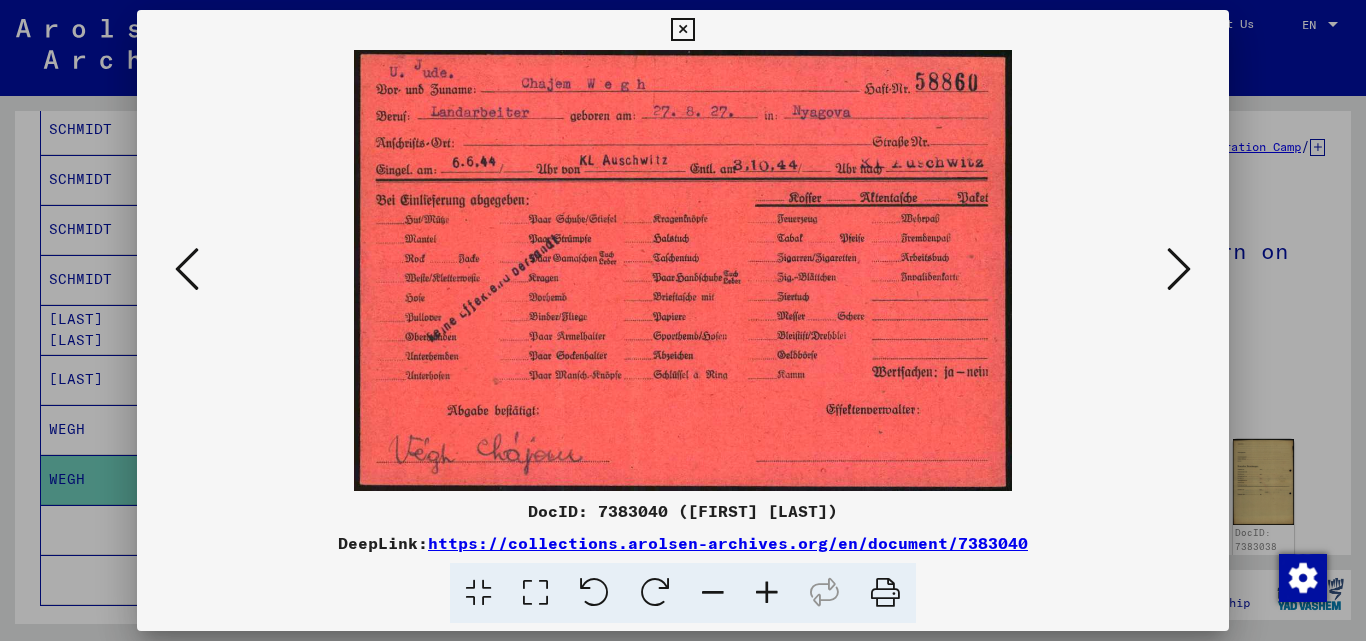 click at bounding box center [187, 269] 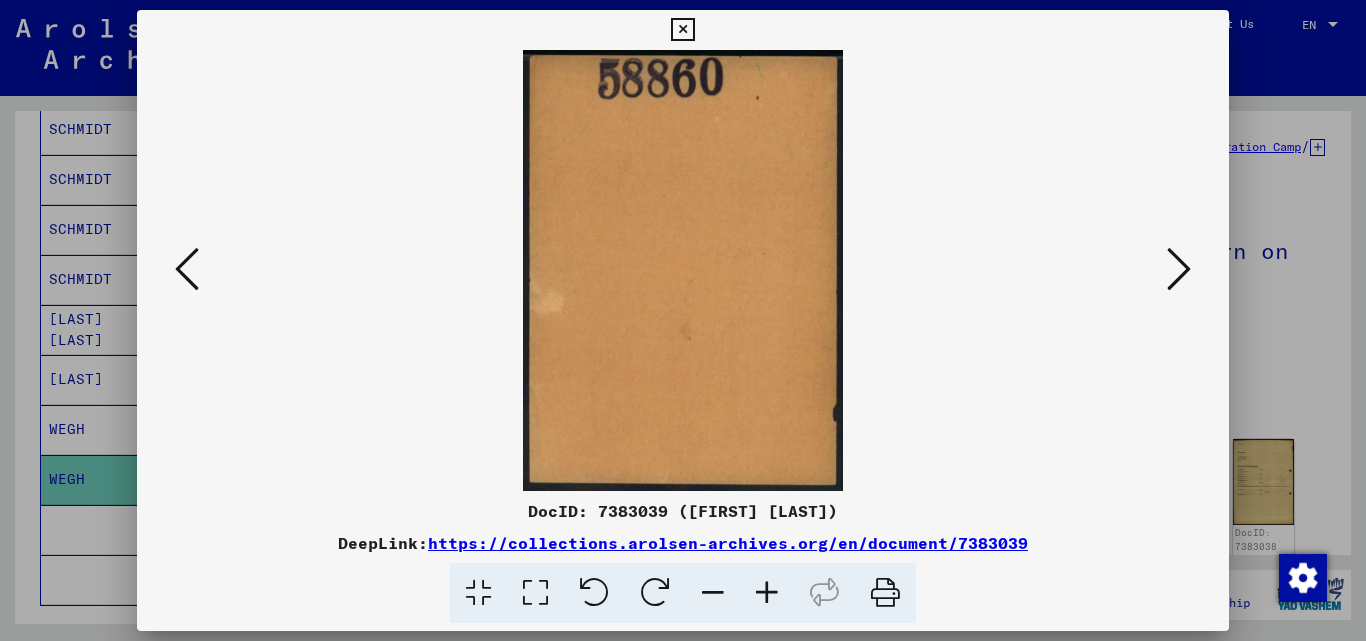 click at bounding box center (187, 269) 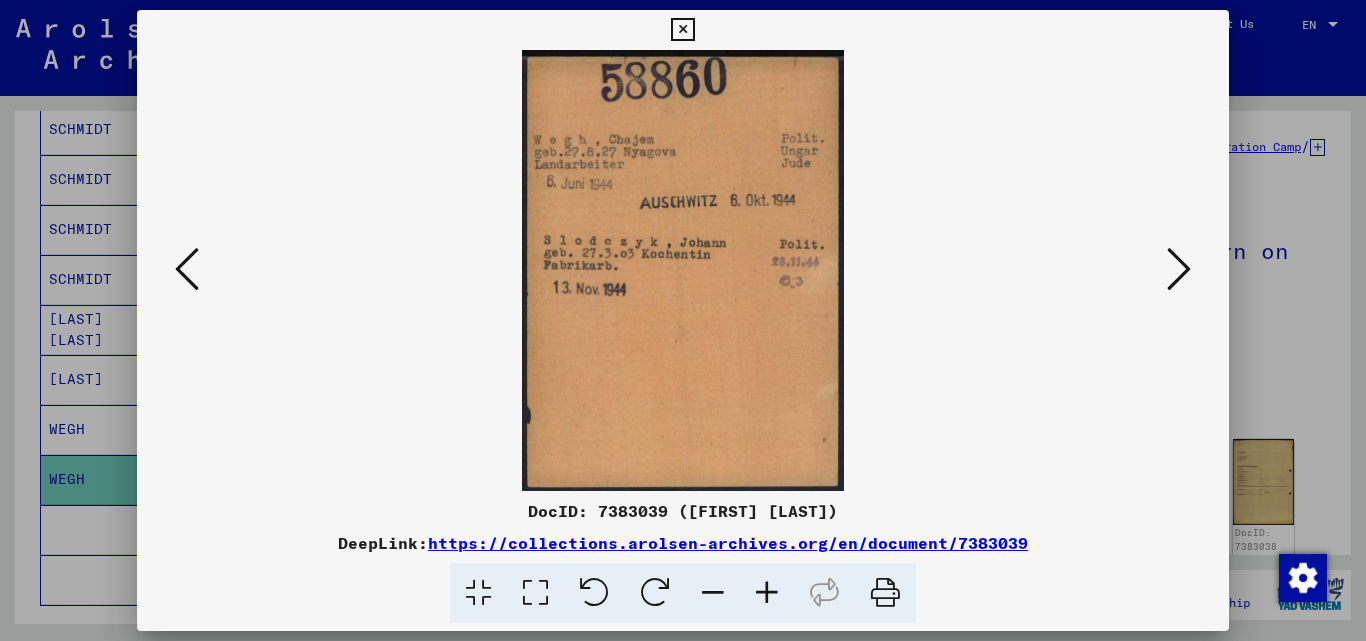 click at bounding box center (187, 269) 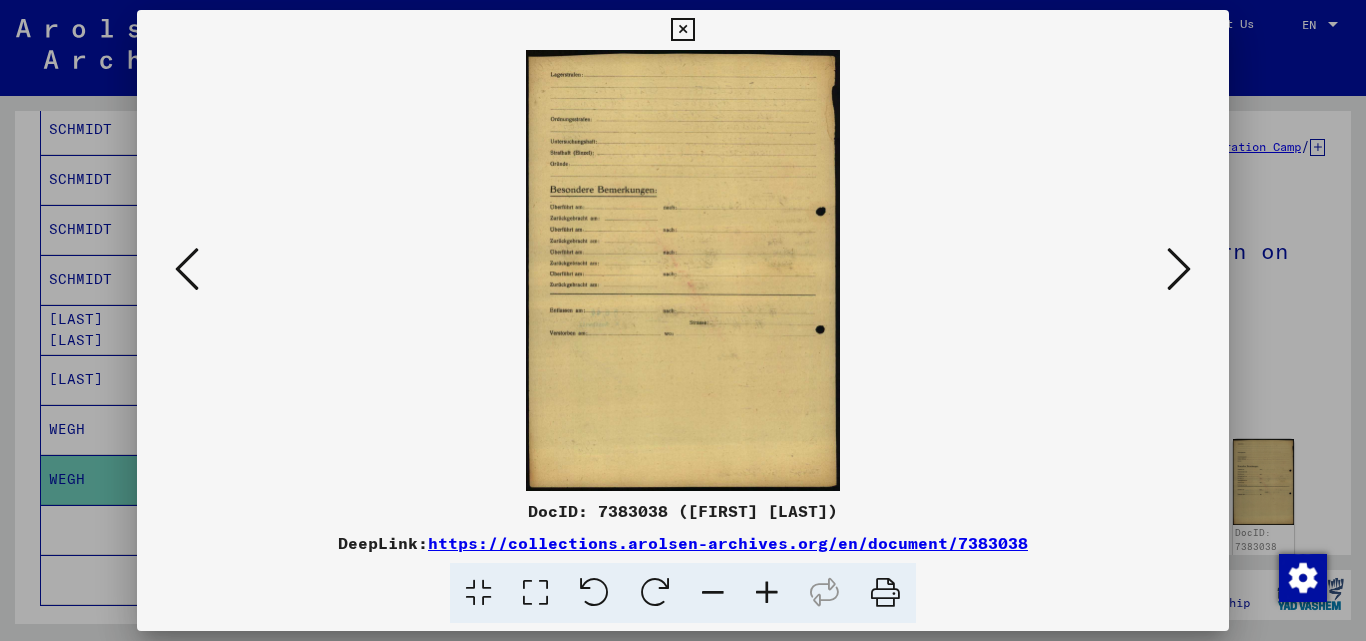 click at bounding box center (187, 269) 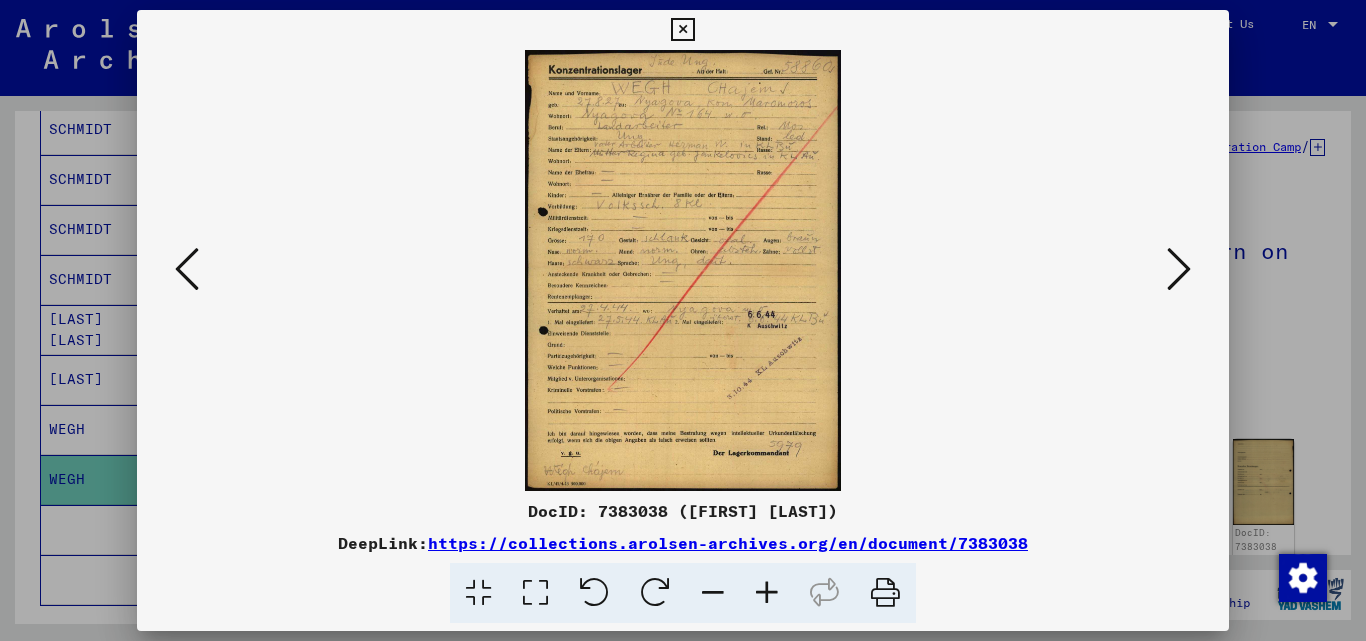 click at bounding box center [767, 593] 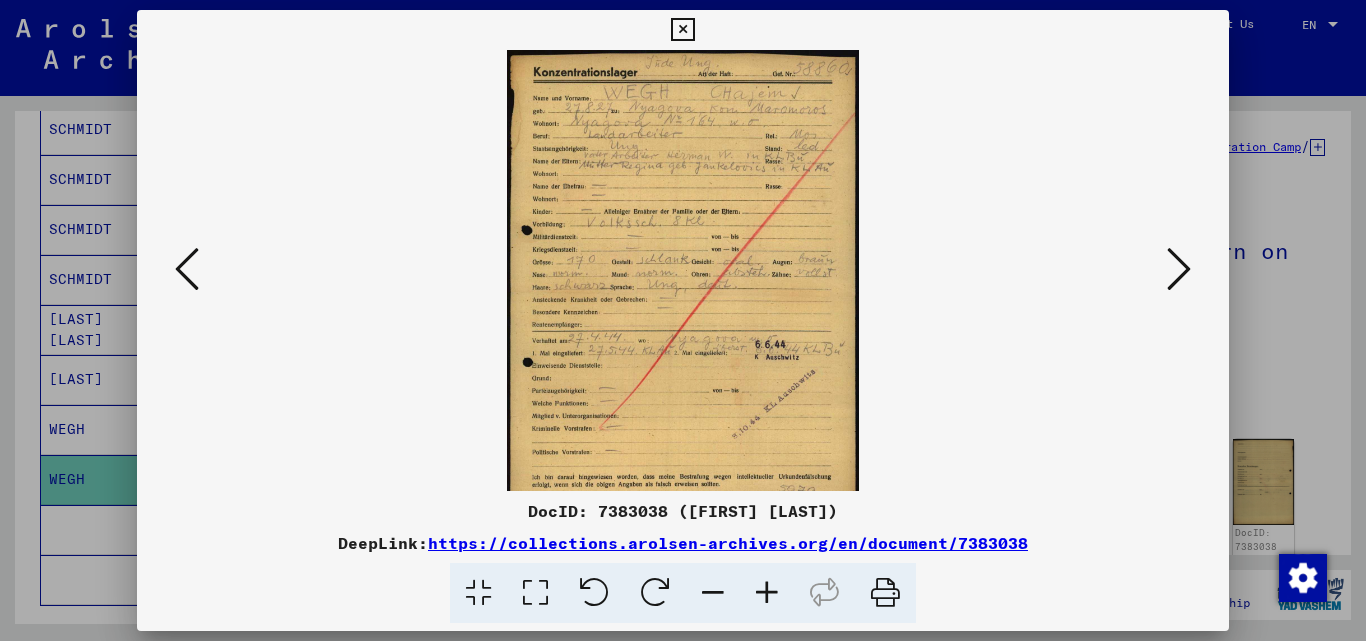 click at bounding box center [767, 593] 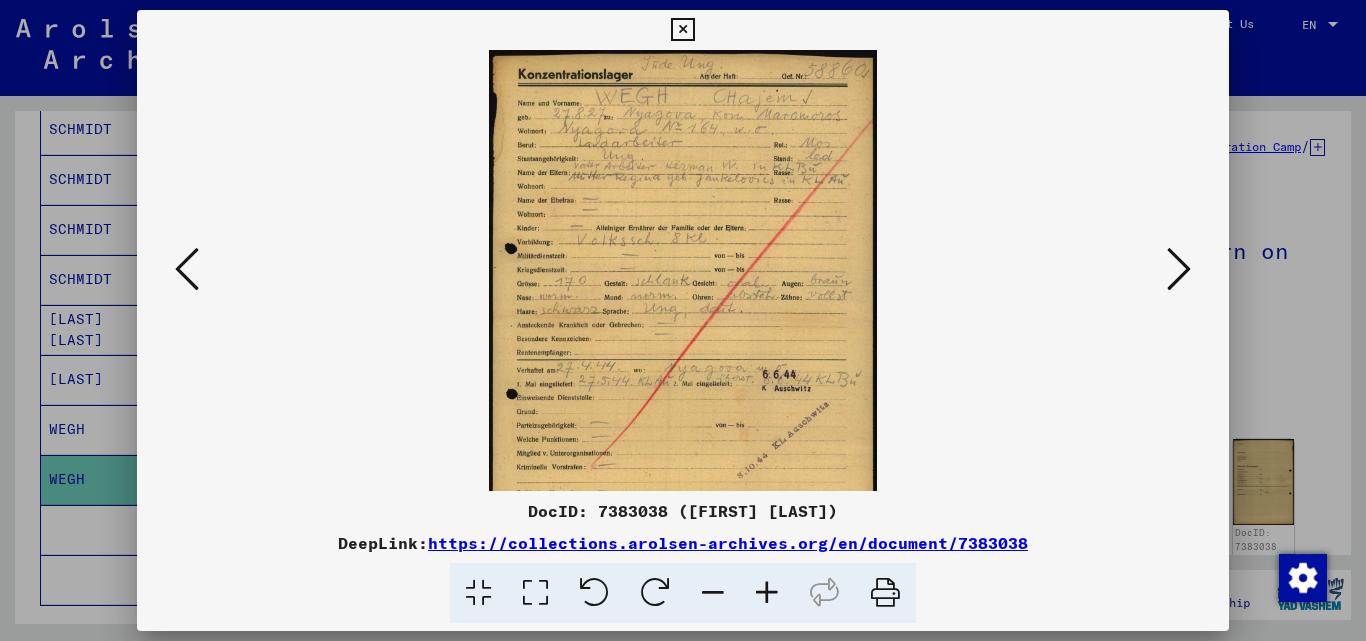 click at bounding box center [767, 593] 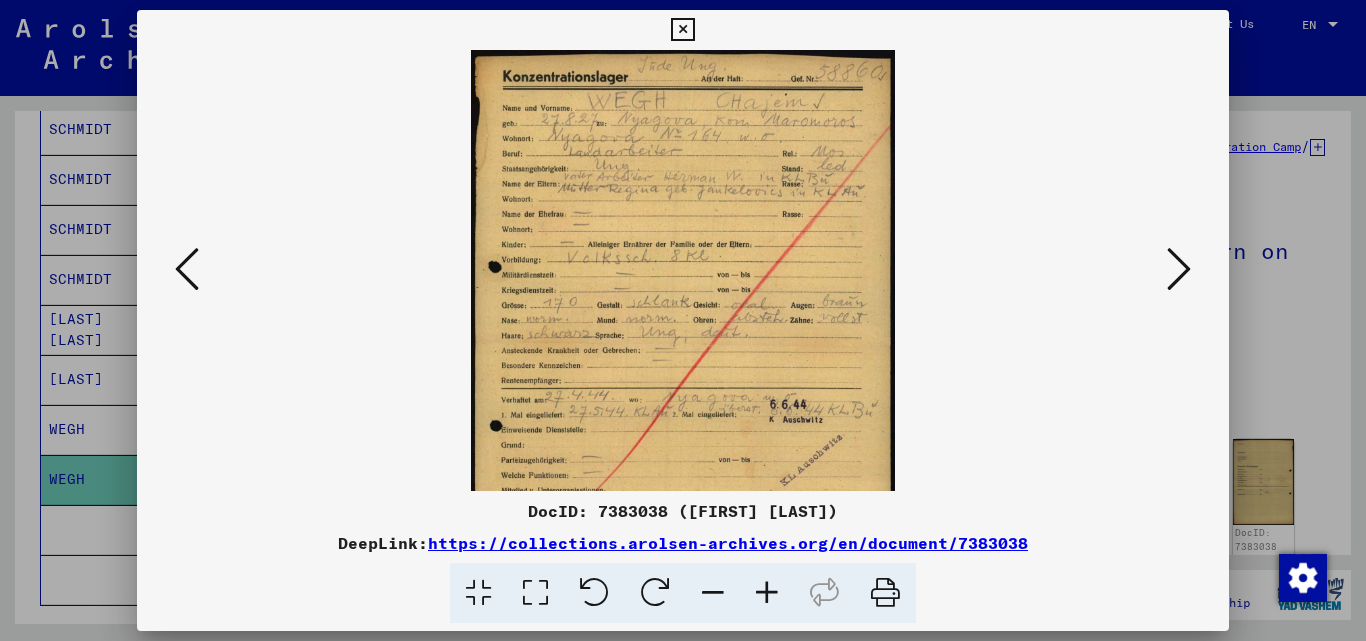 click at bounding box center [767, 593] 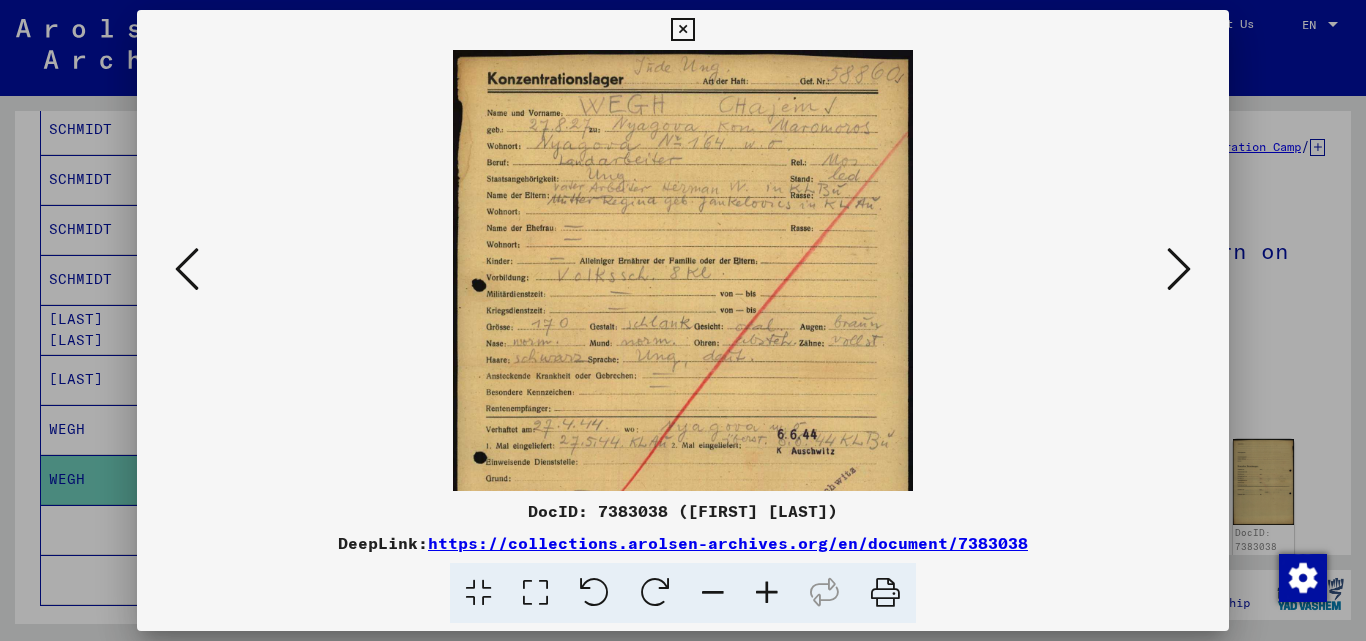 click at bounding box center (767, 593) 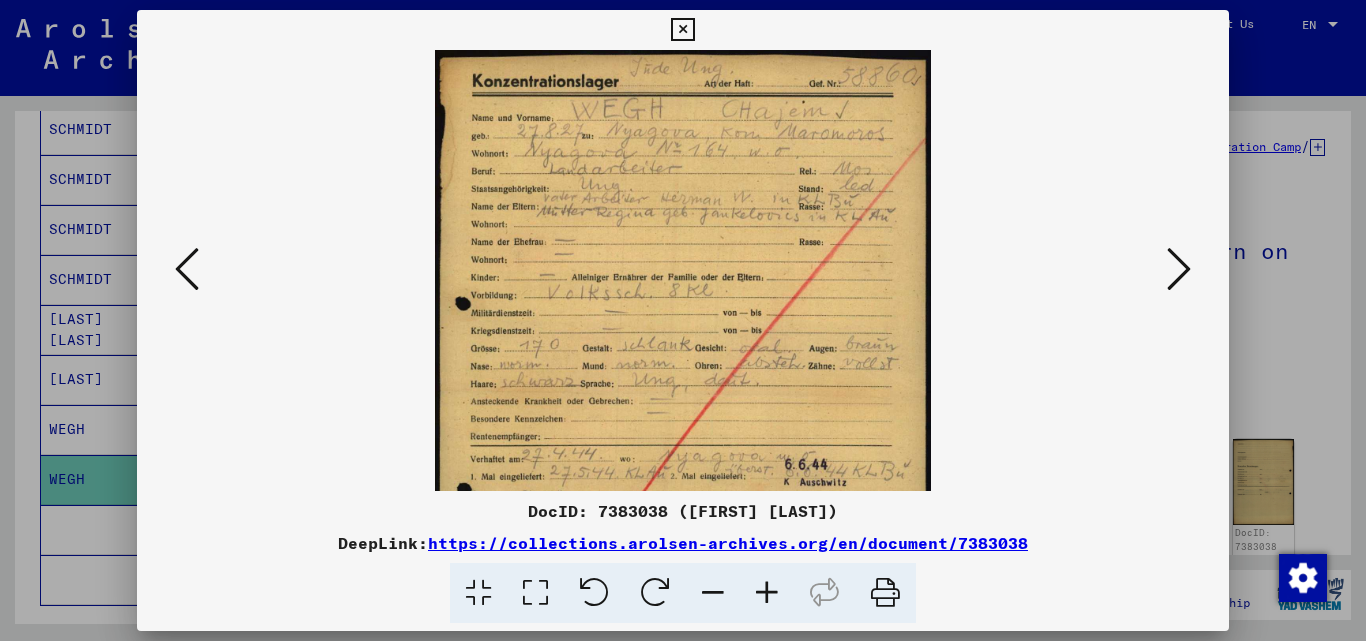 click at bounding box center [767, 593] 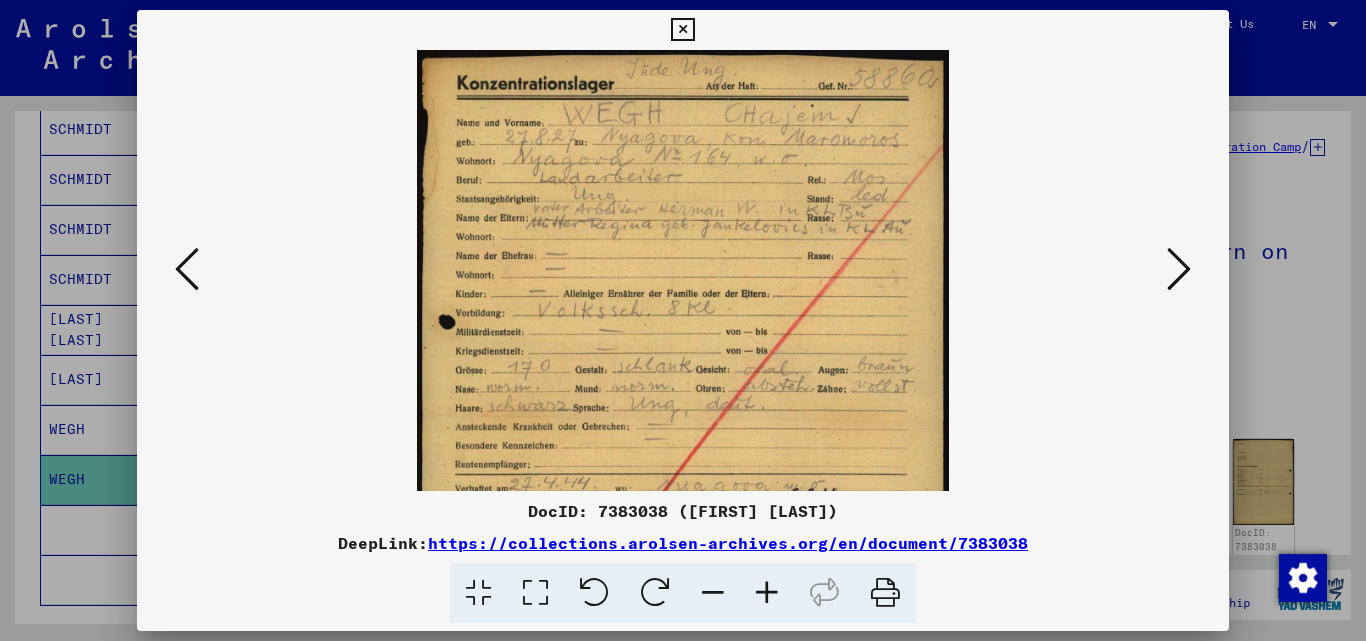 click at bounding box center [767, 593] 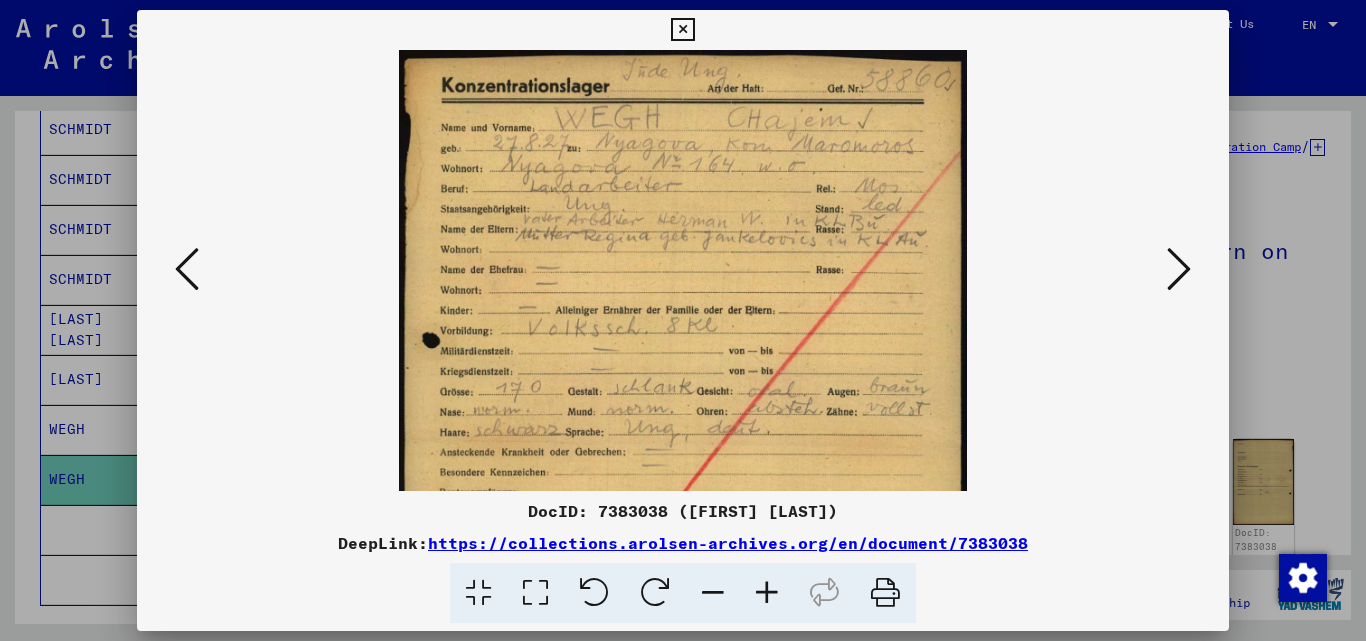 click at bounding box center (767, 593) 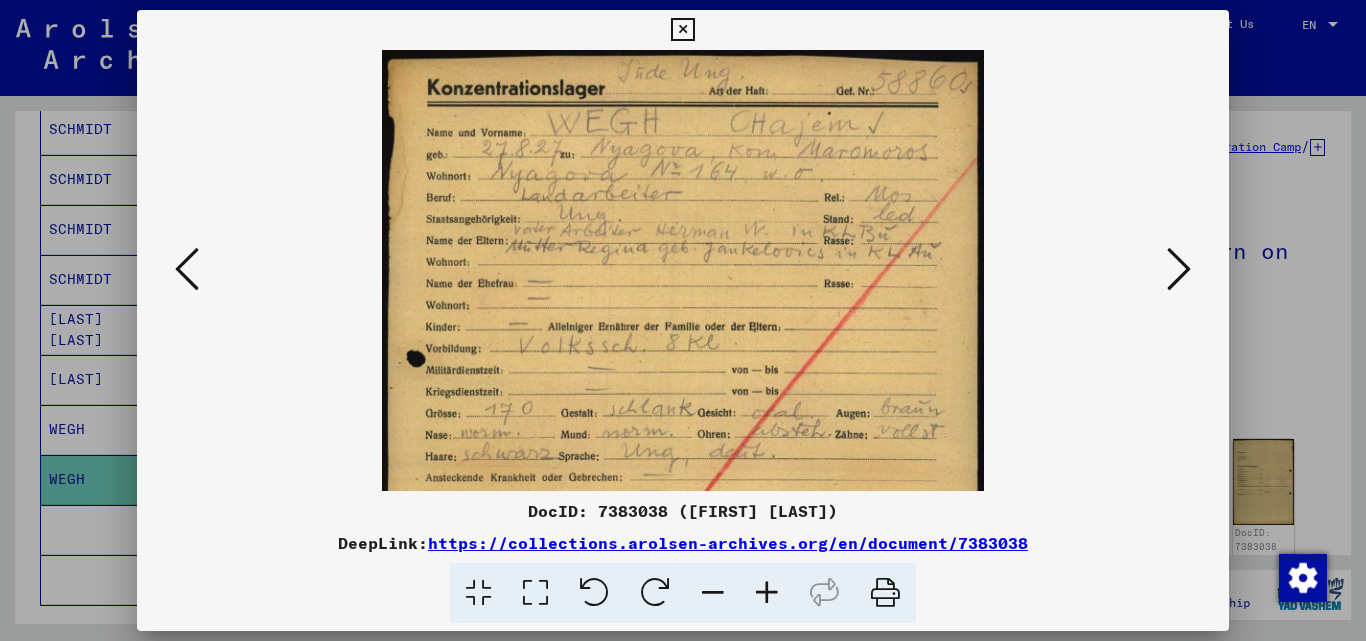 click at bounding box center [767, 593] 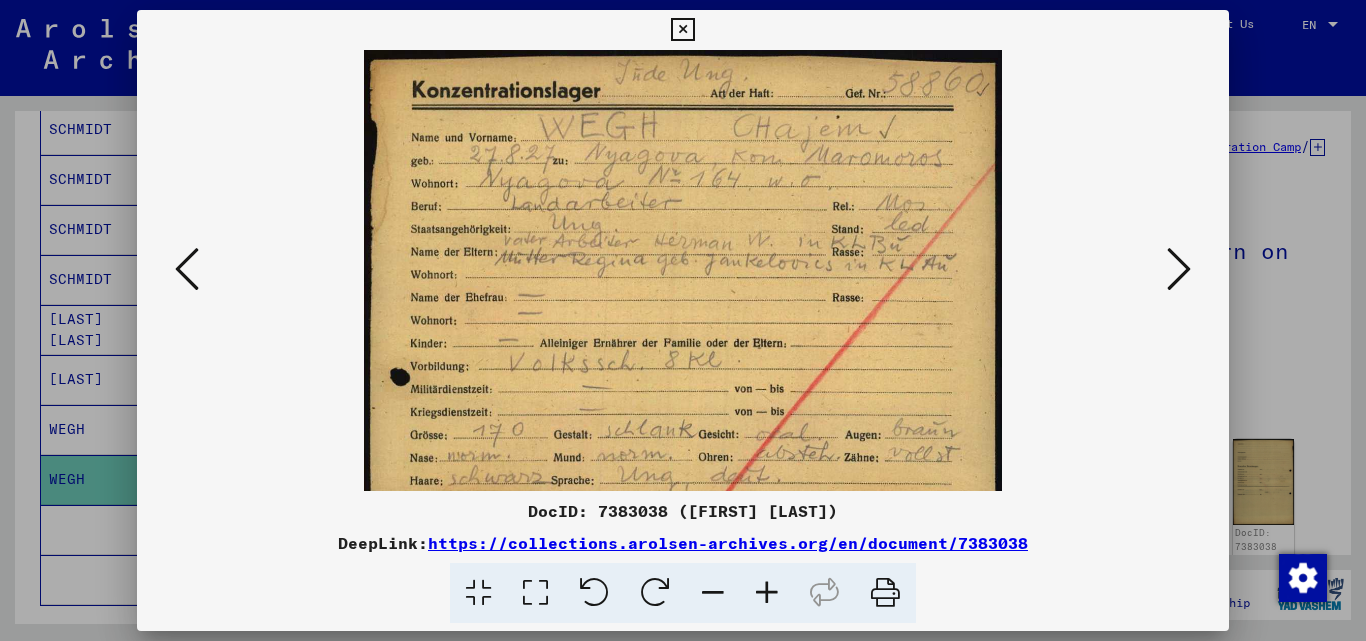 click at bounding box center [682, 30] 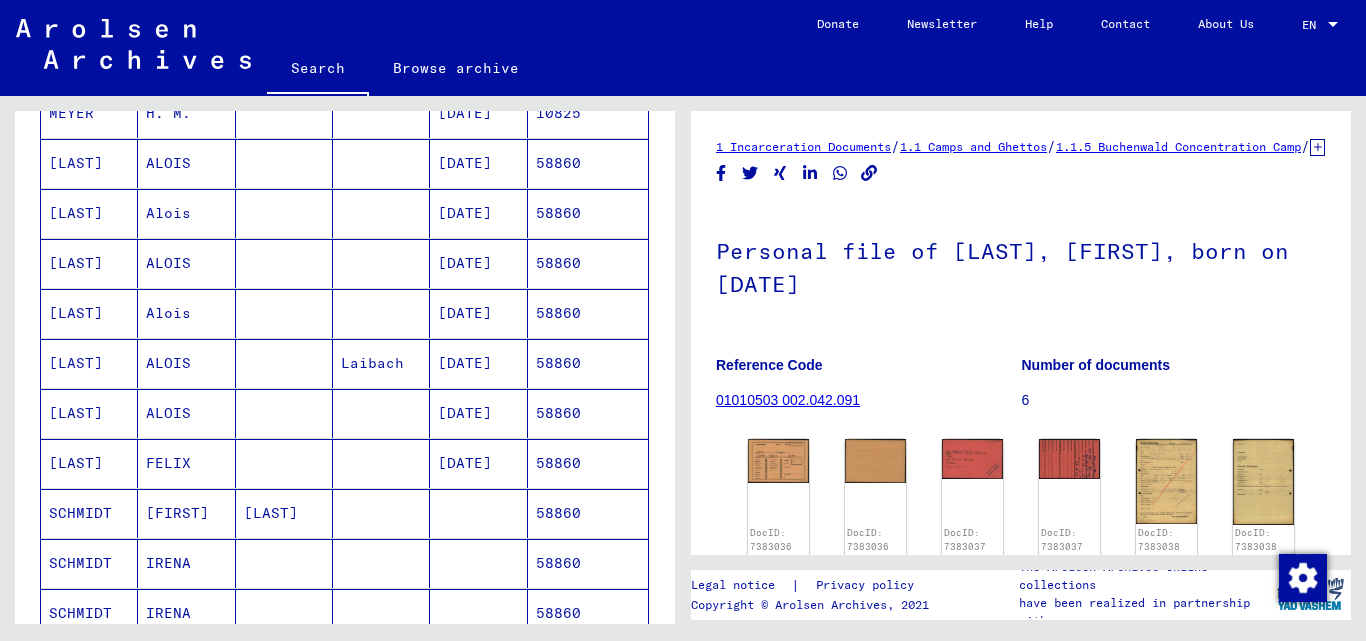 scroll, scrollTop: 800, scrollLeft: 0, axis: vertical 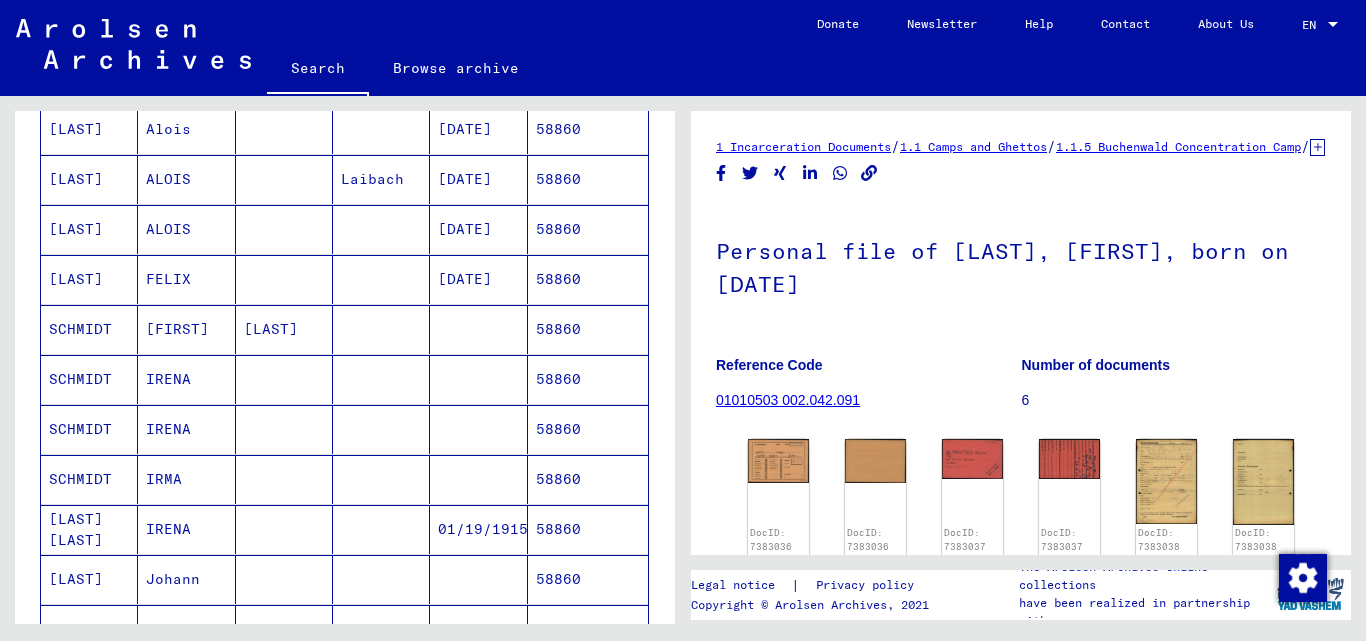 click on "58860" at bounding box center [588, 329] 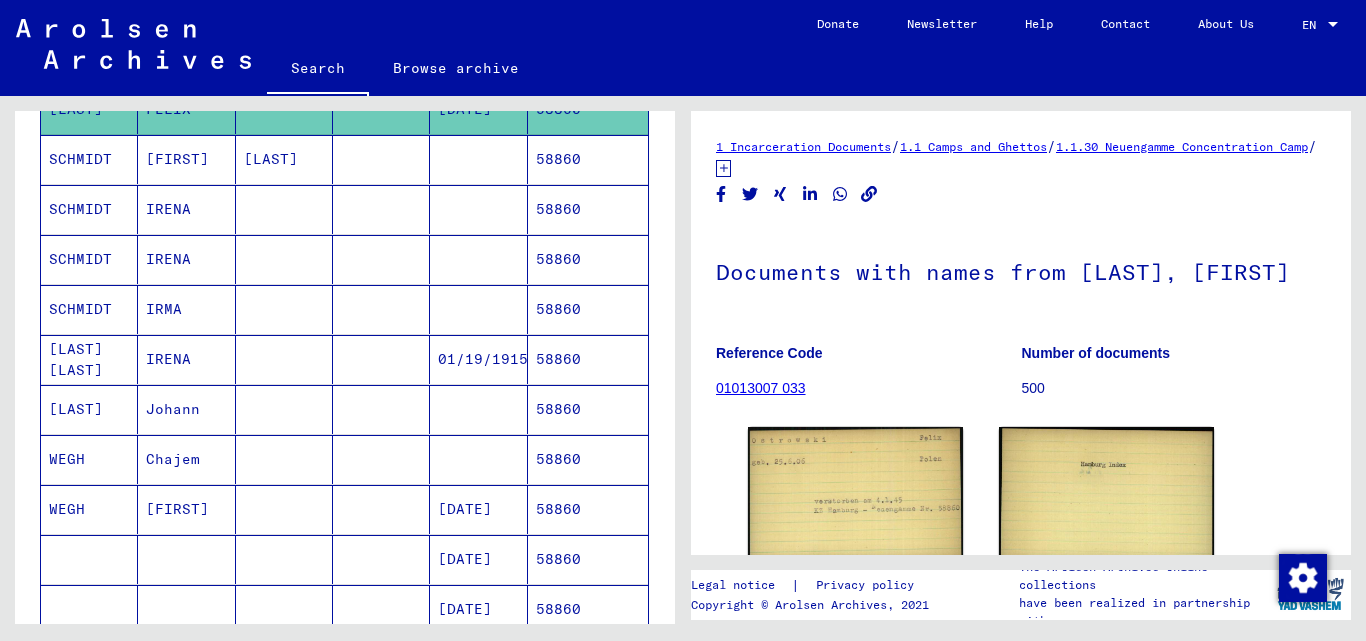 scroll, scrollTop: 1000, scrollLeft: 0, axis: vertical 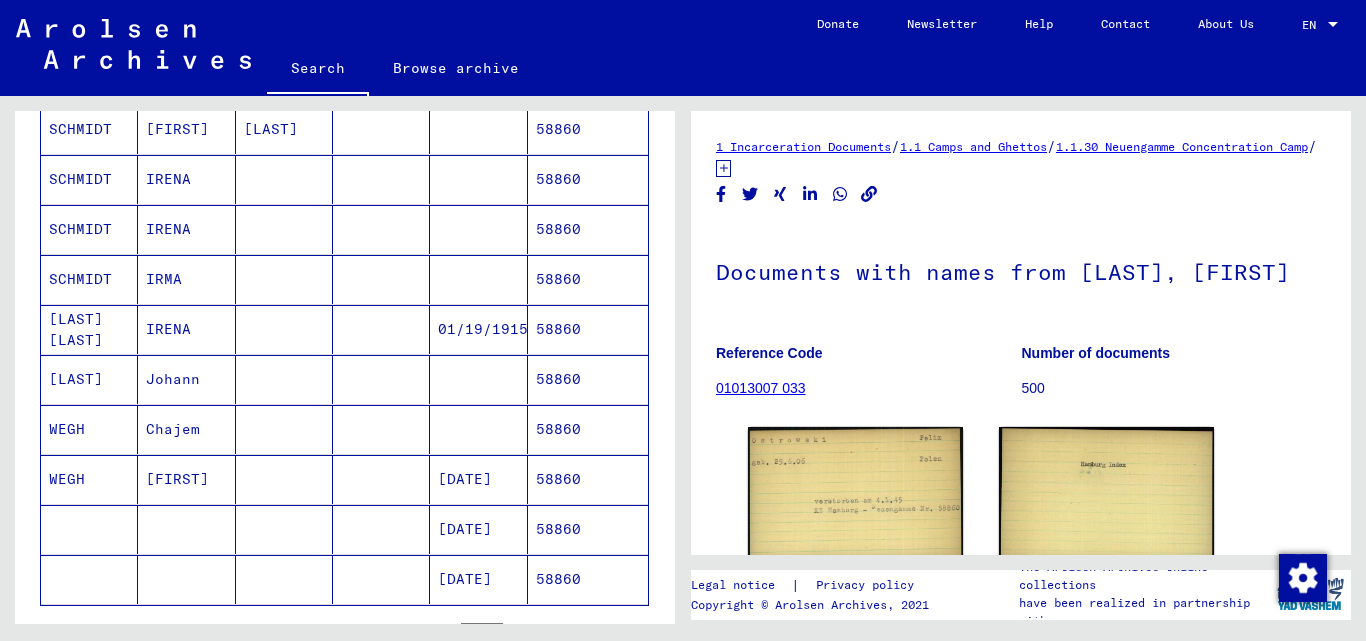 click on "58860" at bounding box center [588, 429] 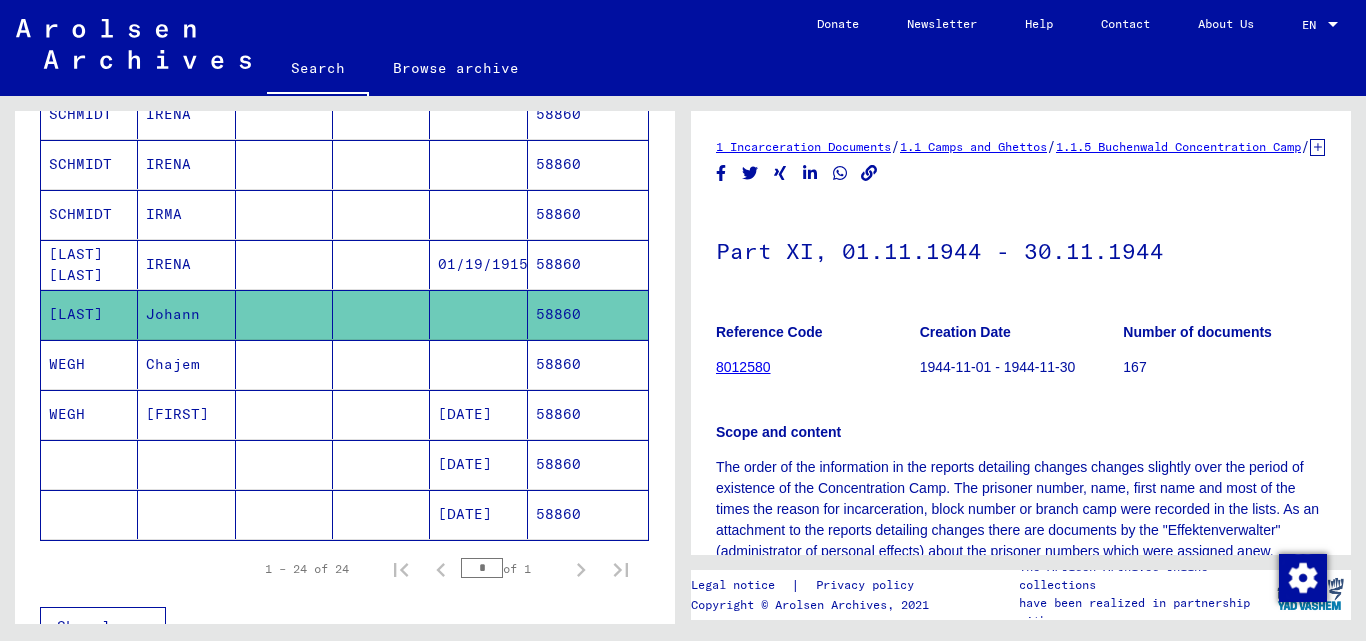 scroll, scrollTop: 1100, scrollLeft: 0, axis: vertical 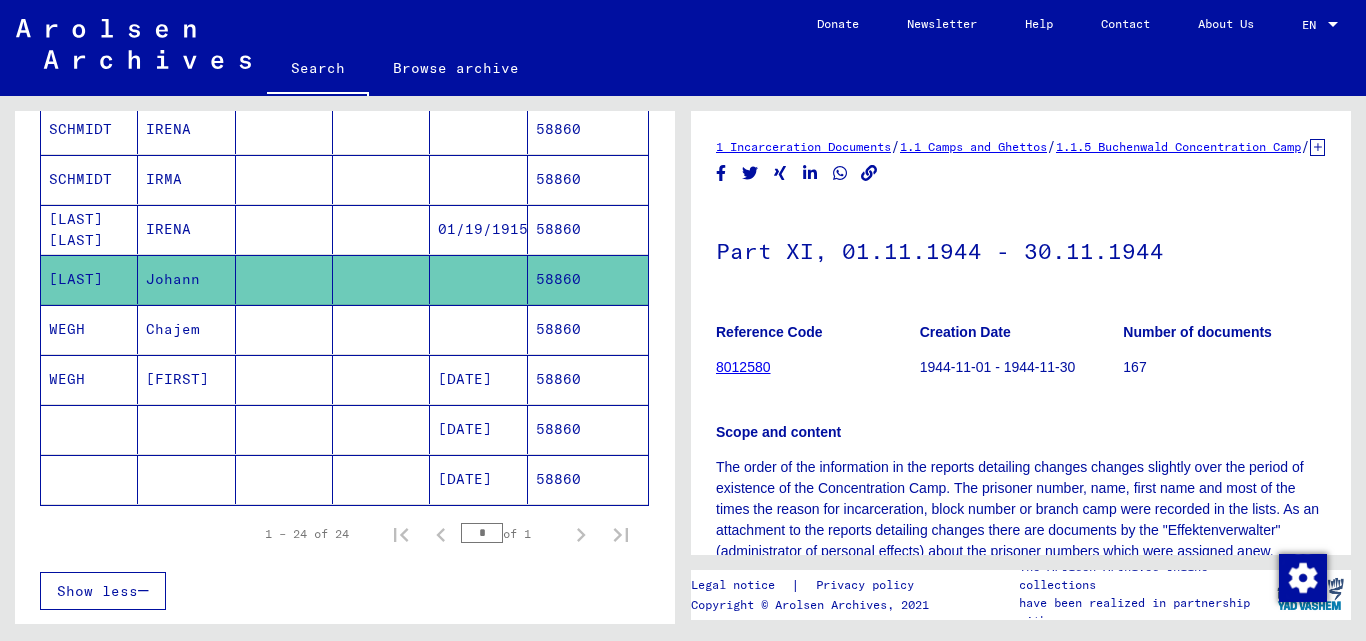 click on "58860" at bounding box center [588, 429] 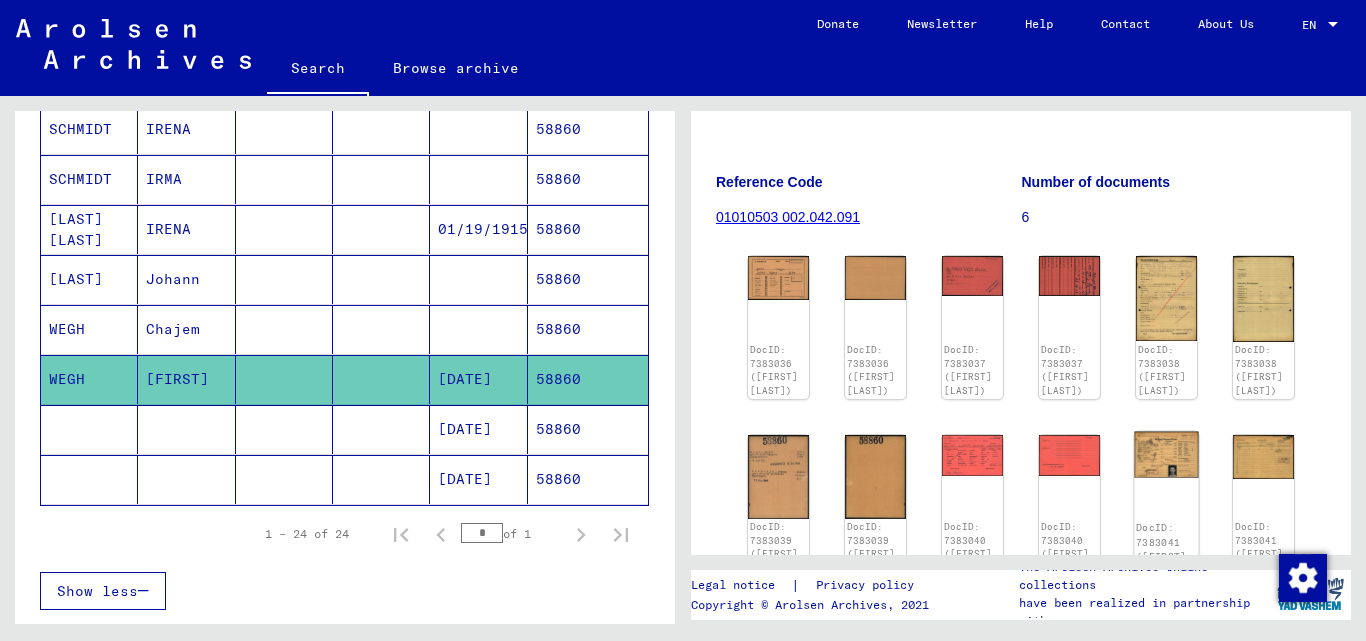 scroll, scrollTop: 300, scrollLeft: 0, axis: vertical 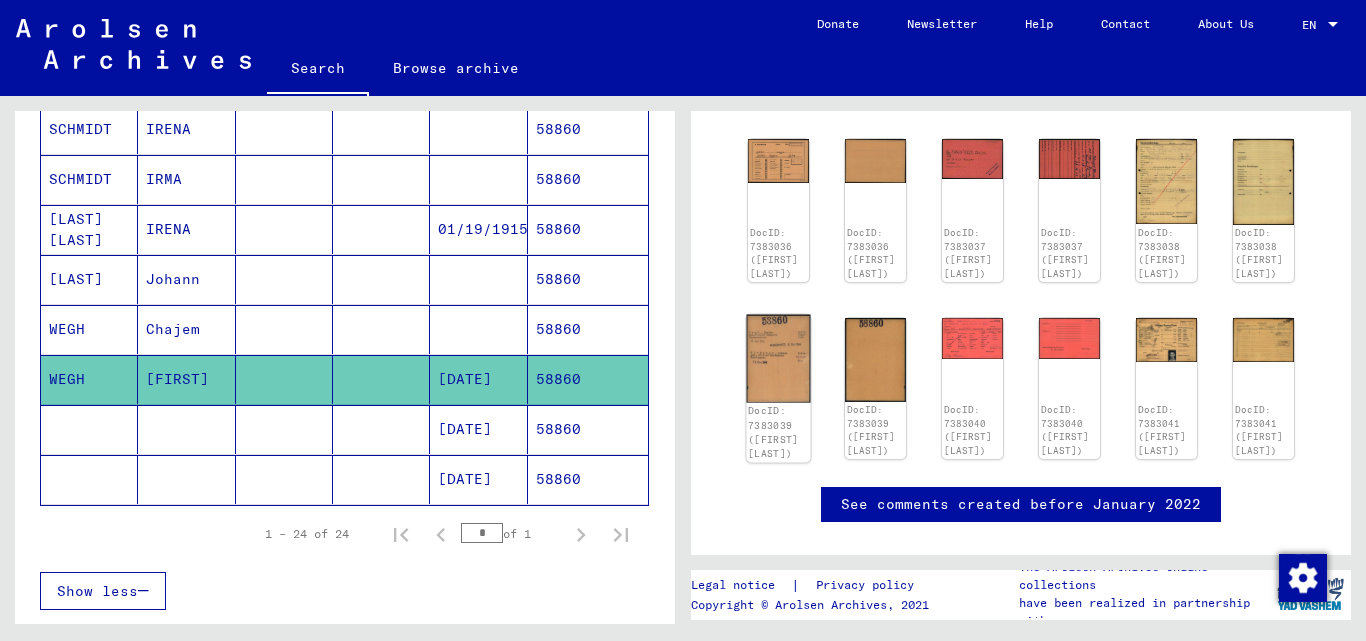 click 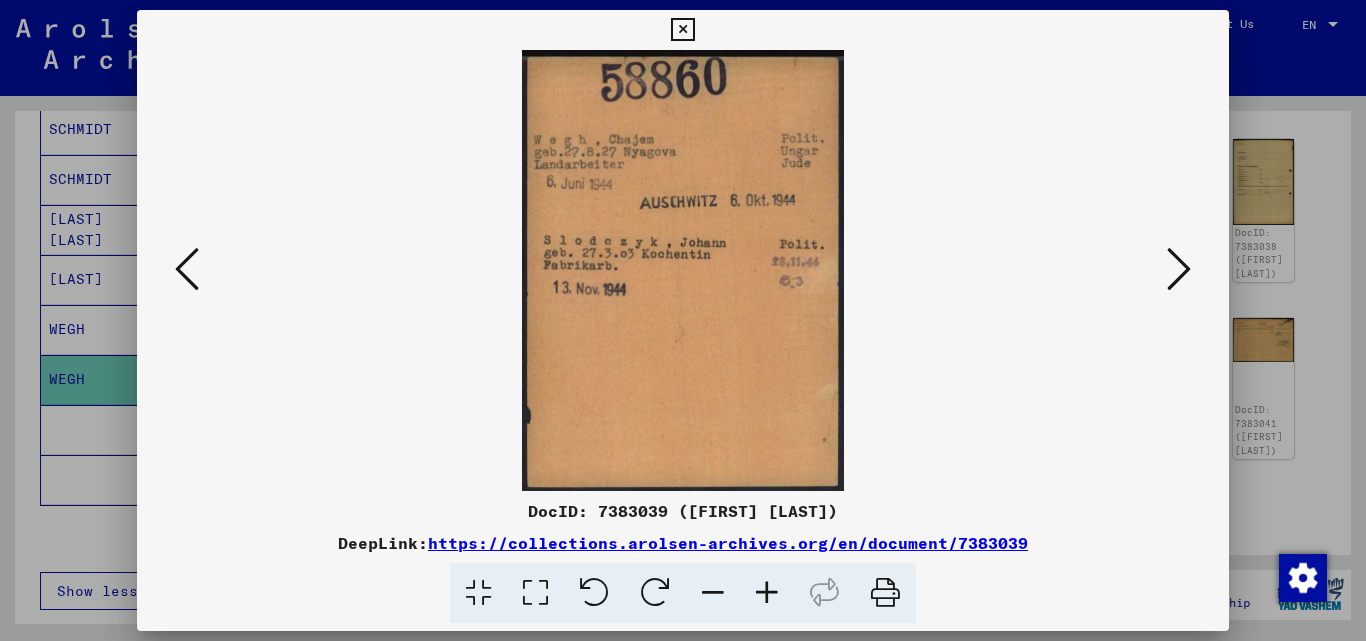 click on "DocID: 7383039 ([FIRST] [LAST])  DeepLink:  https://collections.arolsen-archives.org/en/document/7383039" at bounding box center [683, 317] 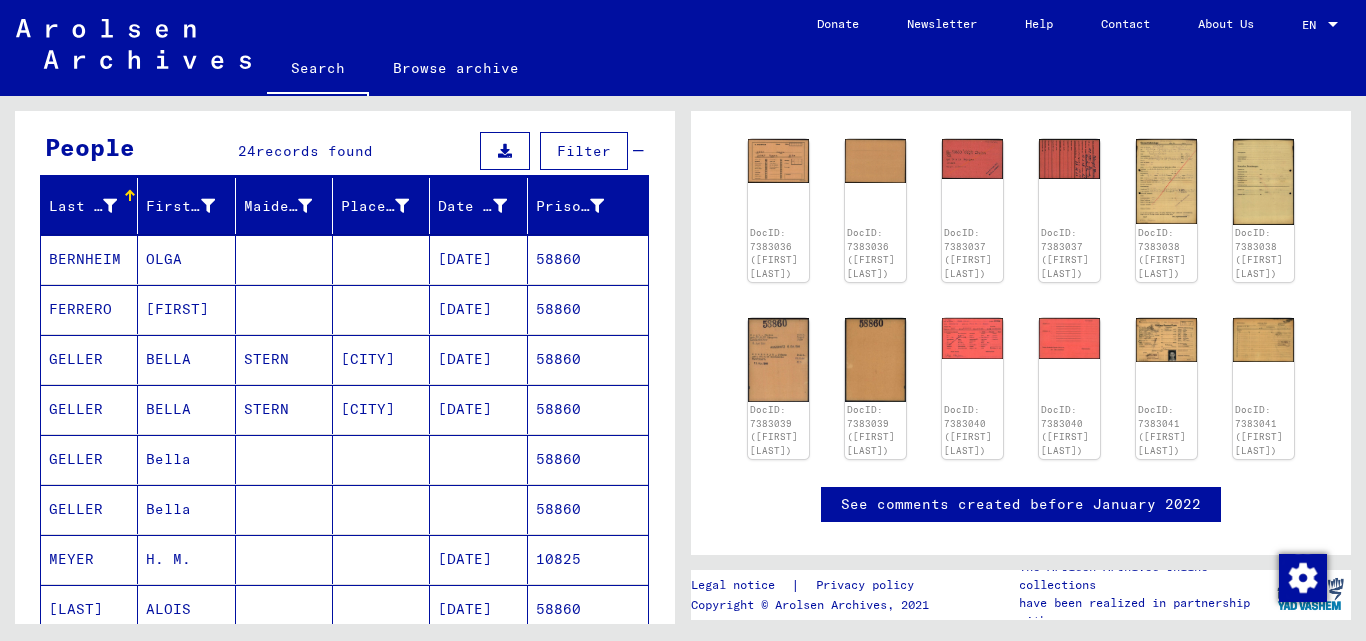scroll, scrollTop: 0, scrollLeft: 0, axis: both 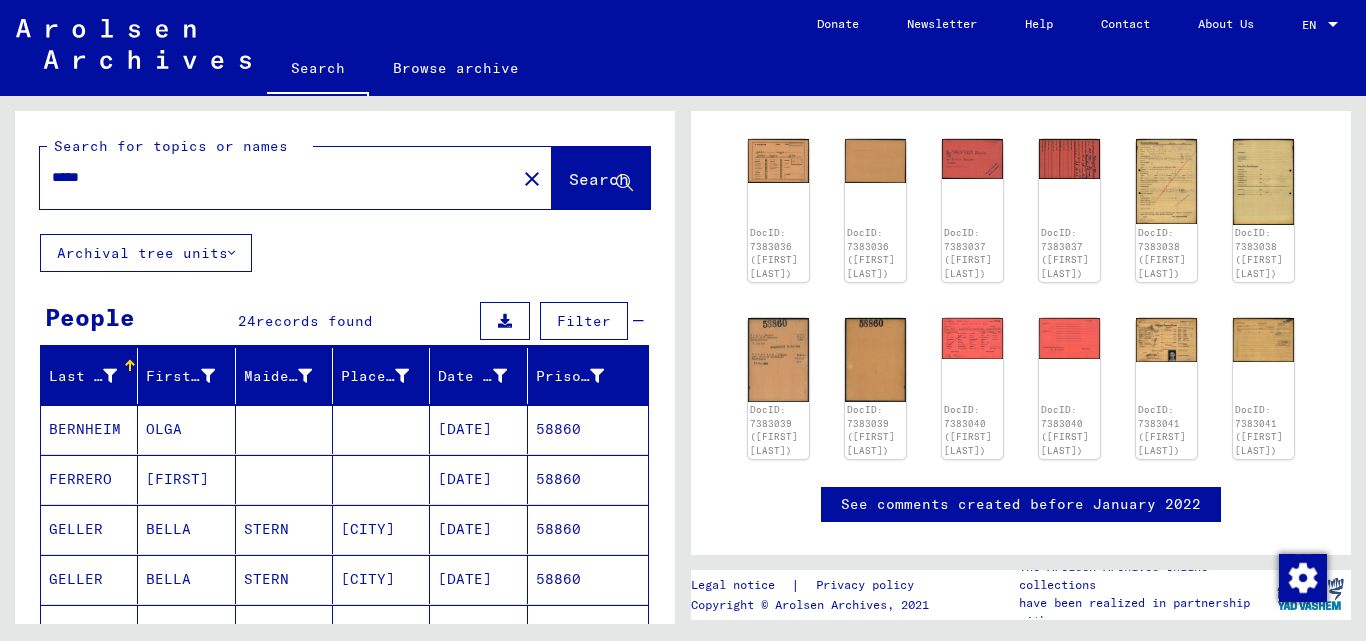 click on "*****" 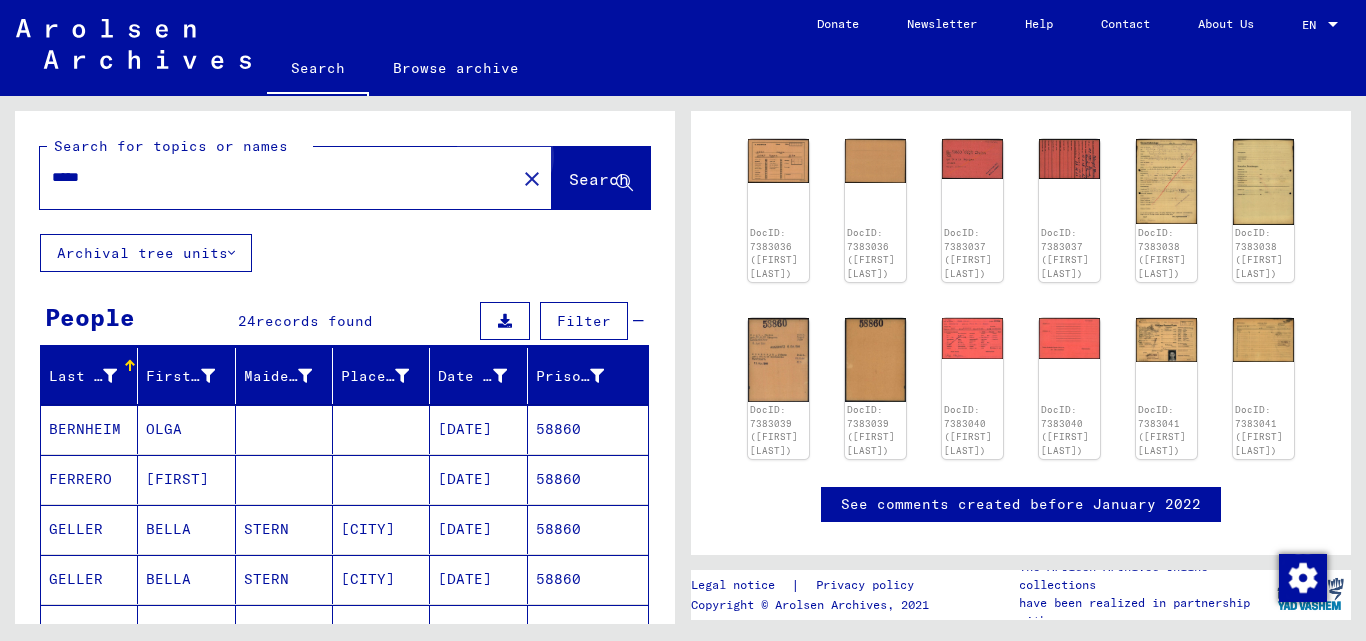 click on "Search" 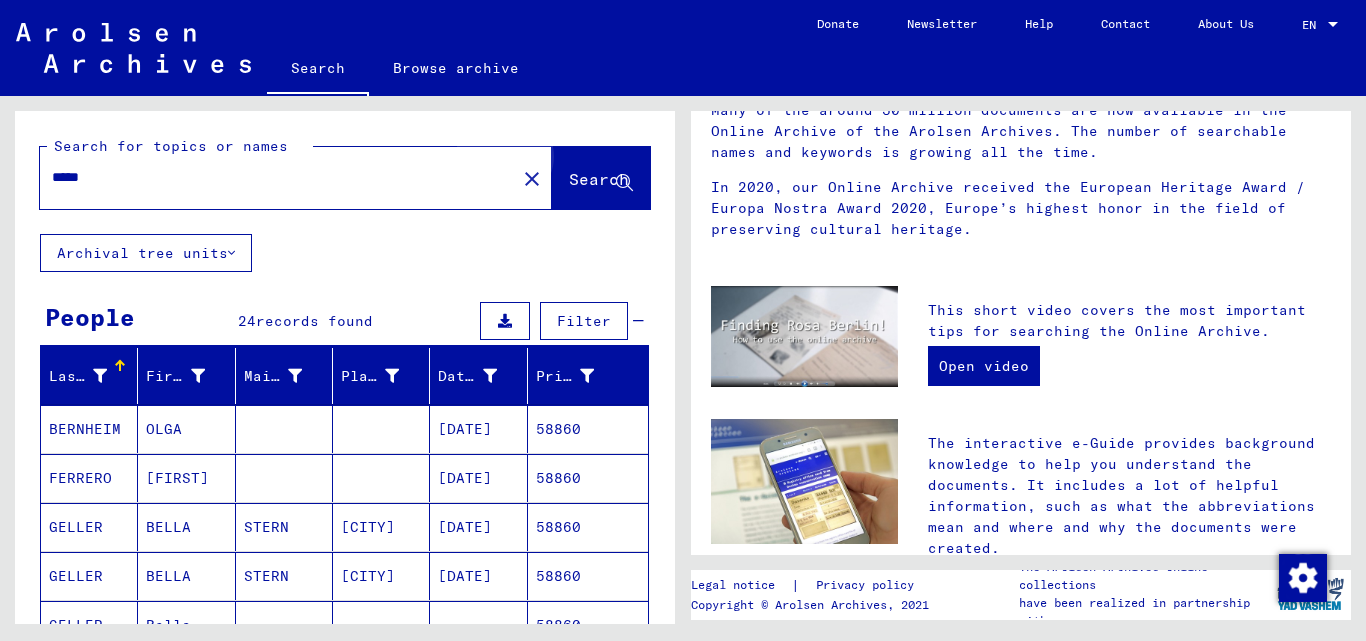 scroll, scrollTop: 0, scrollLeft: 0, axis: both 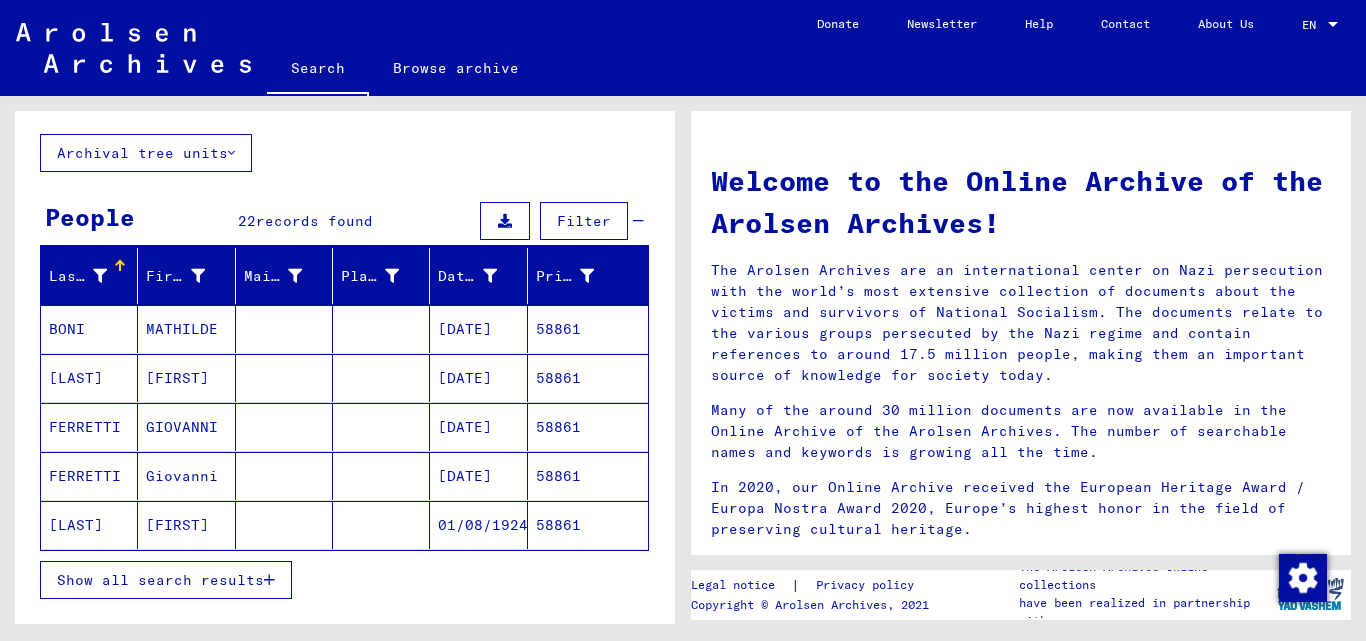 click on "58861" at bounding box center [588, 378] 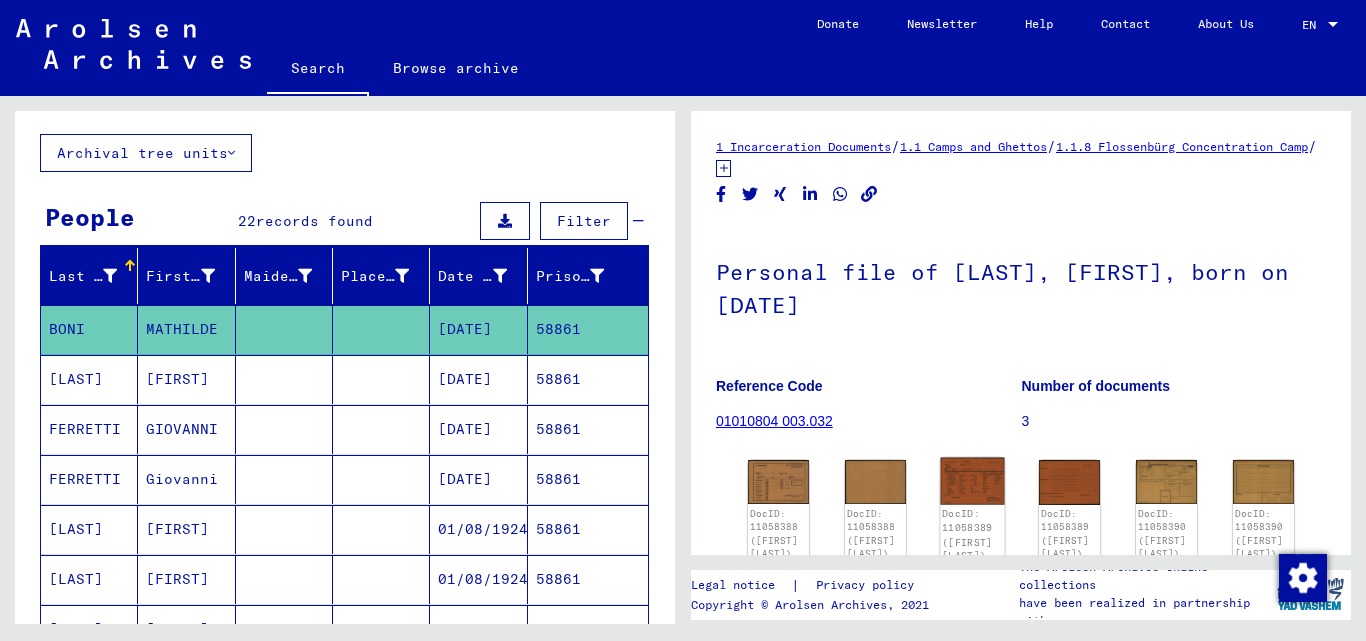 click 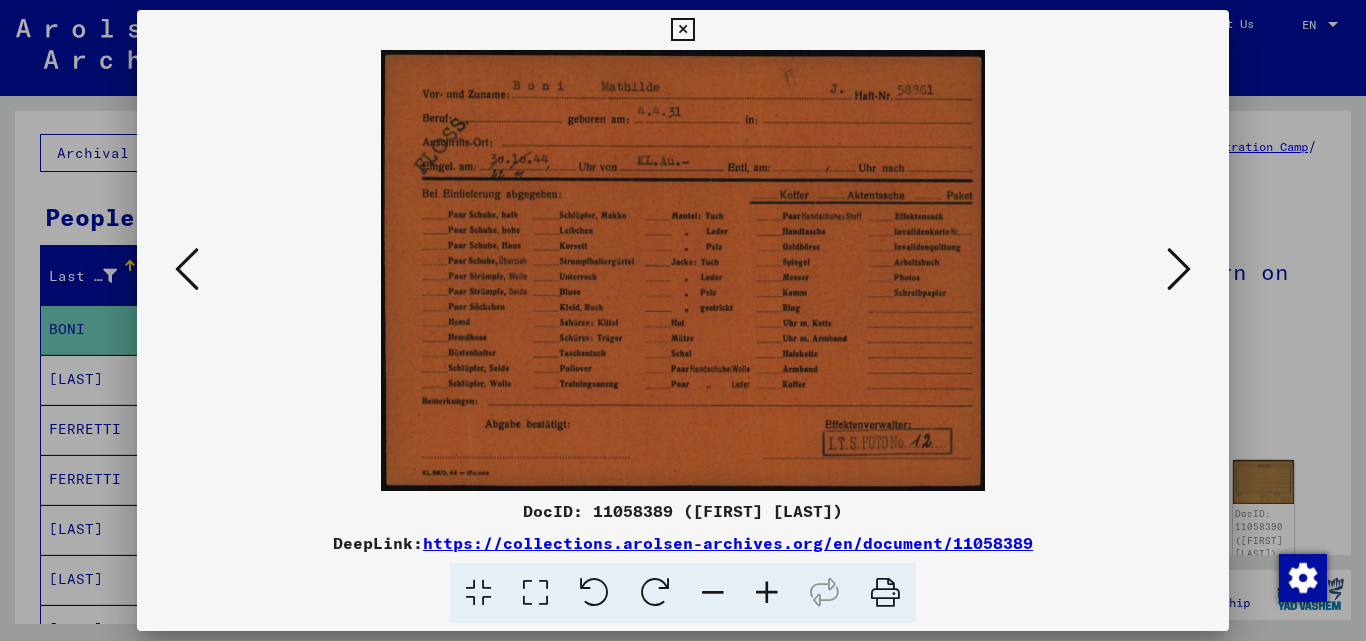 click at bounding box center [682, 30] 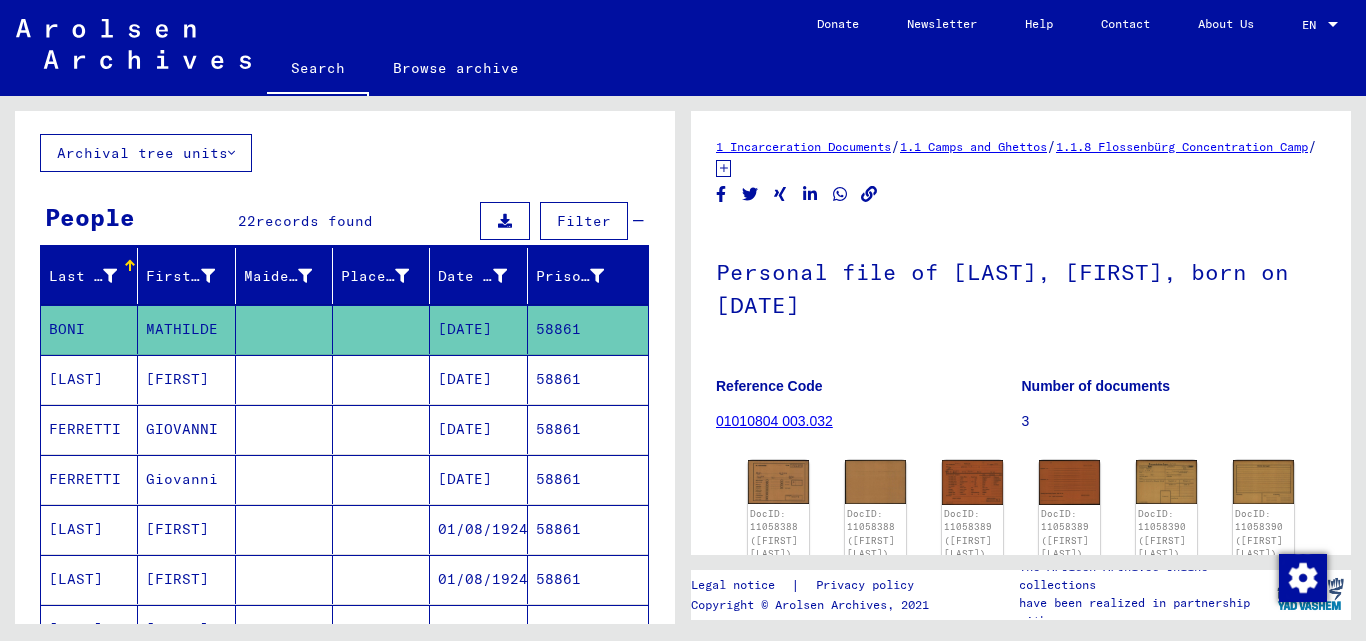click on "58861" at bounding box center (588, 479) 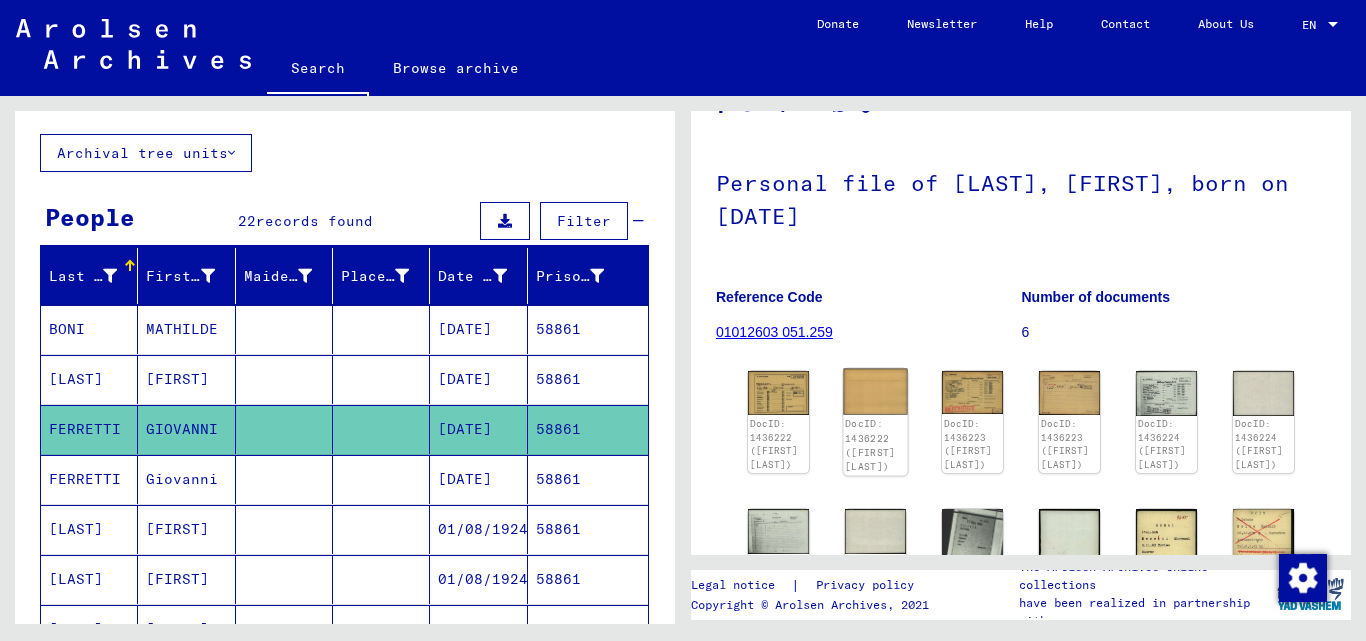 scroll, scrollTop: 100, scrollLeft: 0, axis: vertical 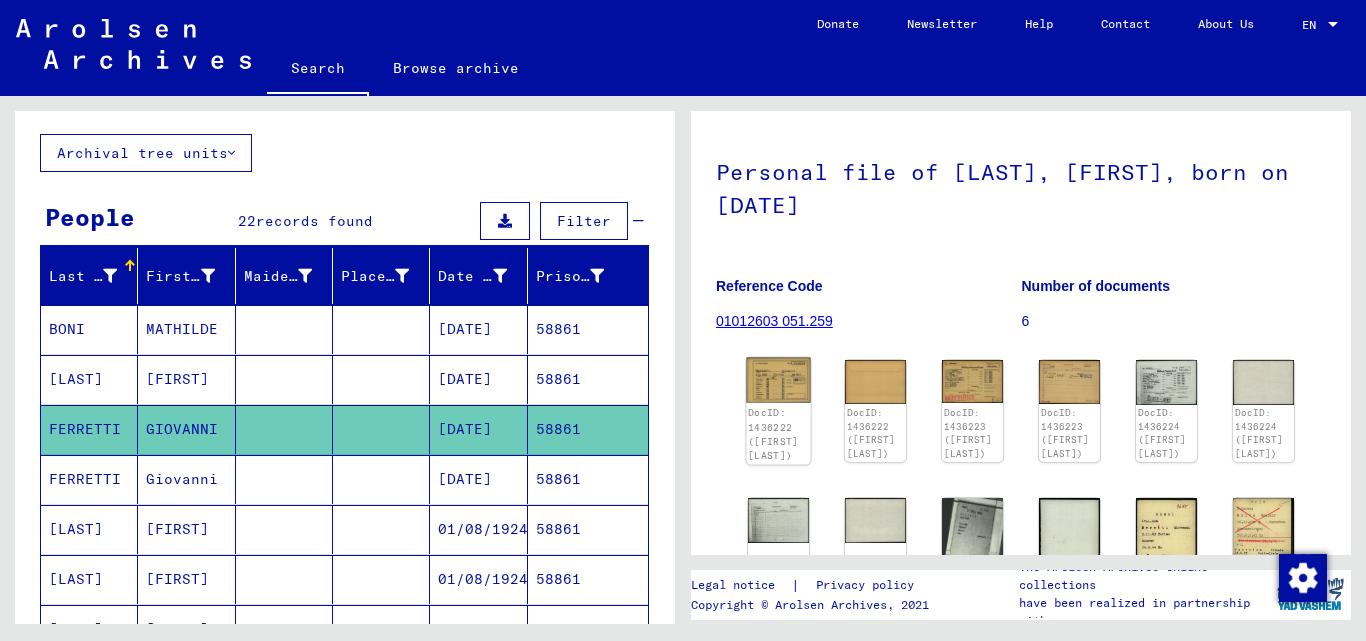 click 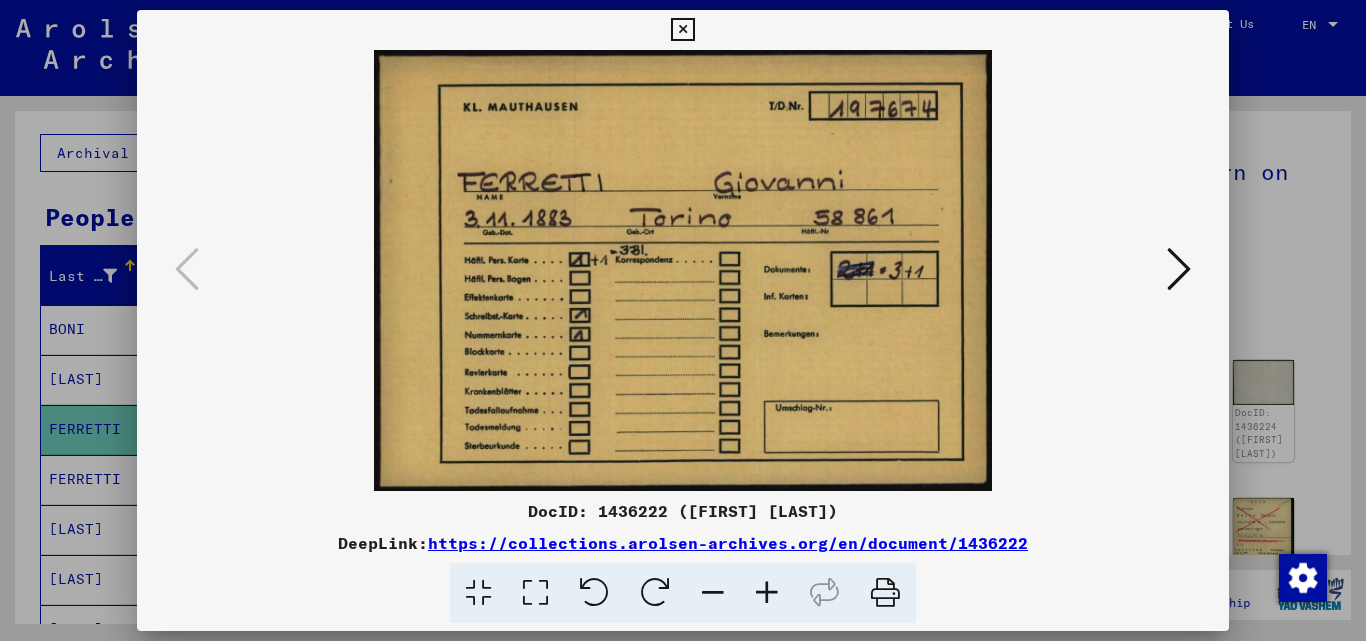 click at bounding box center (1179, 269) 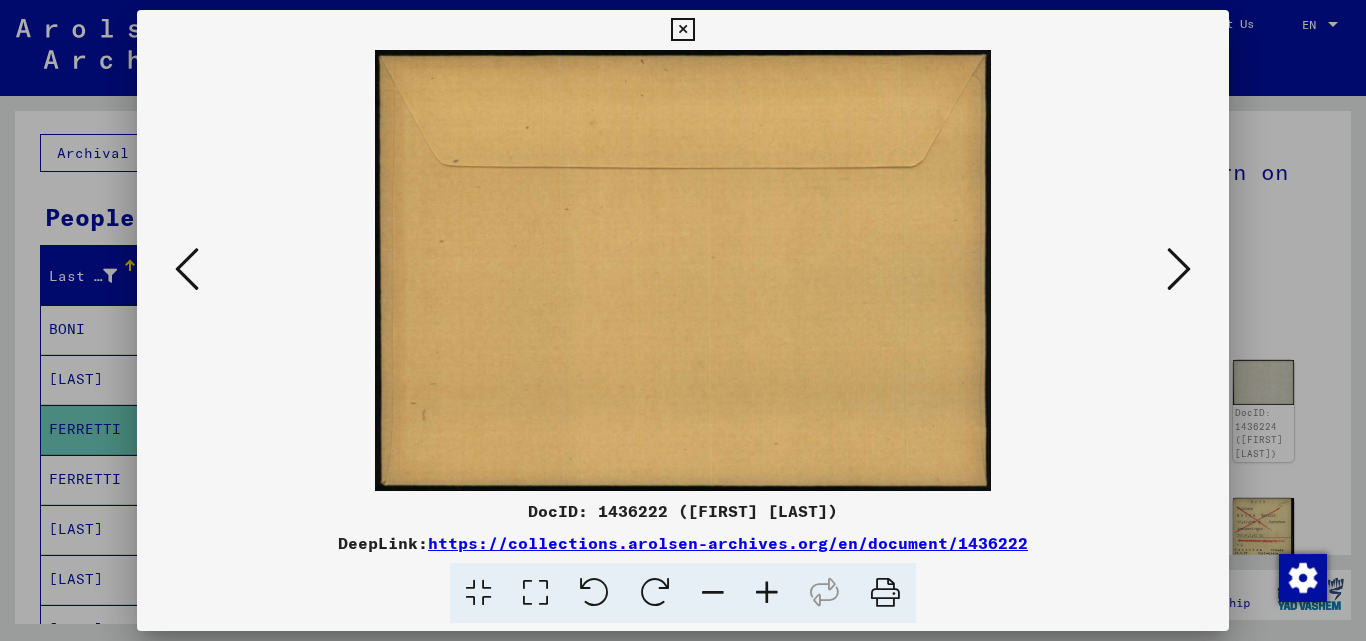 click at bounding box center (1179, 269) 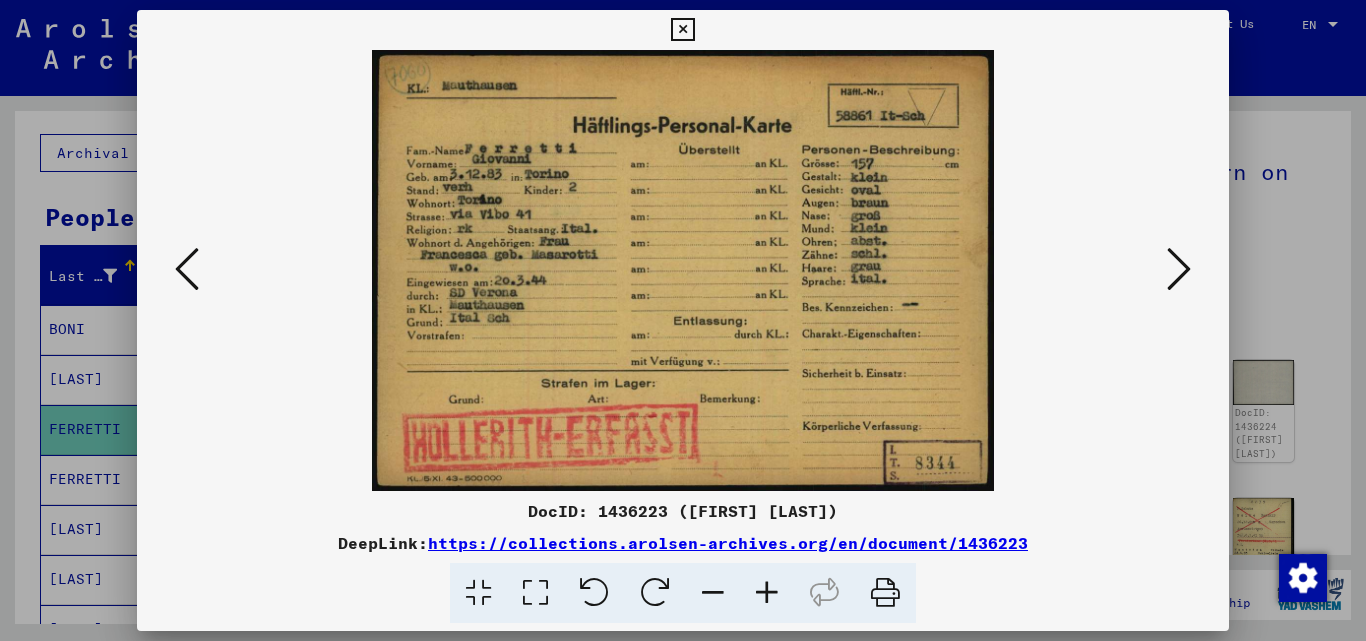 click at bounding box center (1179, 269) 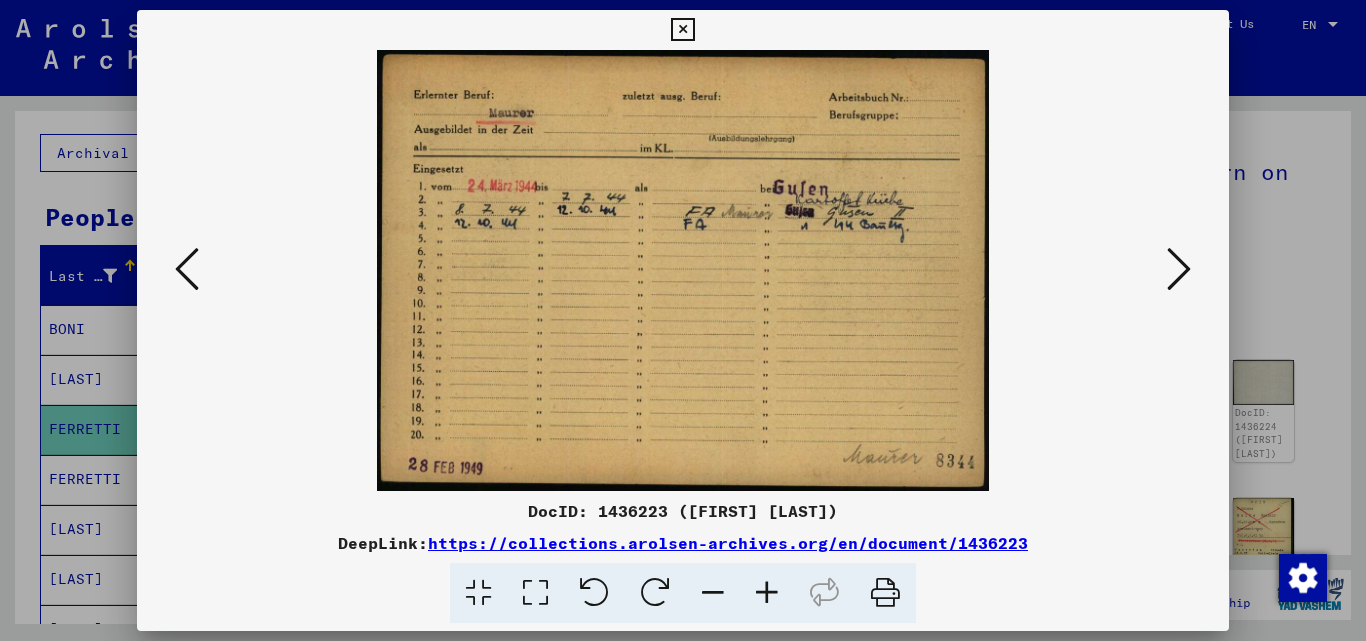 click at bounding box center (1179, 269) 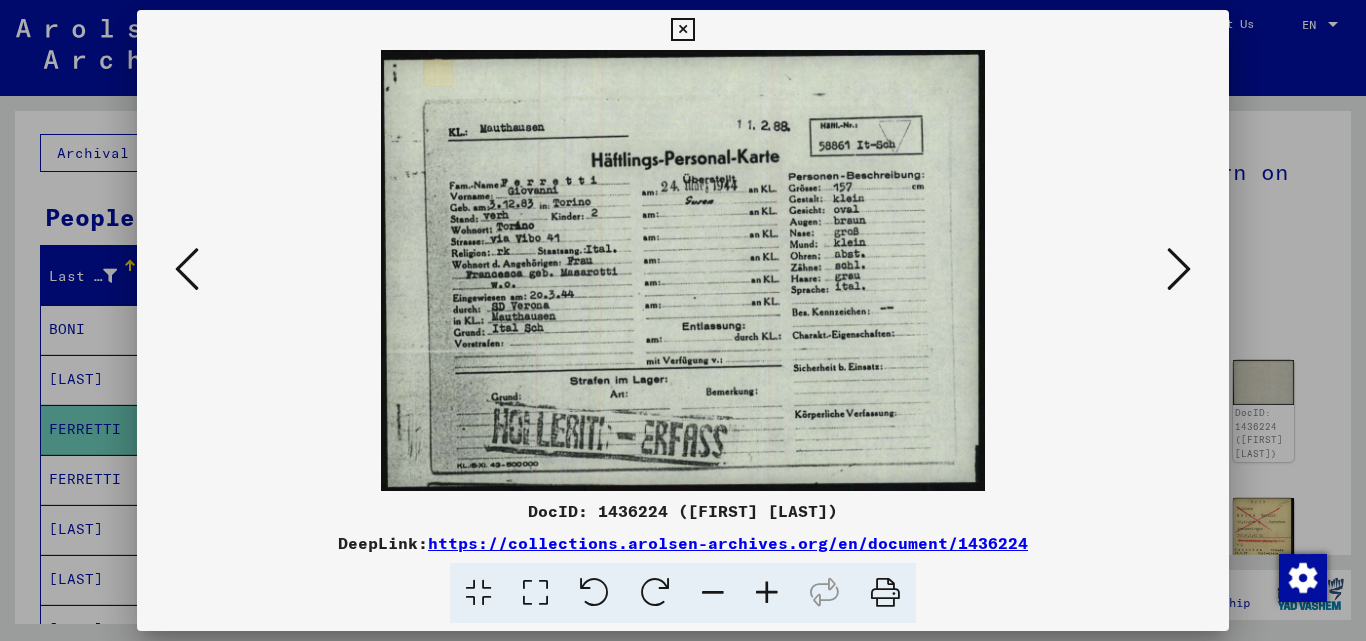 click at bounding box center [1179, 269] 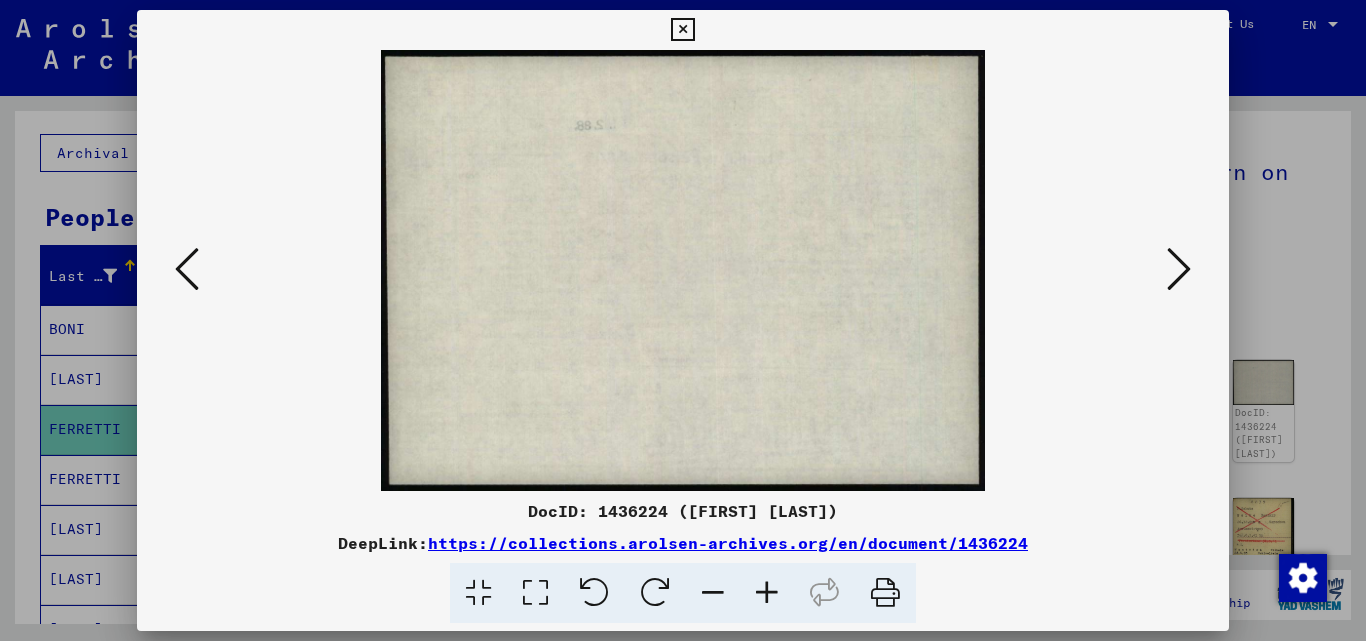 click at bounding box center (682, 30) 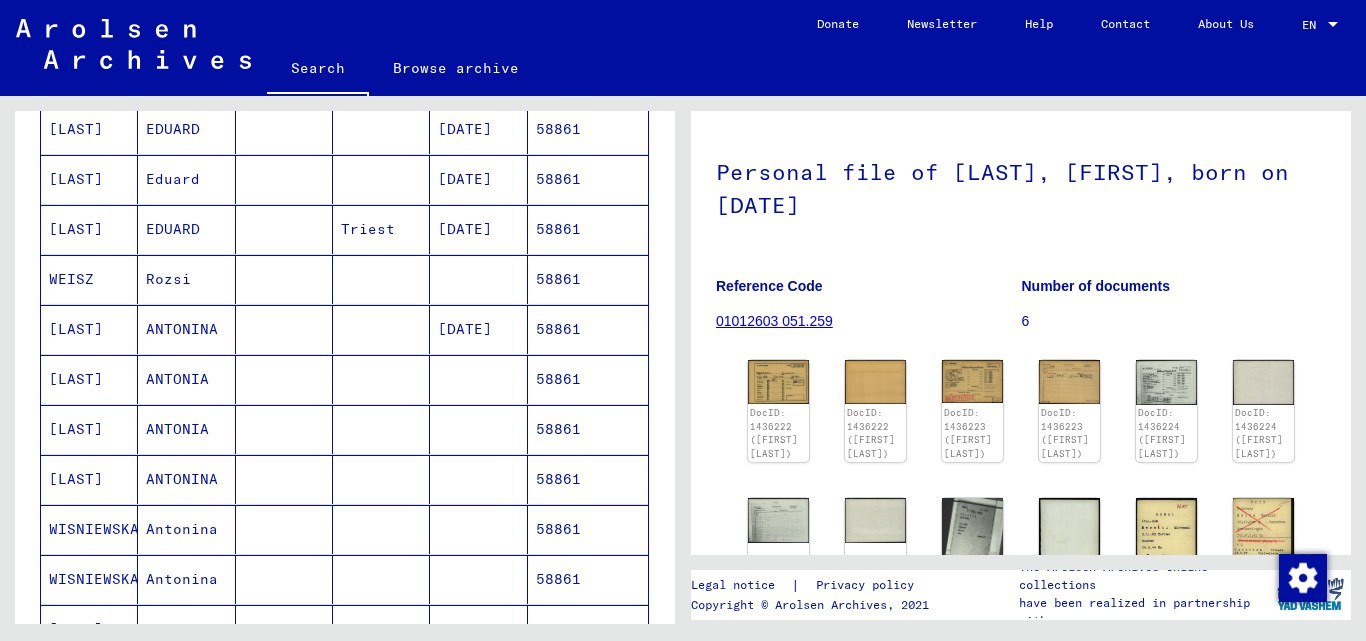 scroll, scrollTop: 900, scrollLeft: 0, axis: vertical 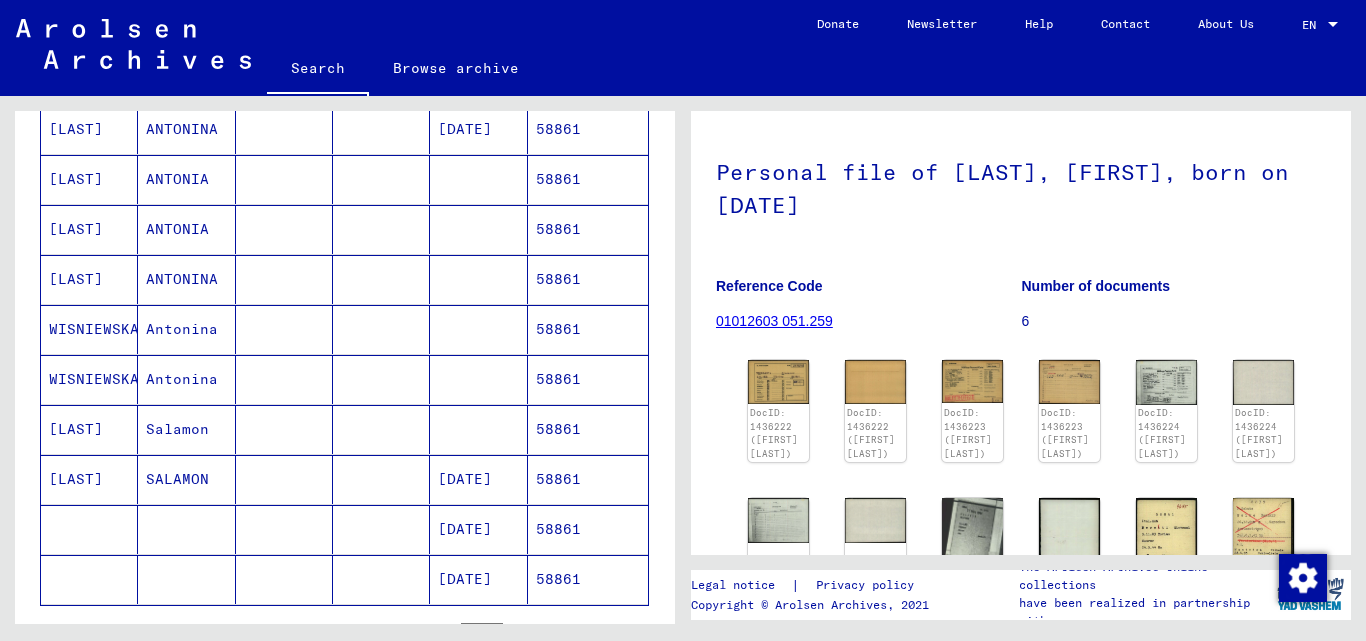 click on "SALAMON" at bounding box center [186, 529] 